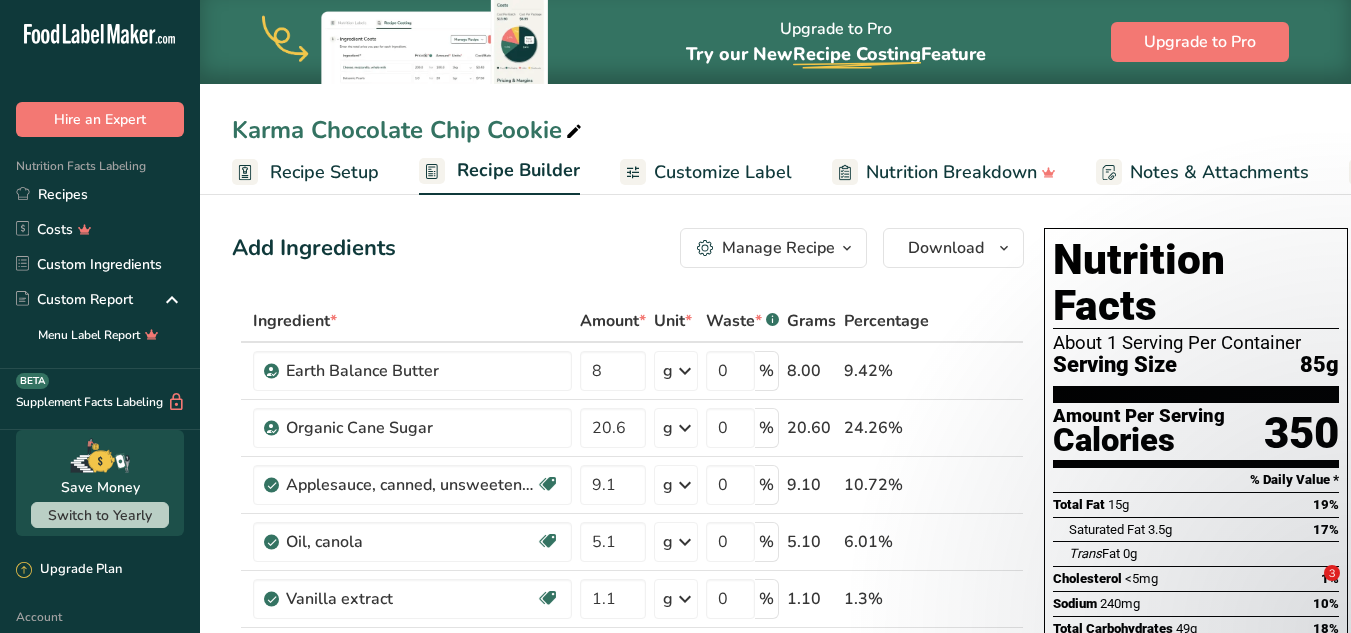 scroll, scrollTop: 0, scrollLeft: 0, axis: both 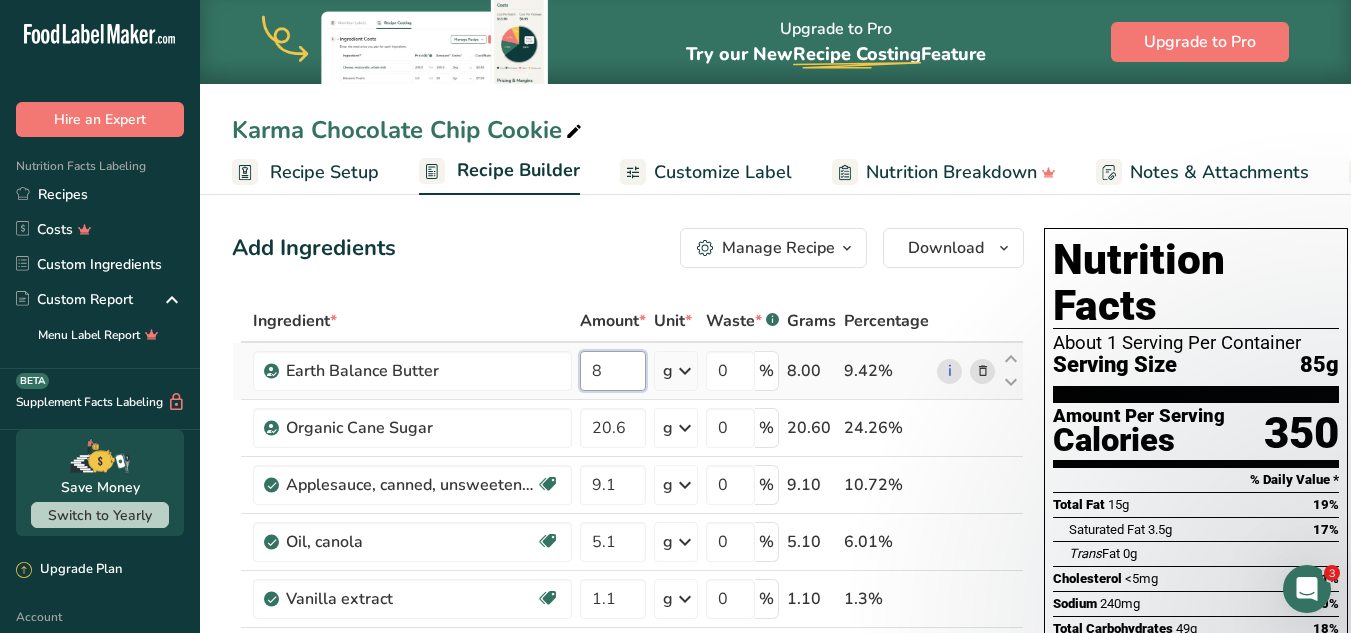 click on "8" at bounding box center [613, 371] 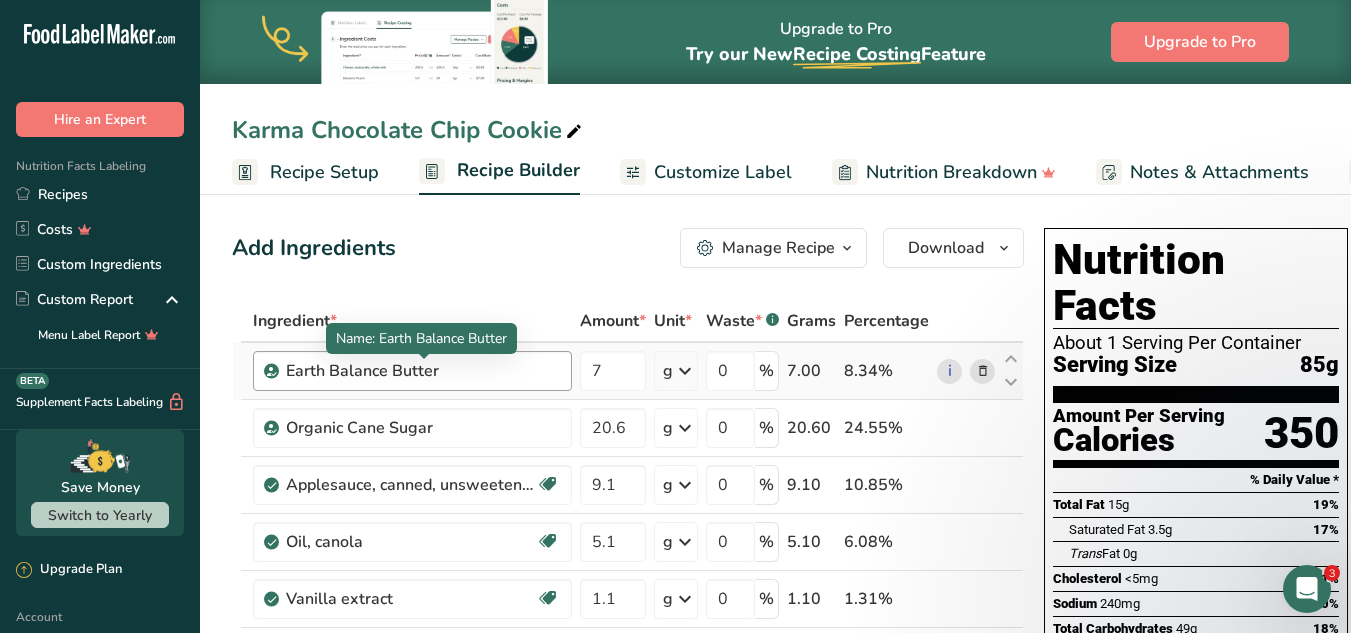 click on "Ingredient *
Amount *
Unit *
Waste *   .a-a{fill:#347362;}.b-a{fill:#fff;}          Grams
Percentage
Earth Balance Butter
7
g
Weight Units
g
kg
mg
See more
Volume Units
l
Volume units require a density conversion. If you know your ingredient's density enter it below. Otherwise, click on "RIA" our AI Regulatory bot - she will be able to help you
lb/ft3
g/cm3
Confirm
mL
Volume units require a density conversion. If you know your ingredient's density enter it below. Otherwise, click on "RIA" our AI Regulatory bot - she will be able to help you
lb/ft3" at bounding box center (628, 669) 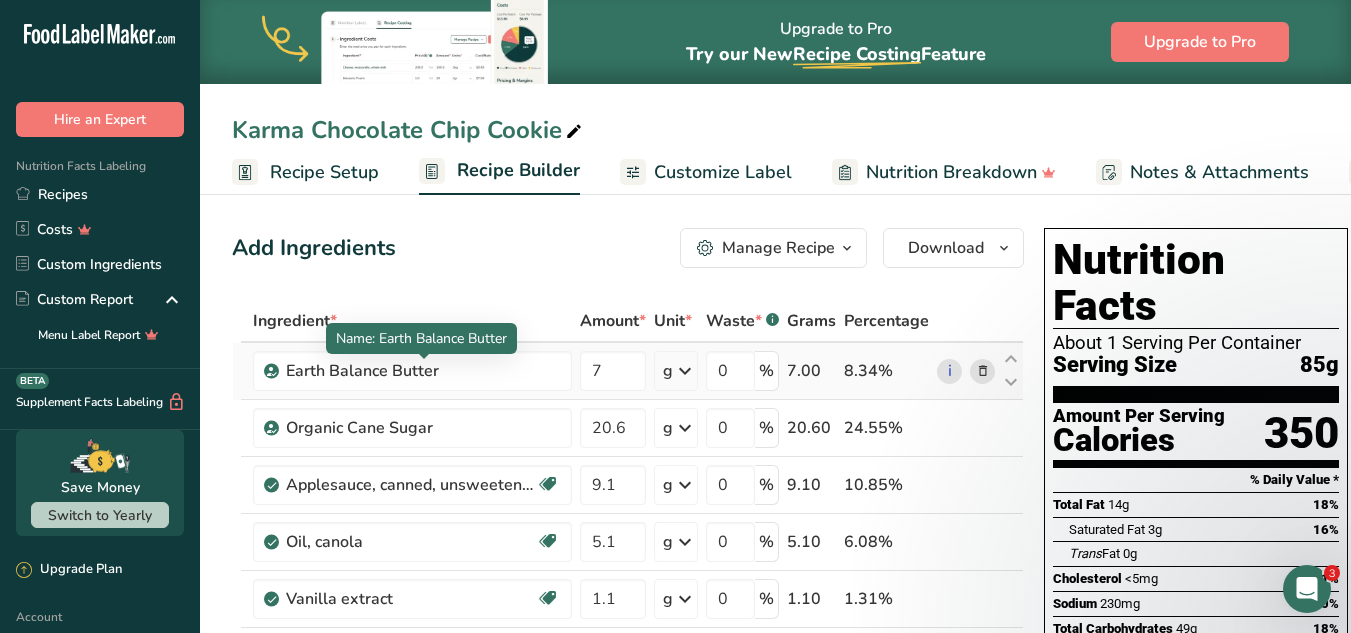 scroll, scrollTop: 31, scrollLeft: 0, axis: vertical 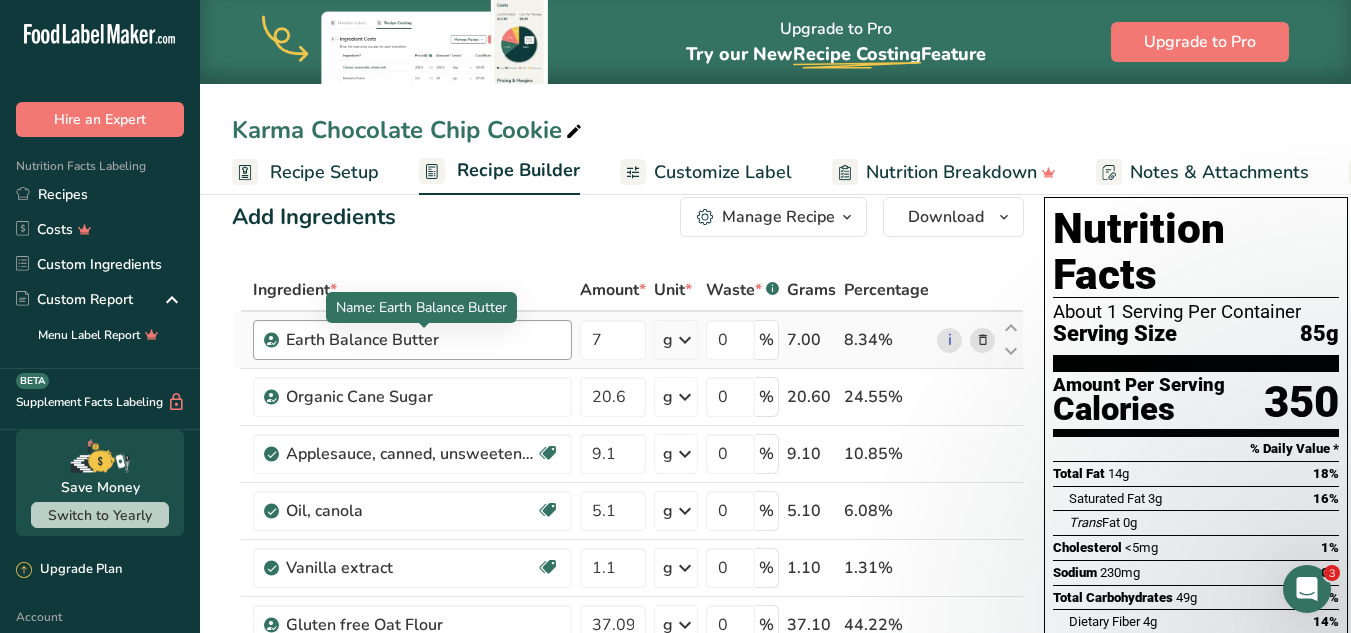 click on "Earth Balance Butter" at bounding box center [411, 340] 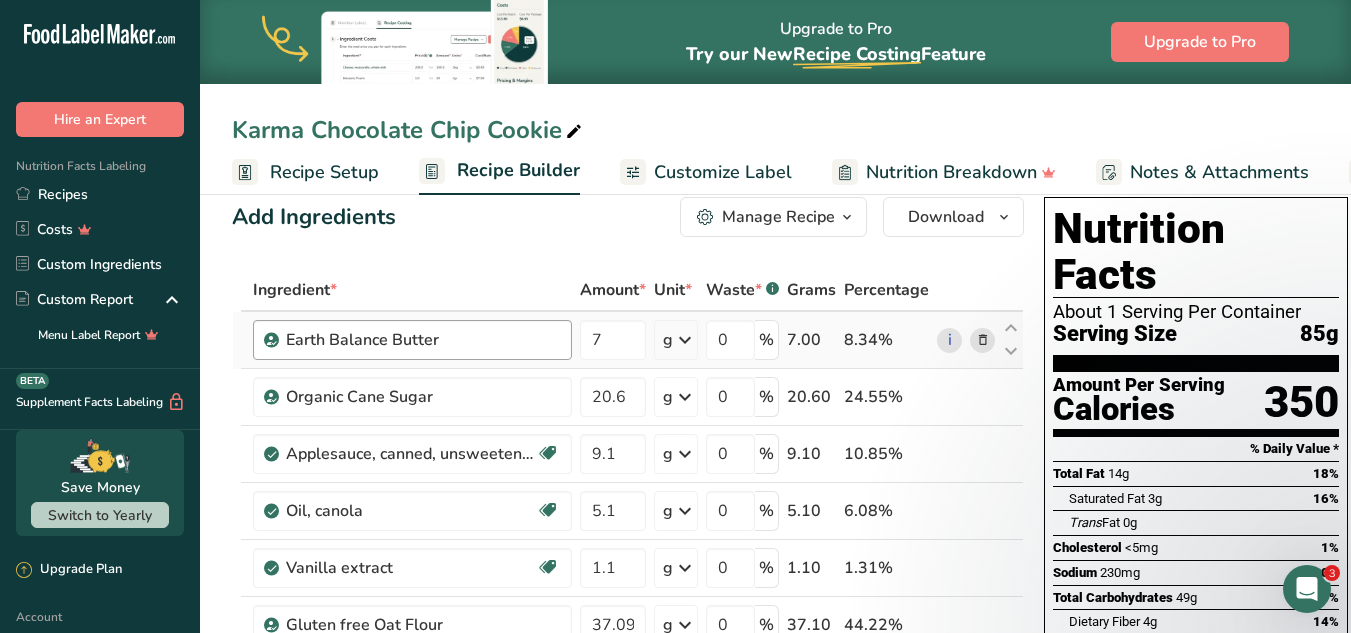 click on "Earth Balance Butter" at bounding box center [411, 340] 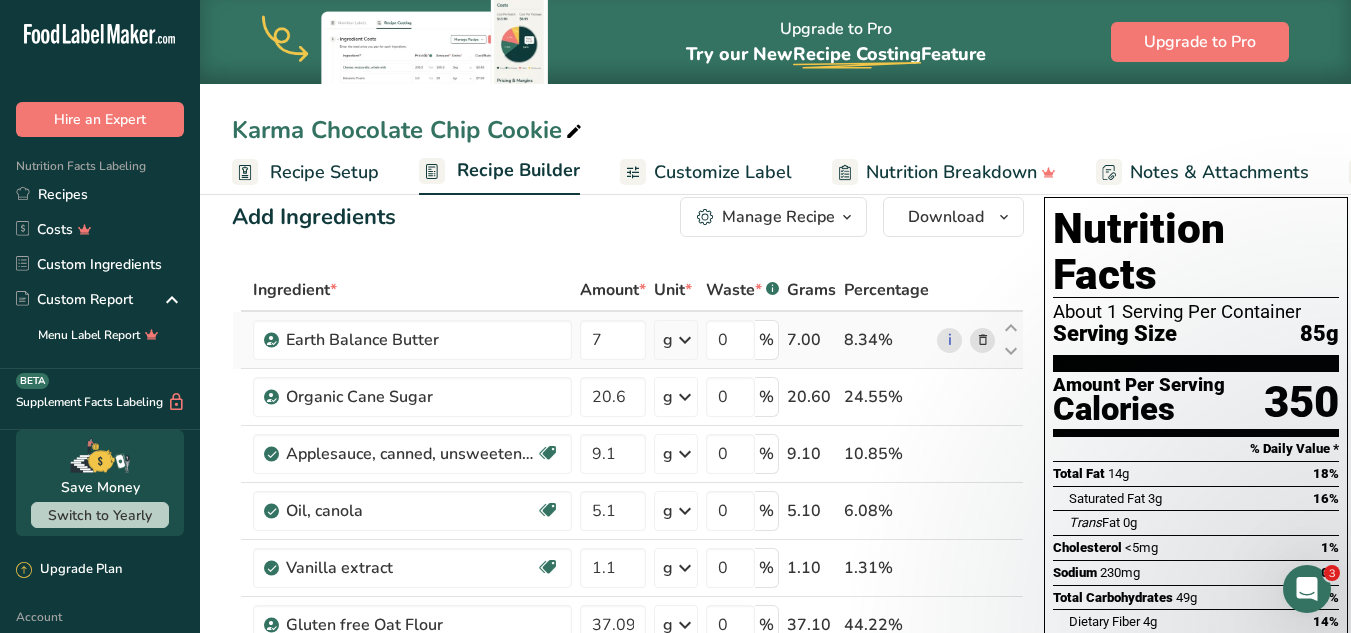 click at bounding box center [983, 340] 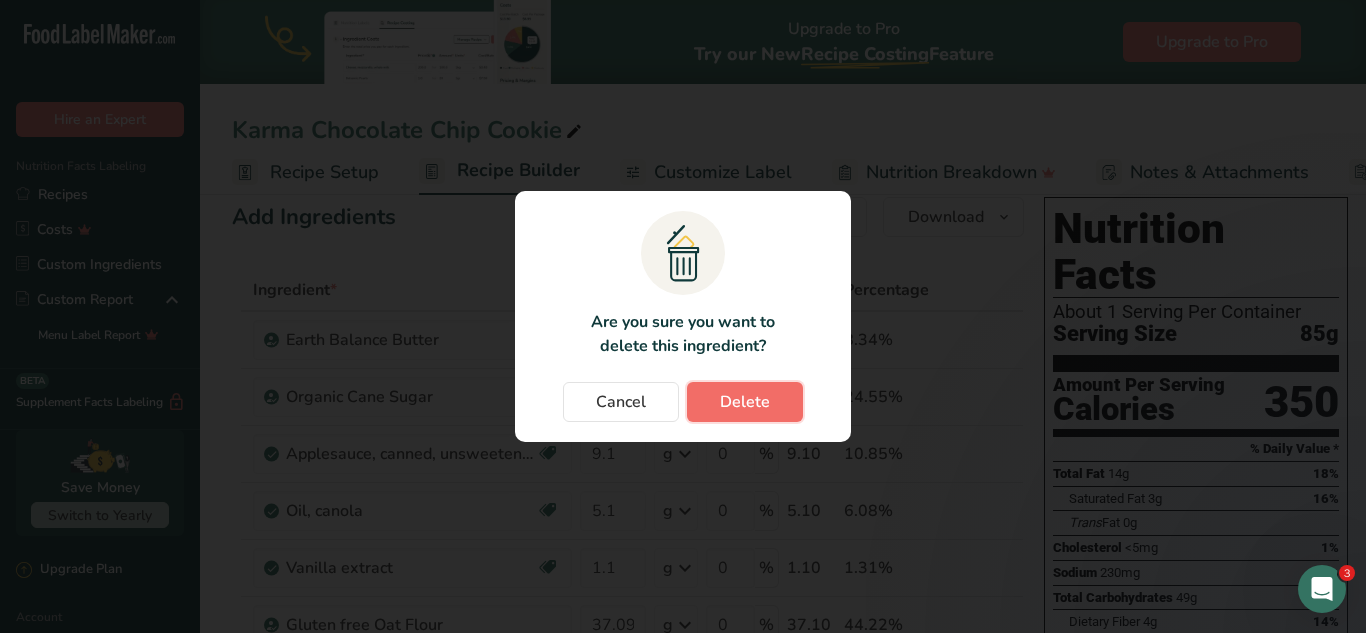 click on "Delete" at bounding box center [745, 402] 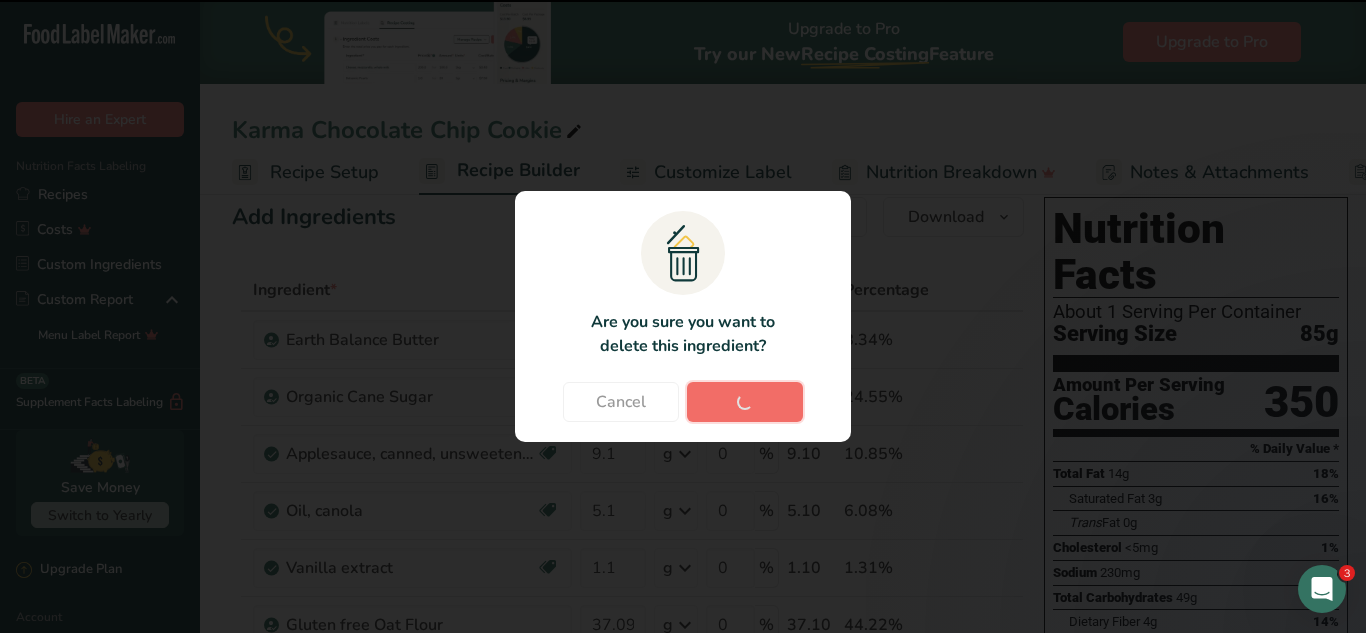 type on "20.6" 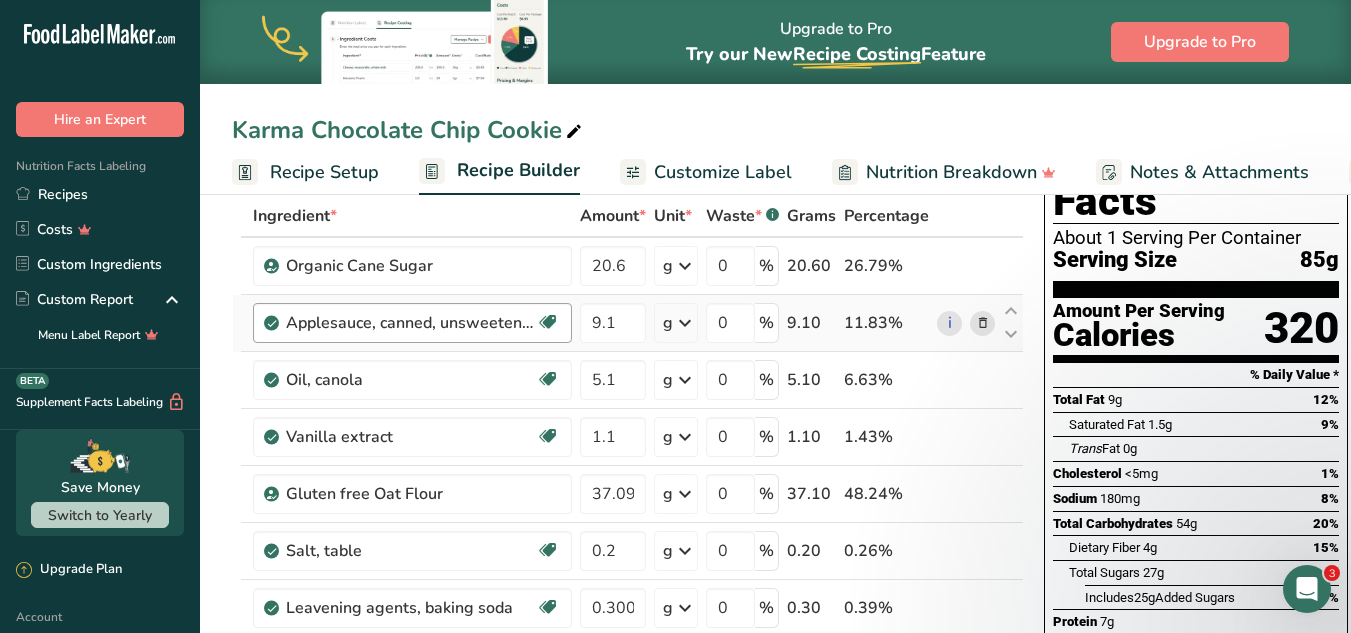 scroll, scrollTop: 0, scrollLeft: 0, axis: both 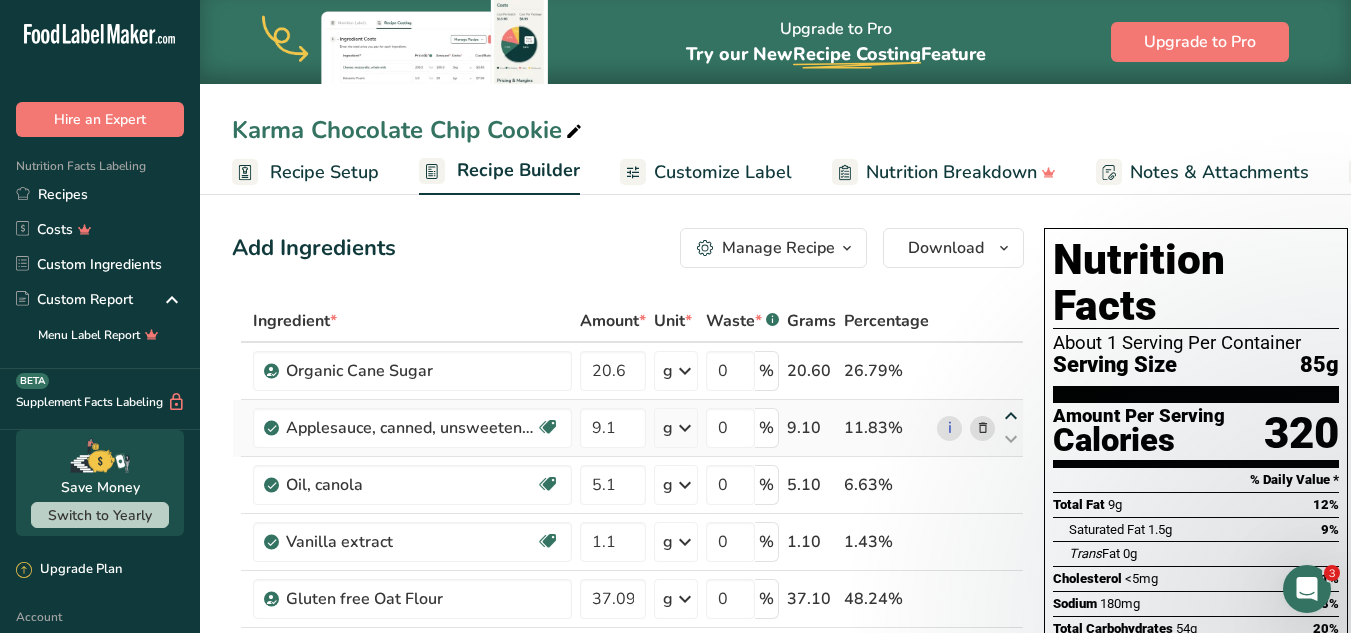 click at bounding box center [1011, 416] 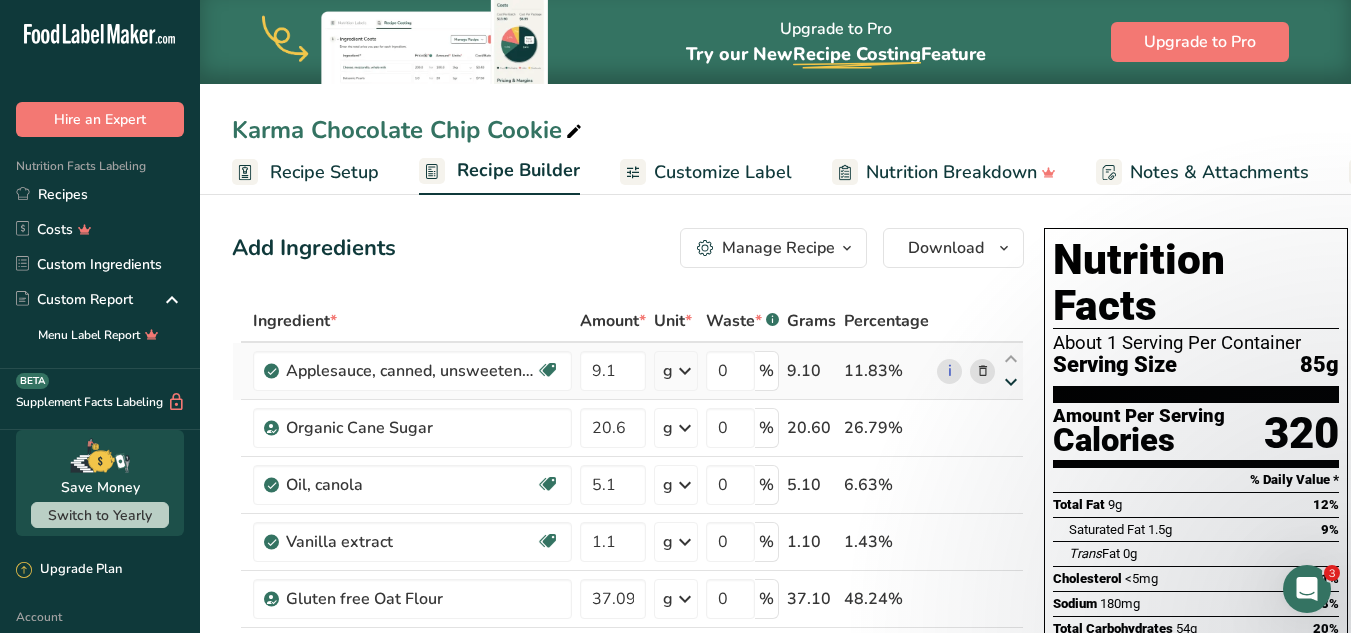 click at bounding box center [1011, 382] 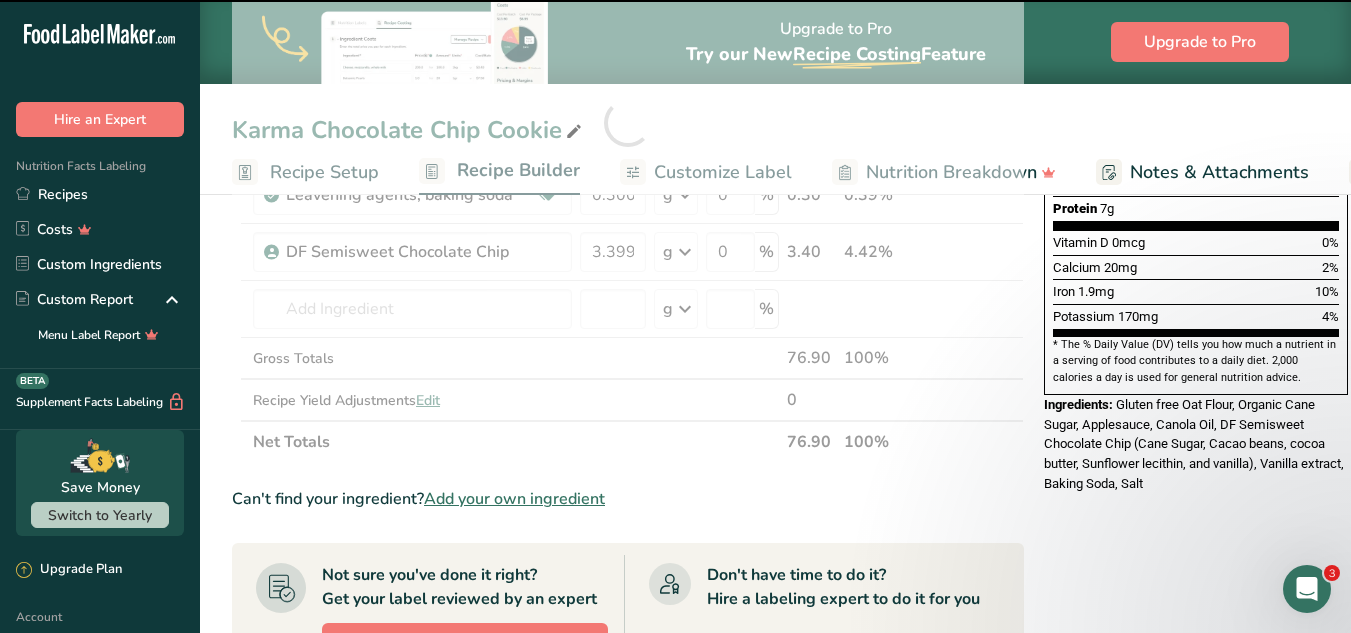scroll, scrollTop: 517, scrollLeft: 0, axis: vertical 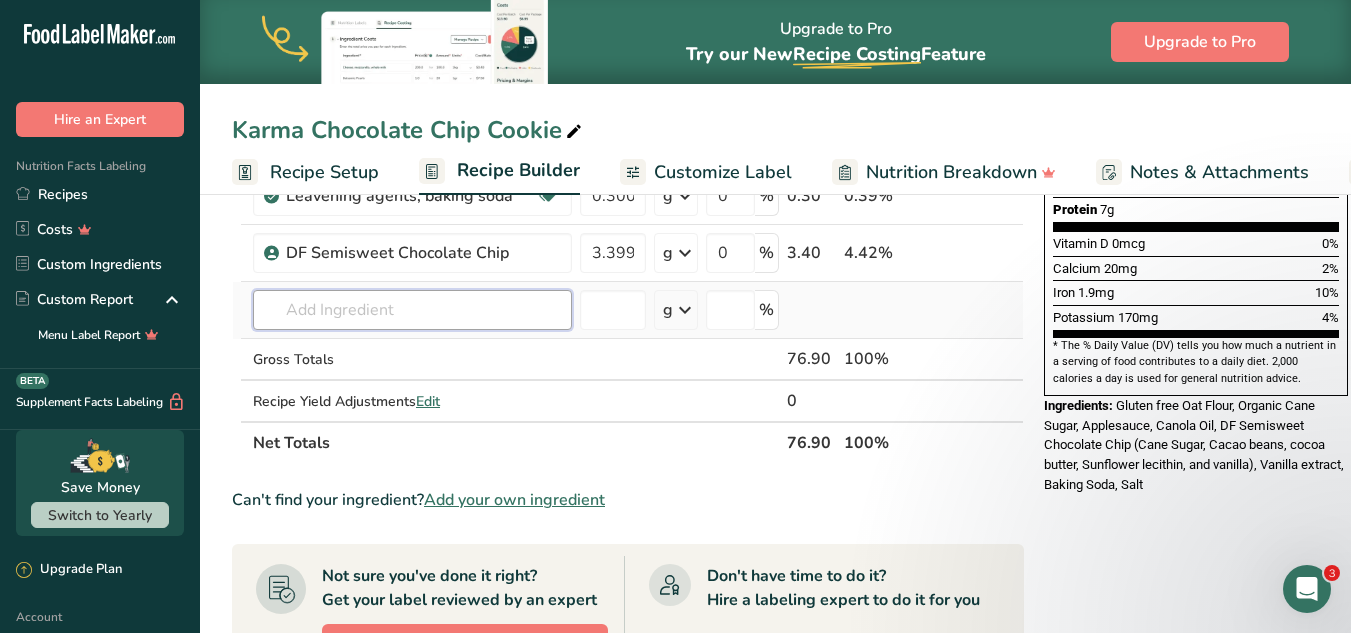 click at bounding box center (412, 310) 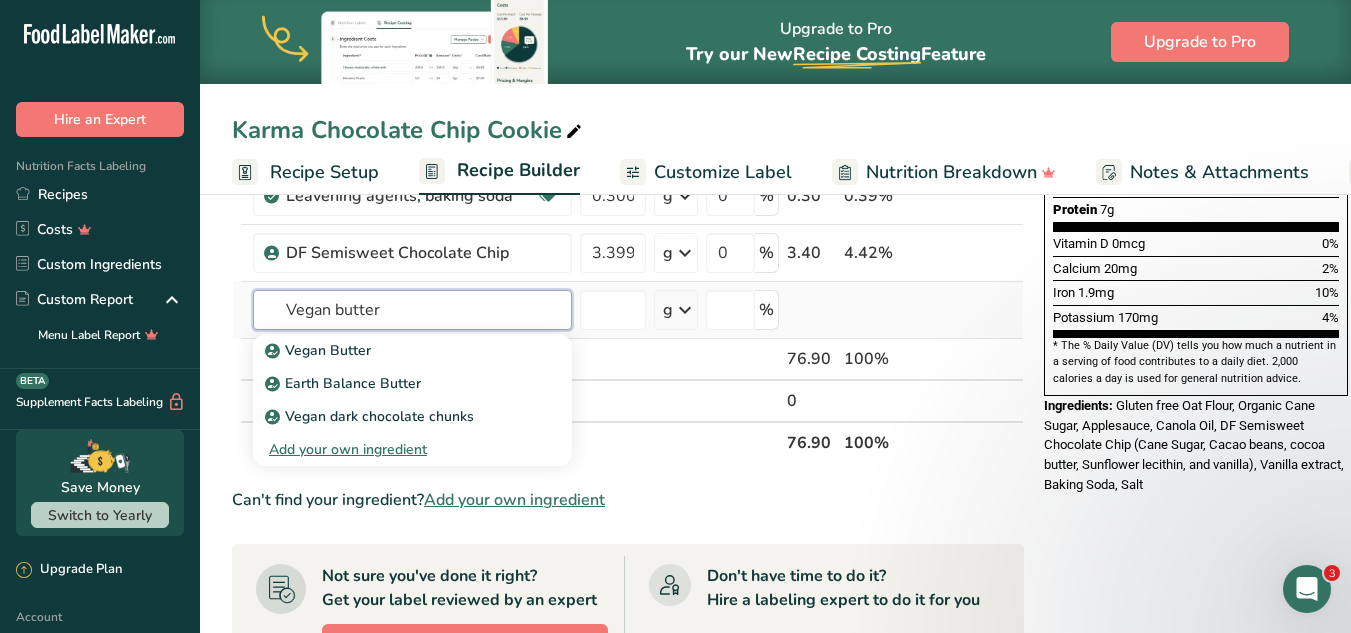 type on "Vegan butter" 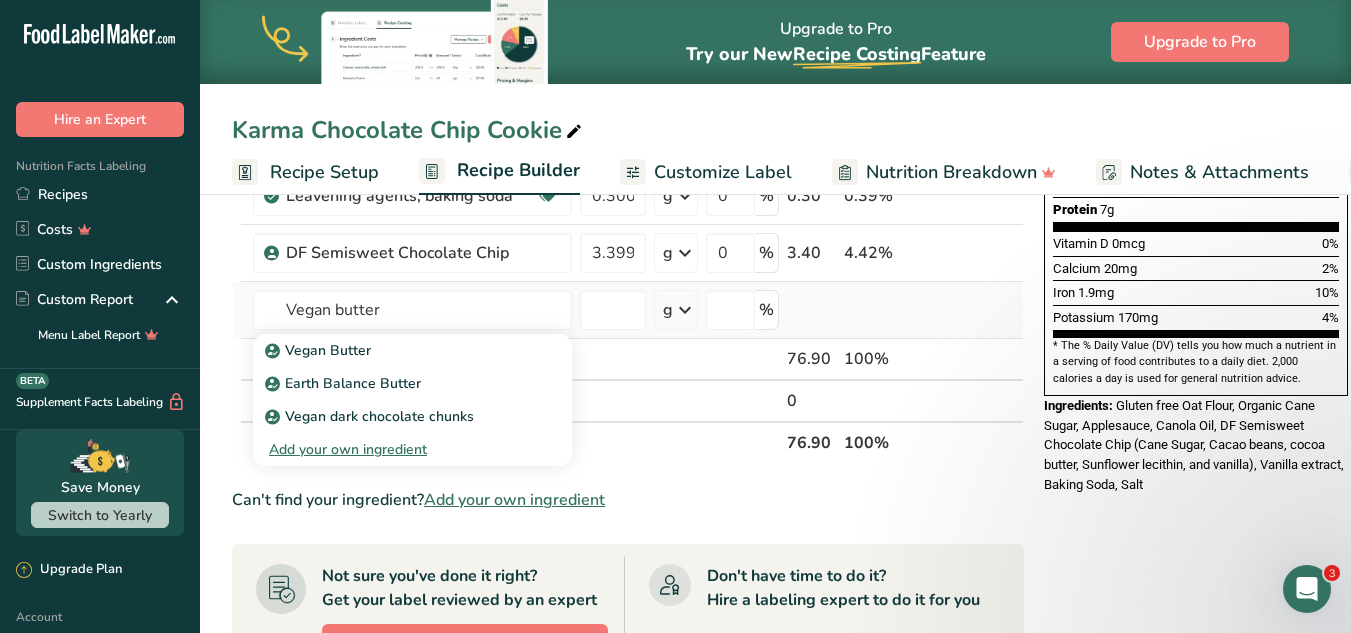 type 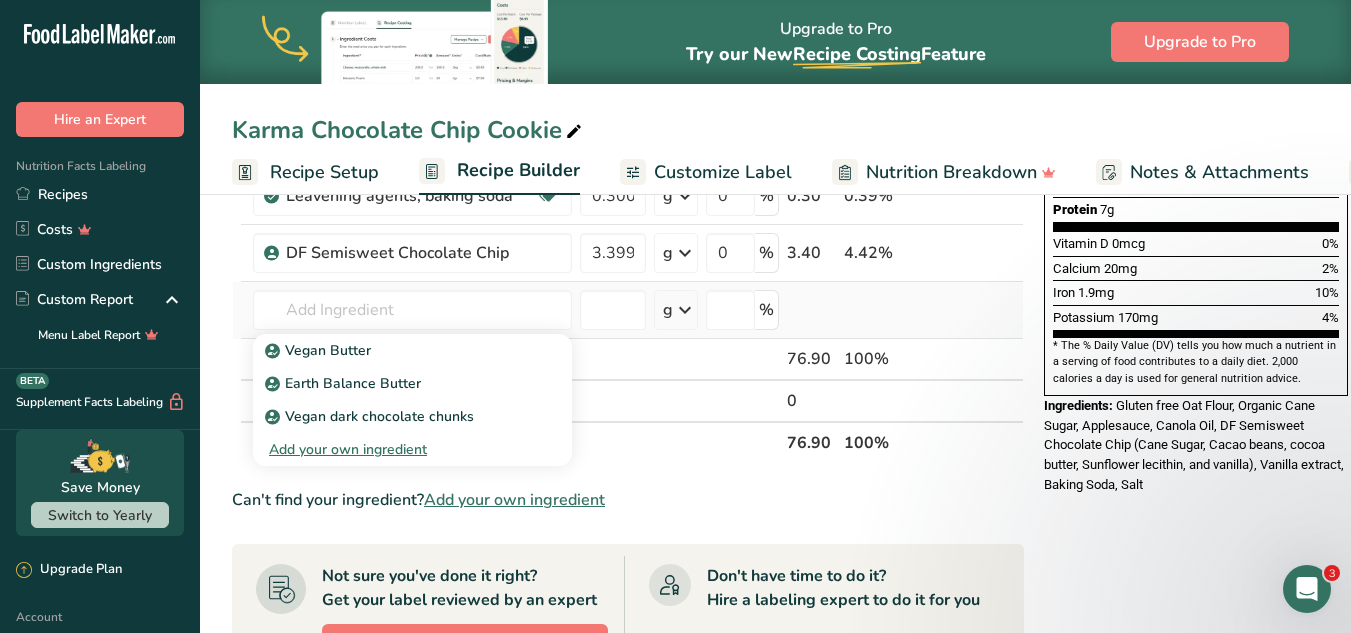 click on "Add your own ingredient" at bounding box center [412, 449] 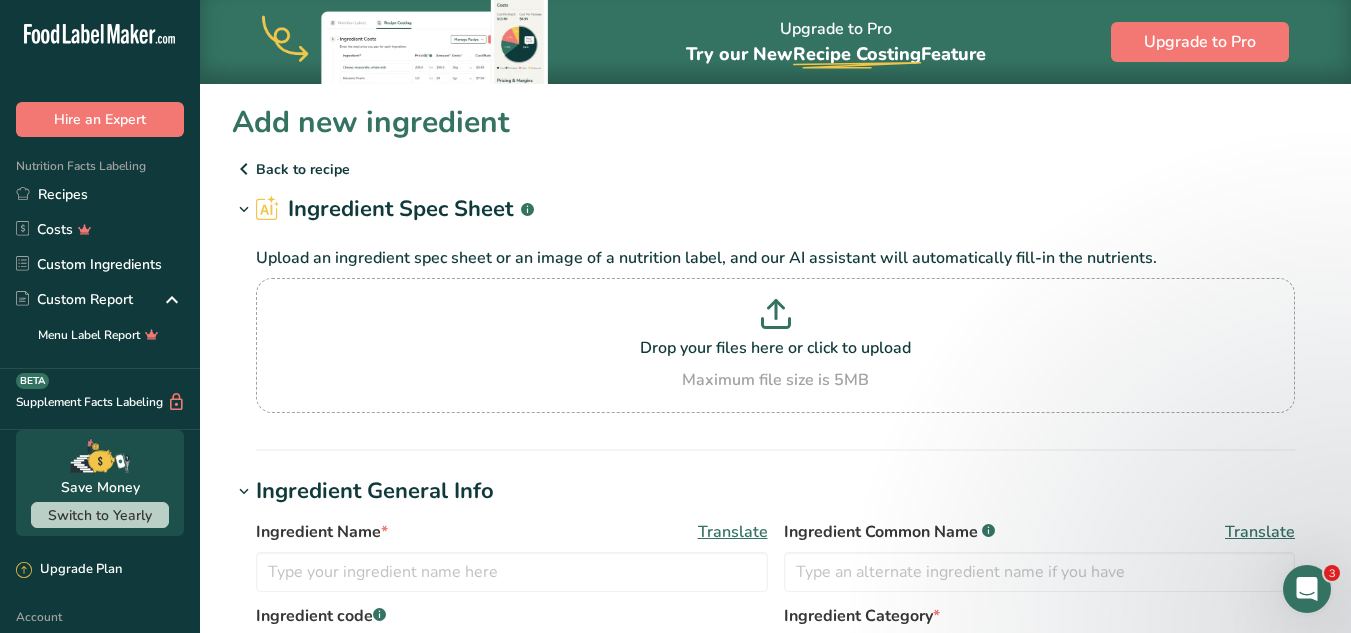 scroll, scrollTop: 103, scrollLeft: 0, axis: vertical 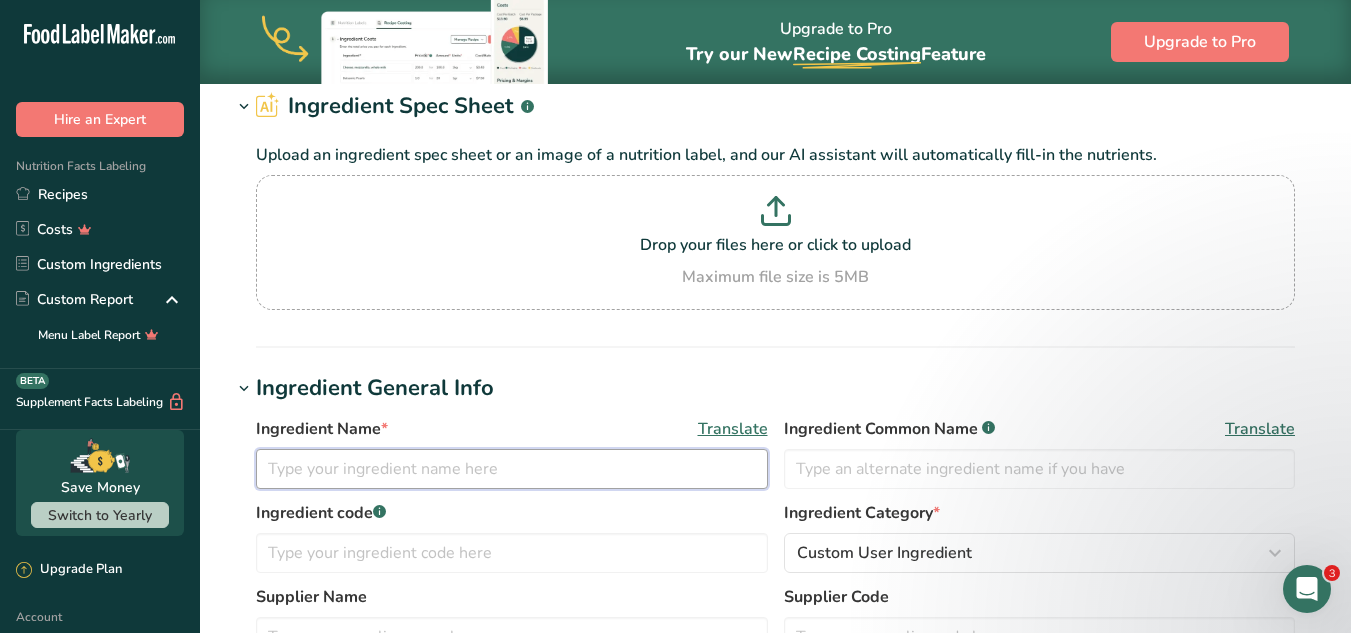 click at bounding box center (512, 469) 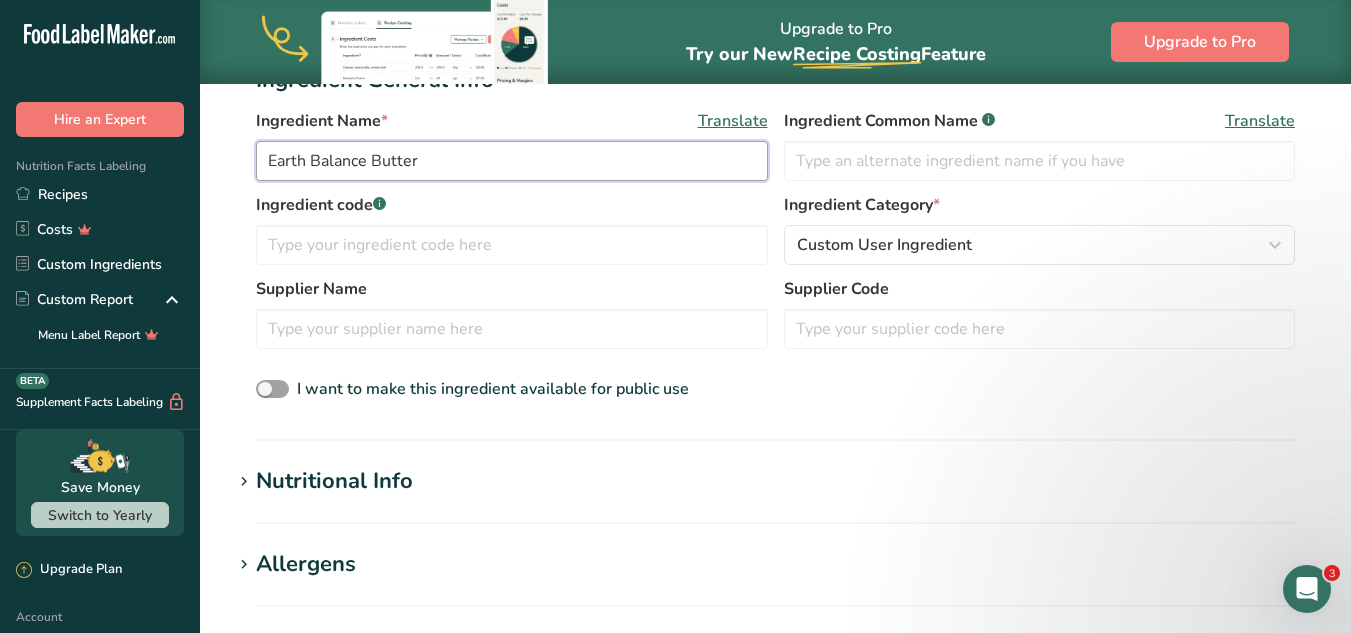scroll, scrollTop: 513, scrollLeft: 0, axis: vertical 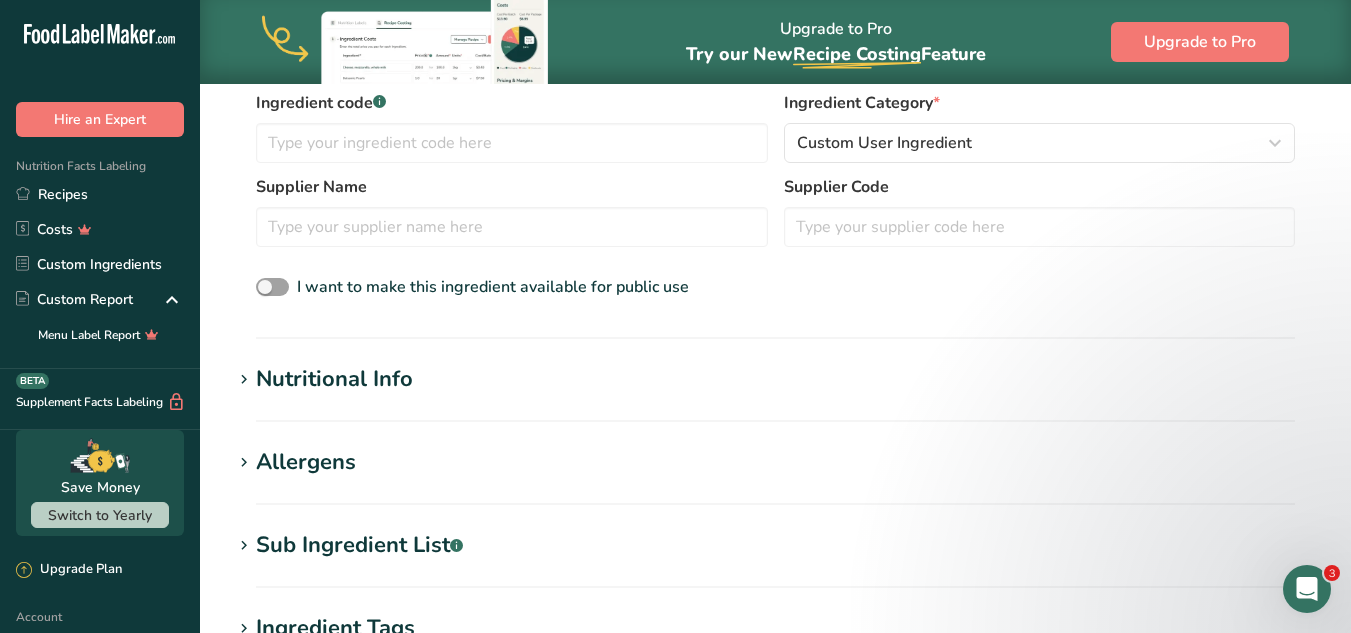 type on "Earth Balance Butter" 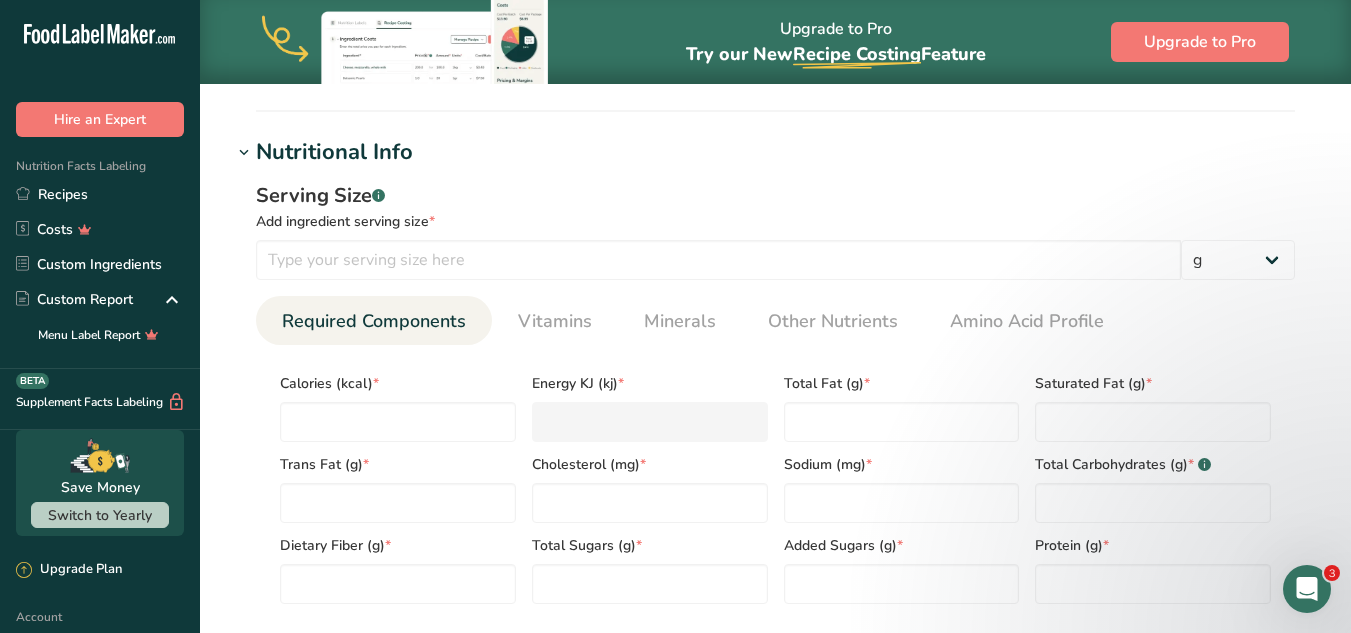 scroll, scrollTop: 743, scrollLeft: 0, axis: vertical 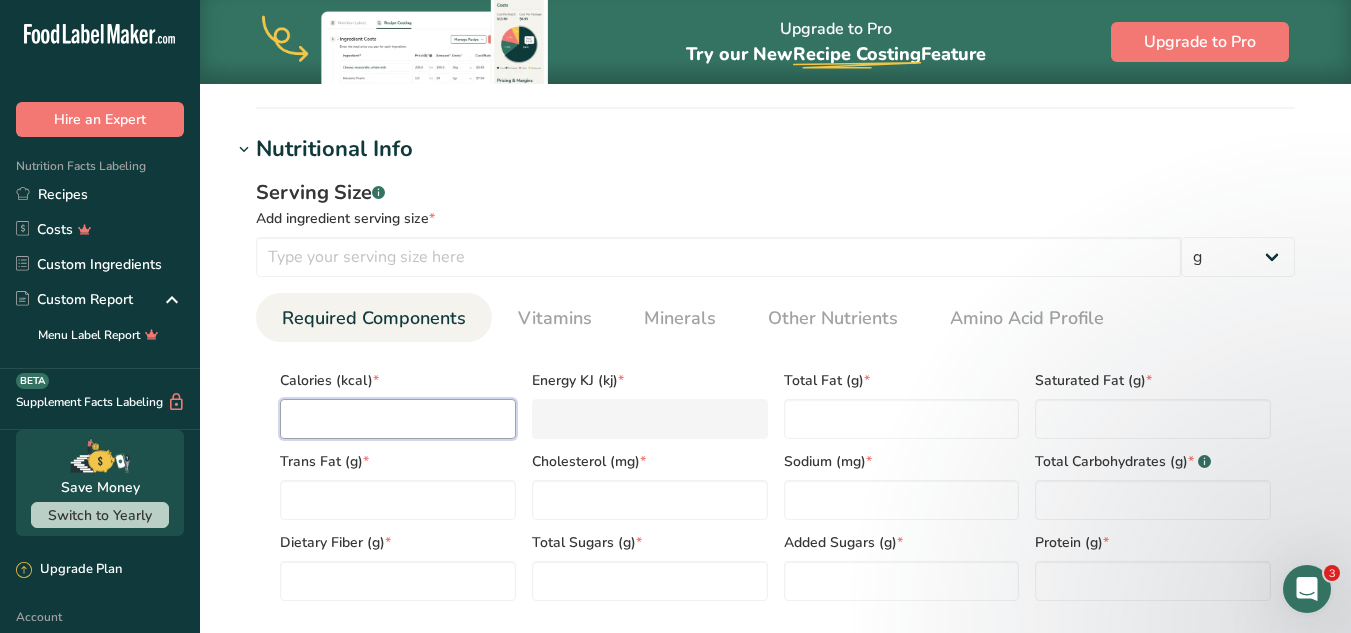 click at bounding box center [398, 419] 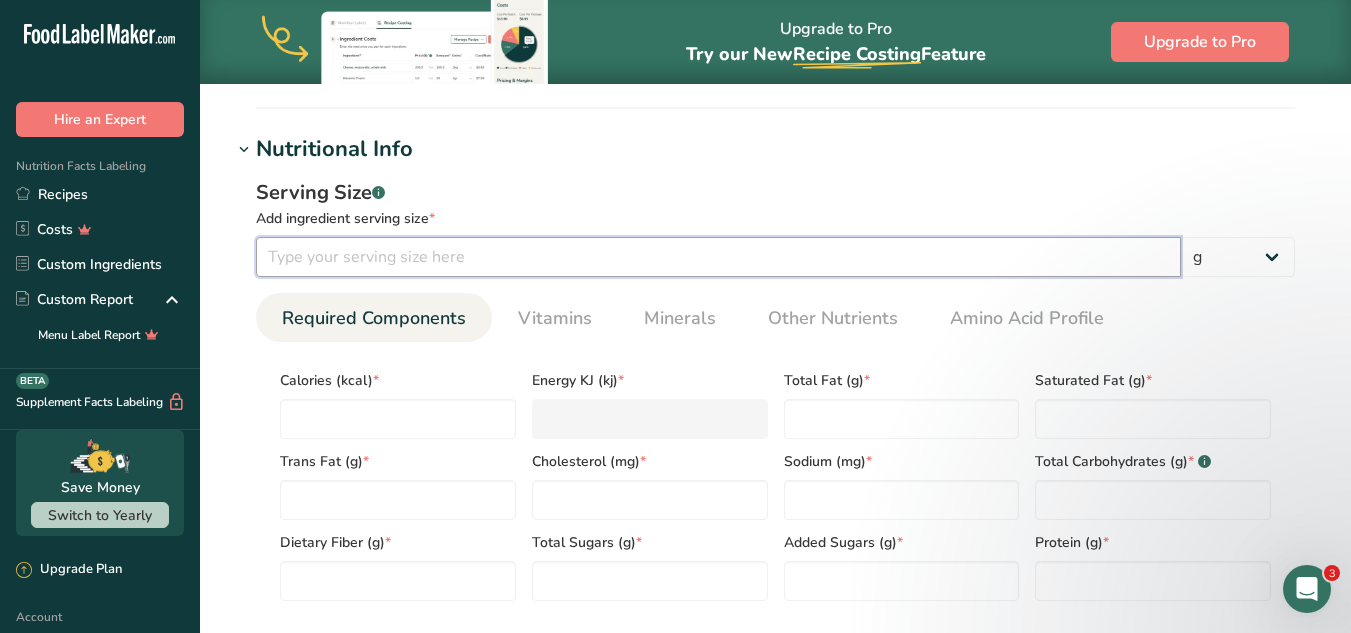 click at bounding box center [718, 257] 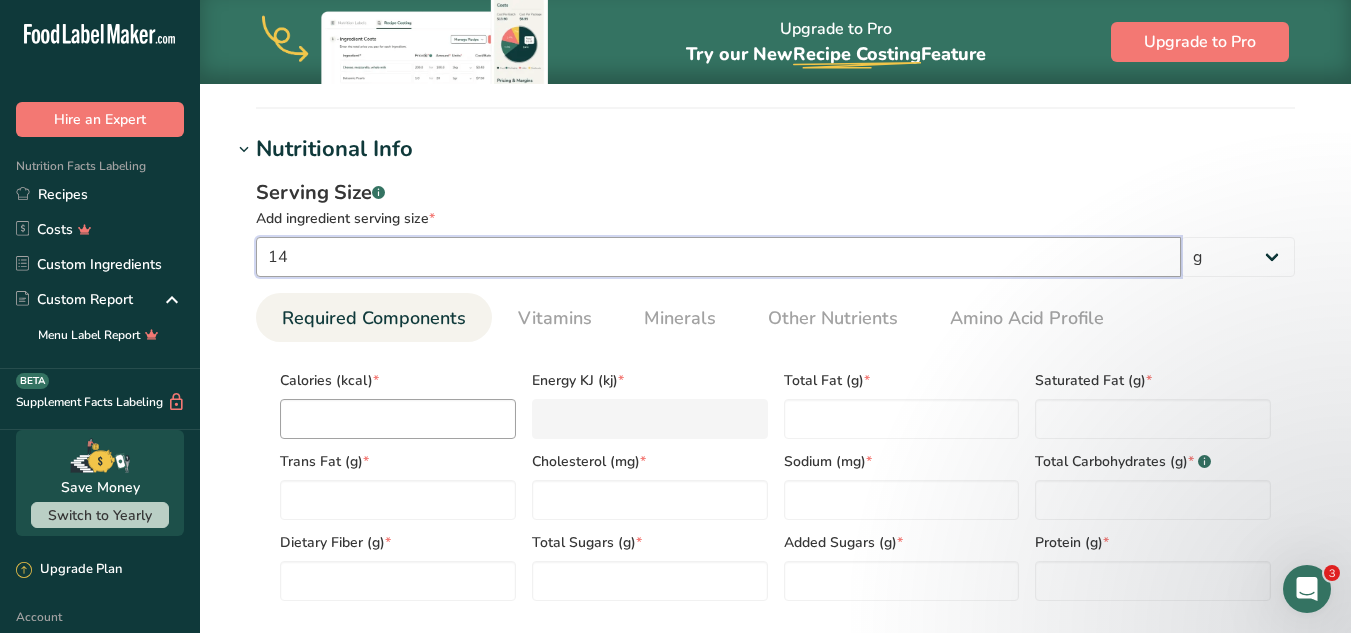 type on "14" 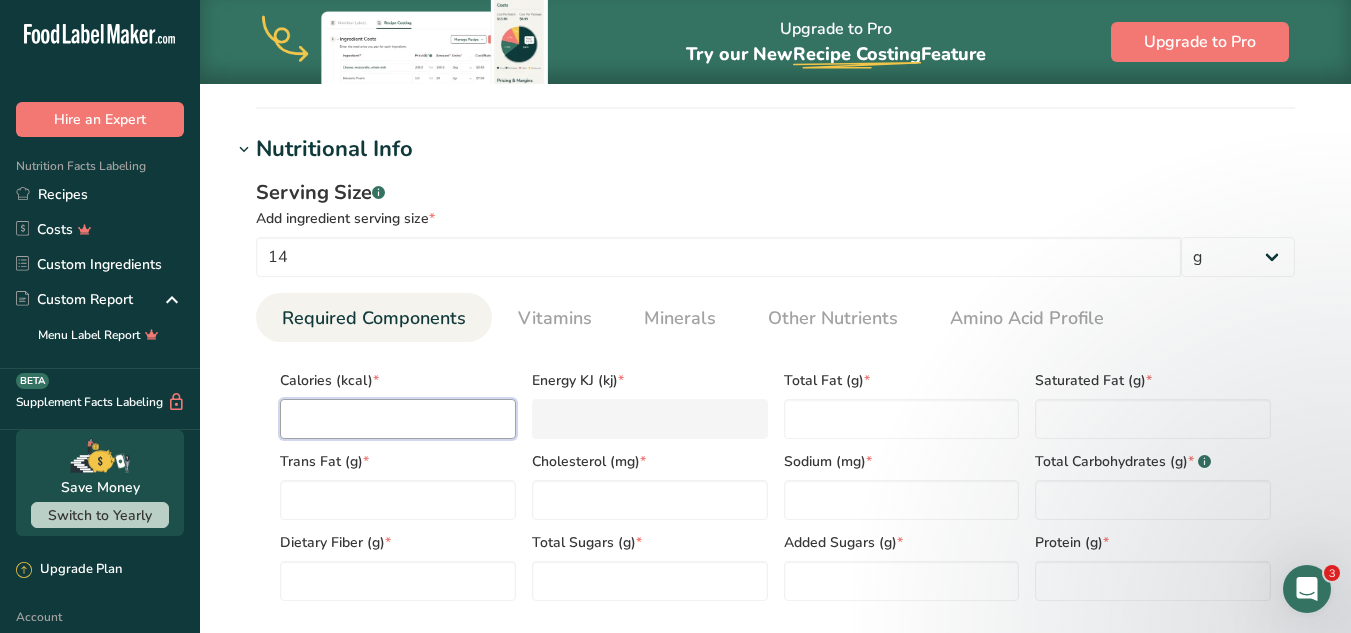 click at bounding box center (398, 419) 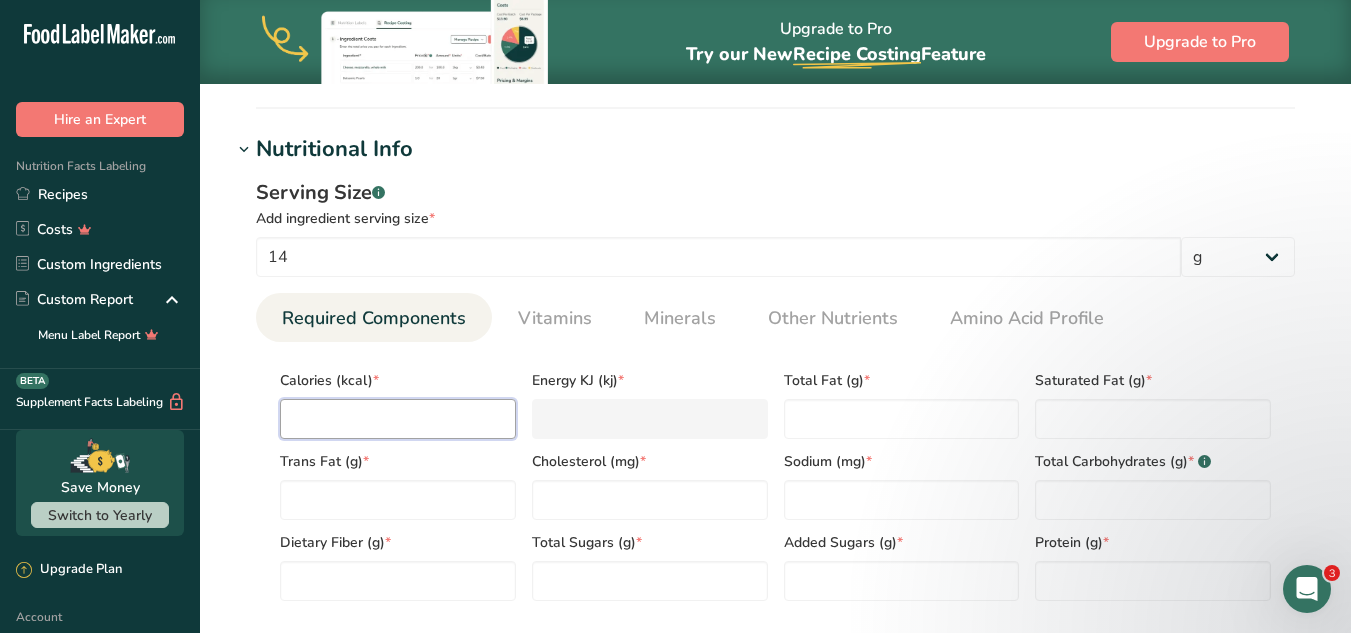type on "1" 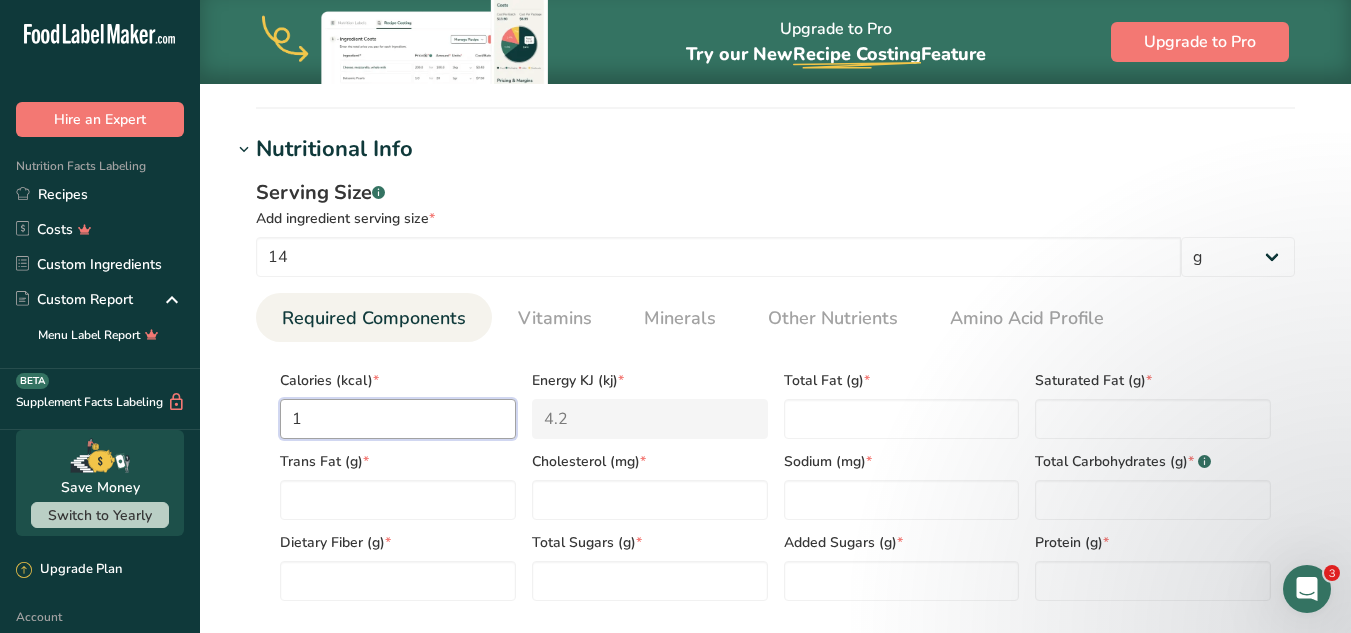 type on "10" 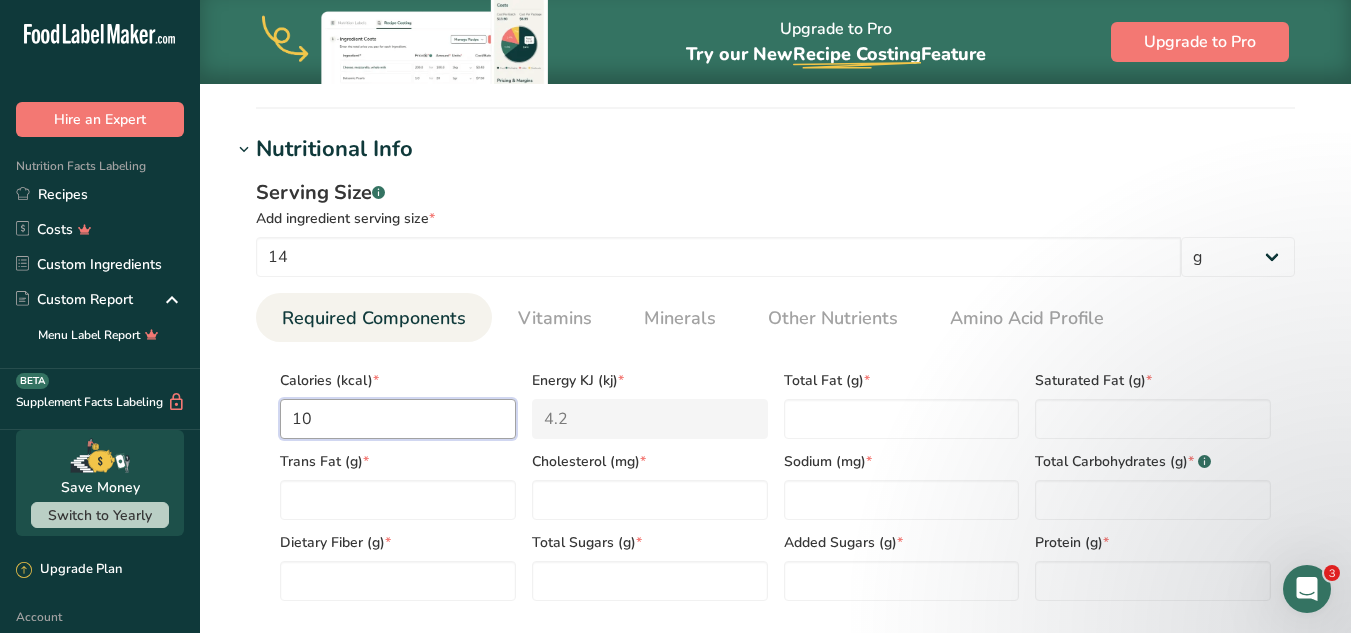 type on "41.8" 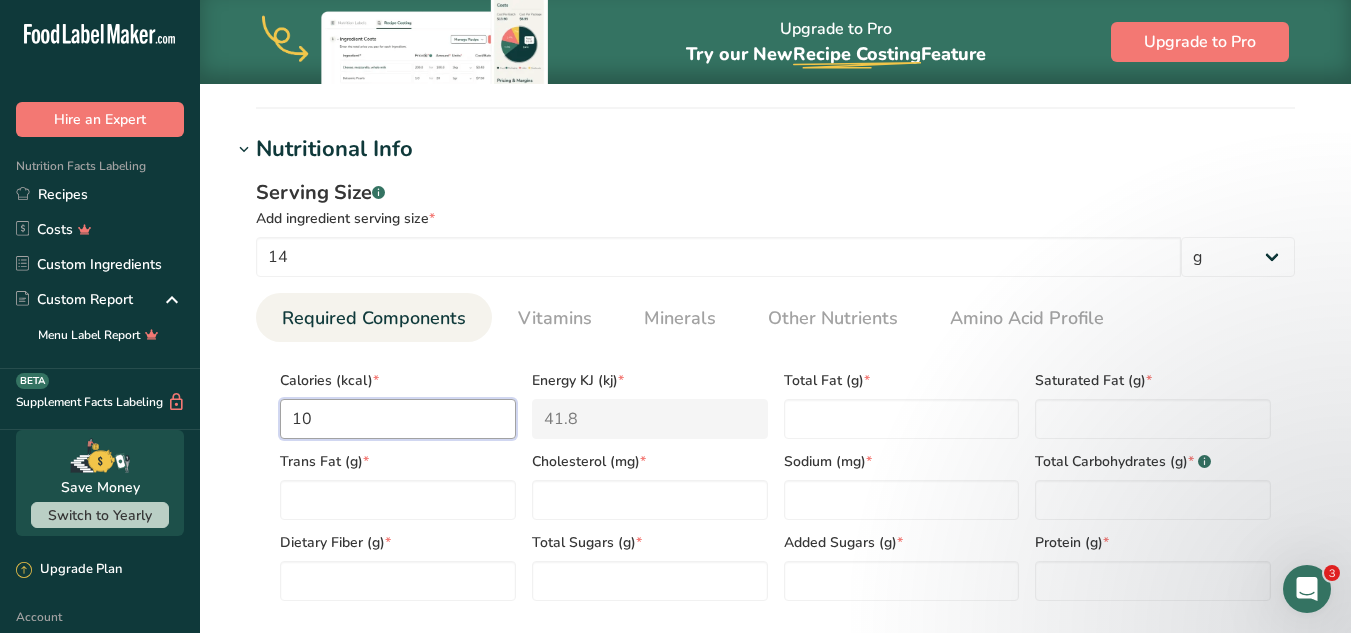 type on "100" 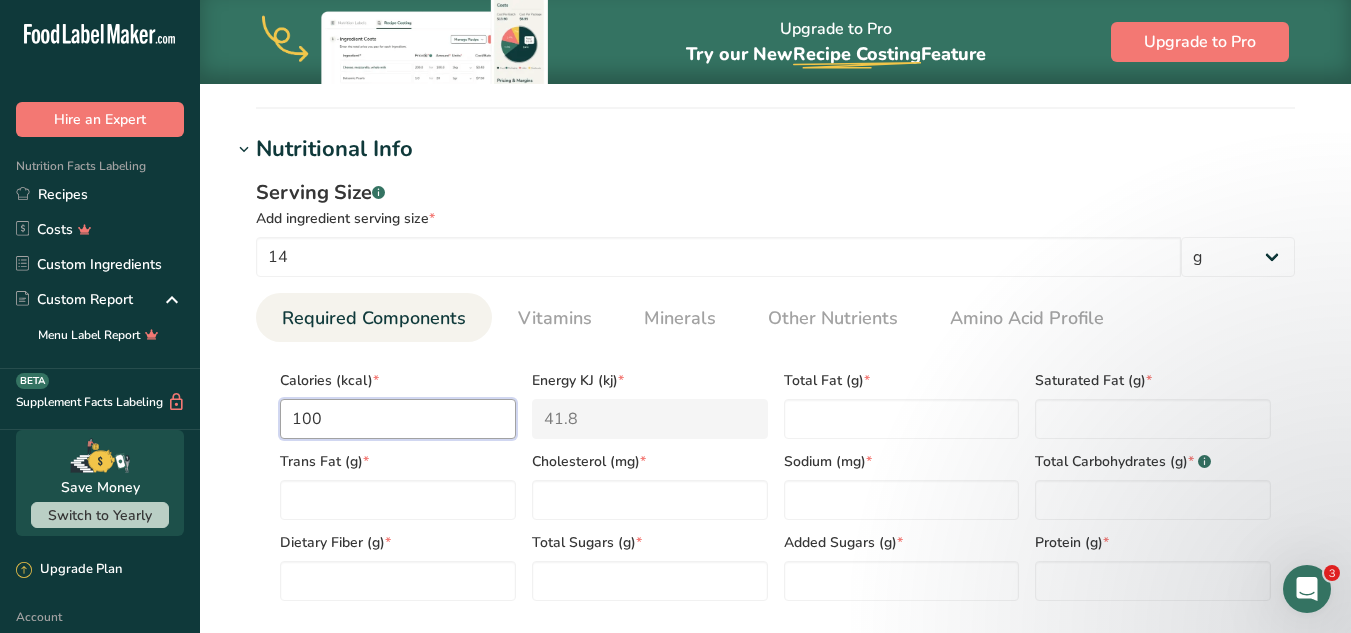 type on "418.4" 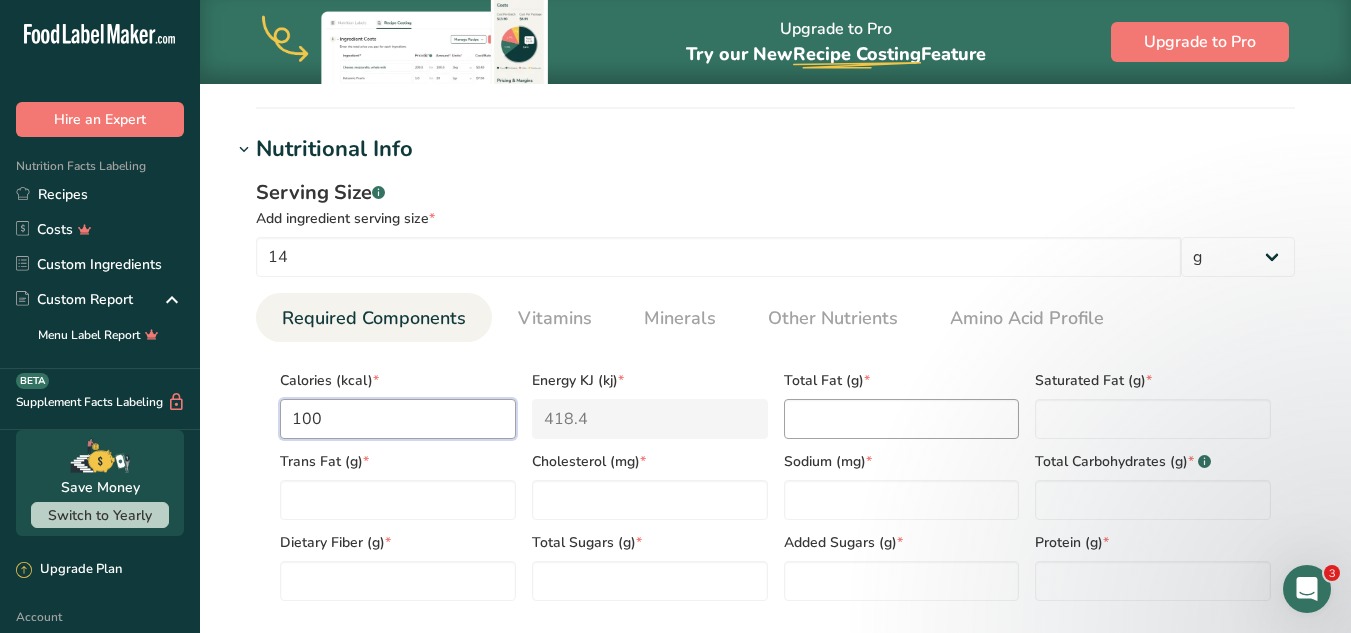 type on "100" 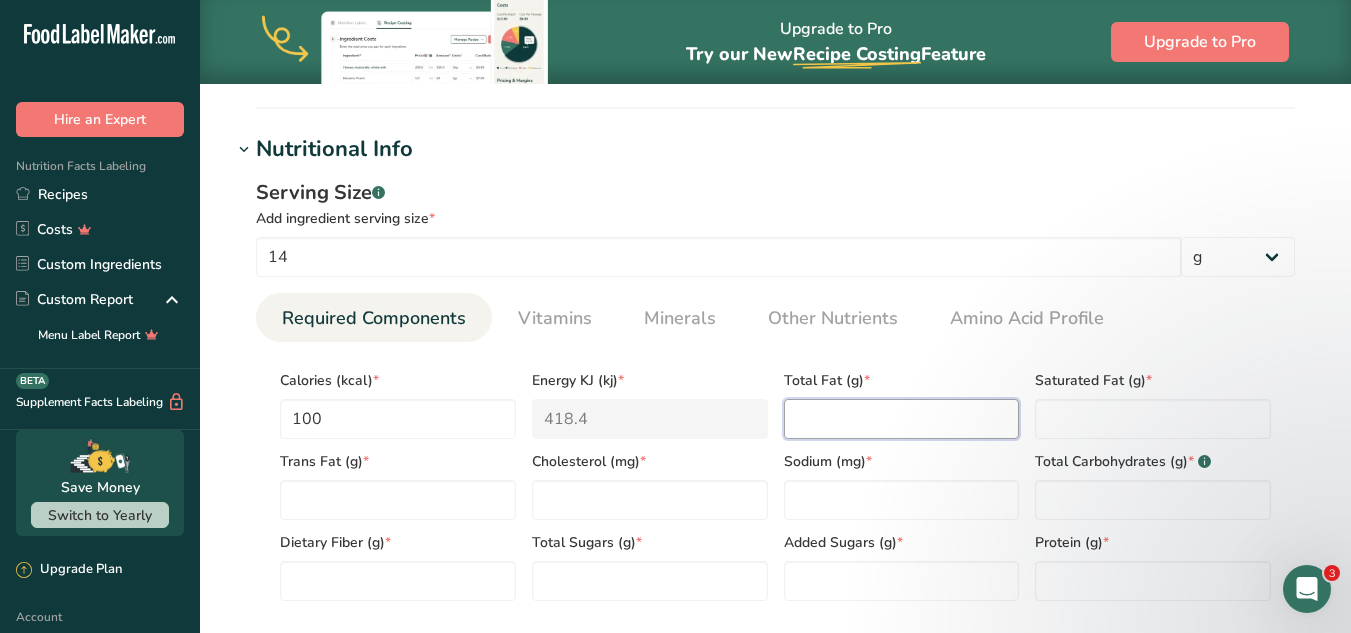 click at bounding box center (902, 419) 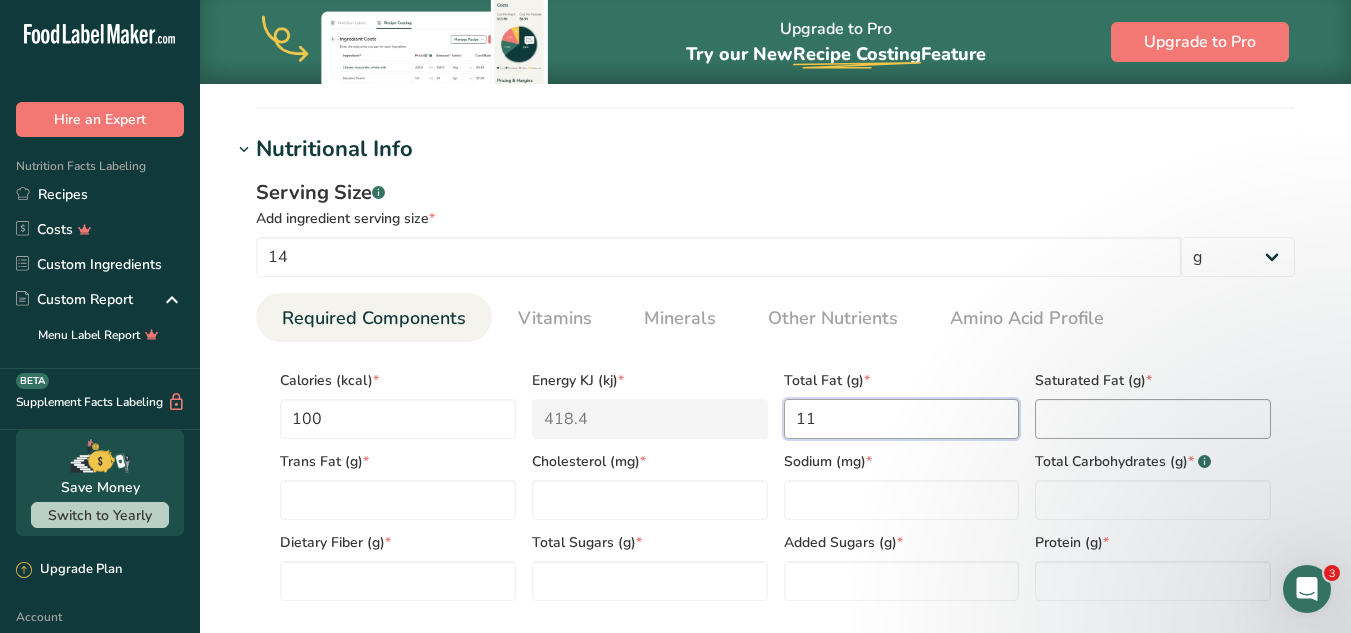 type on "11" 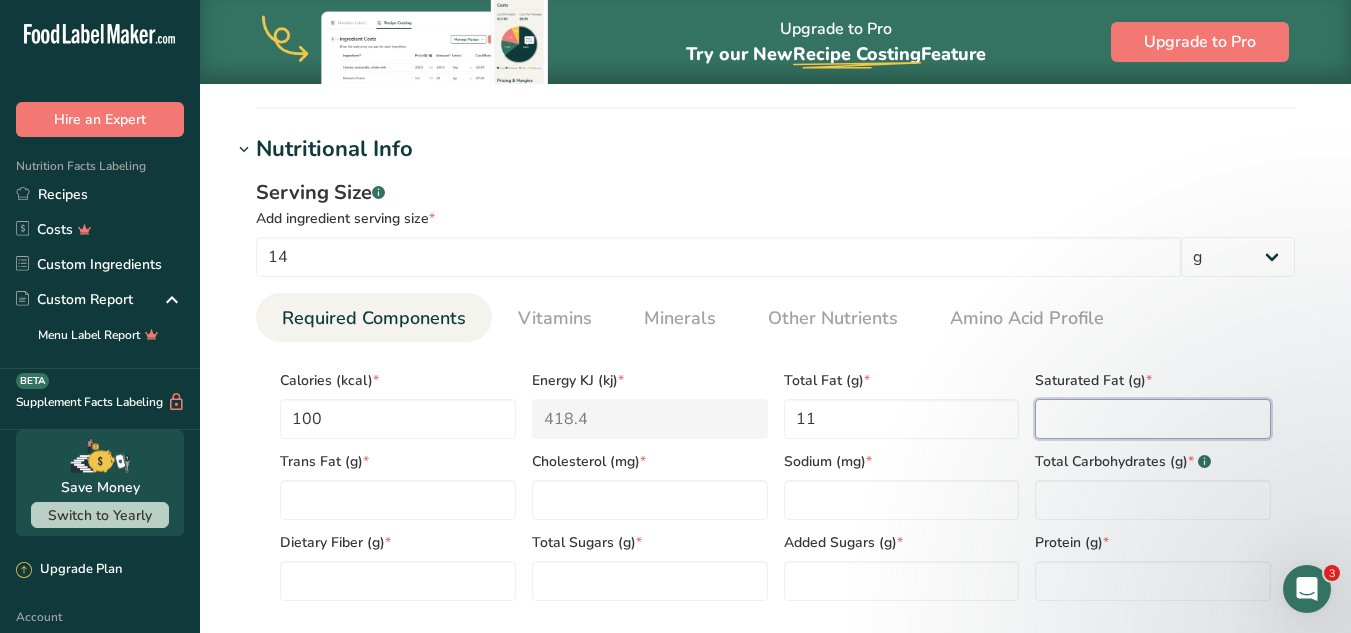 click at bounding box center (1153, 419) 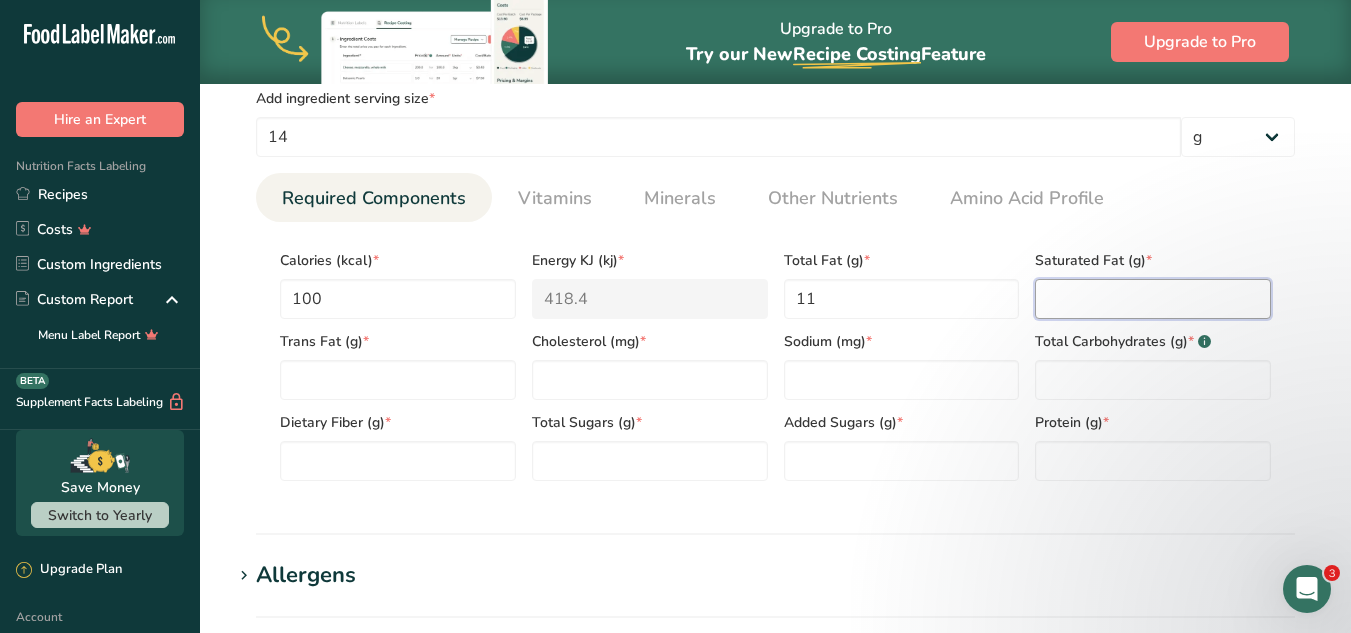 scroll, scrollTop: 862, scrollLeft: 0, axis: vertical 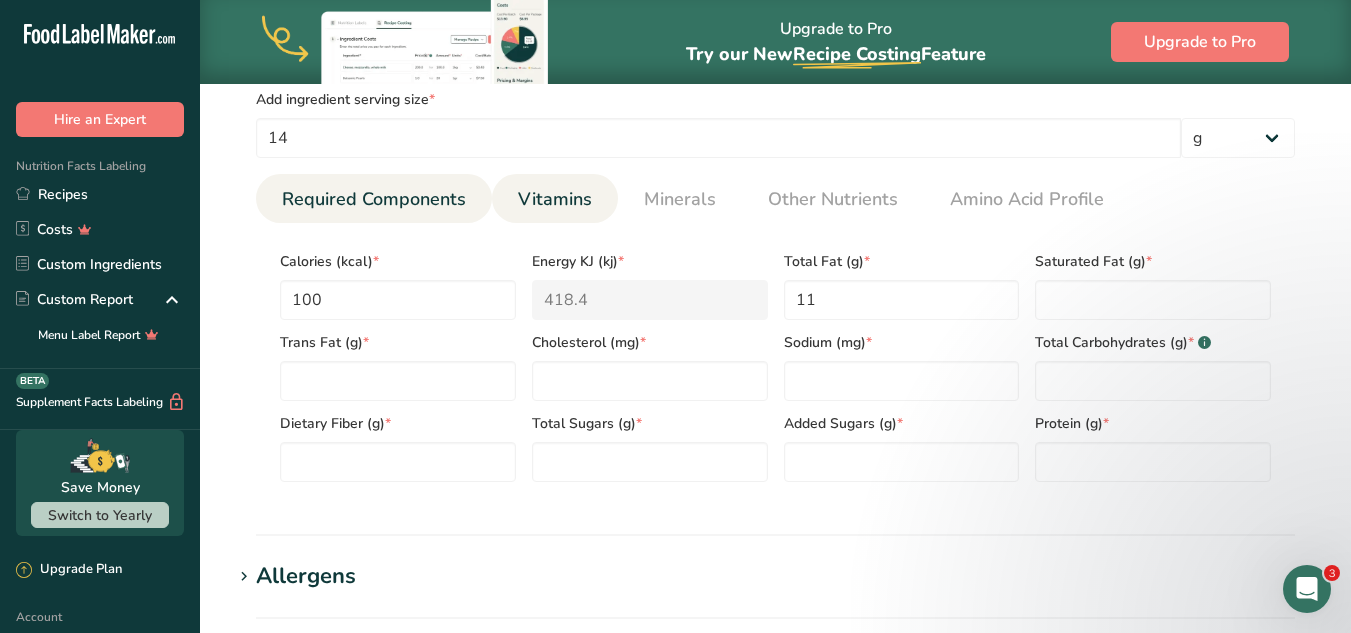 click on "Vitamins" at bounding box center [555, 199] 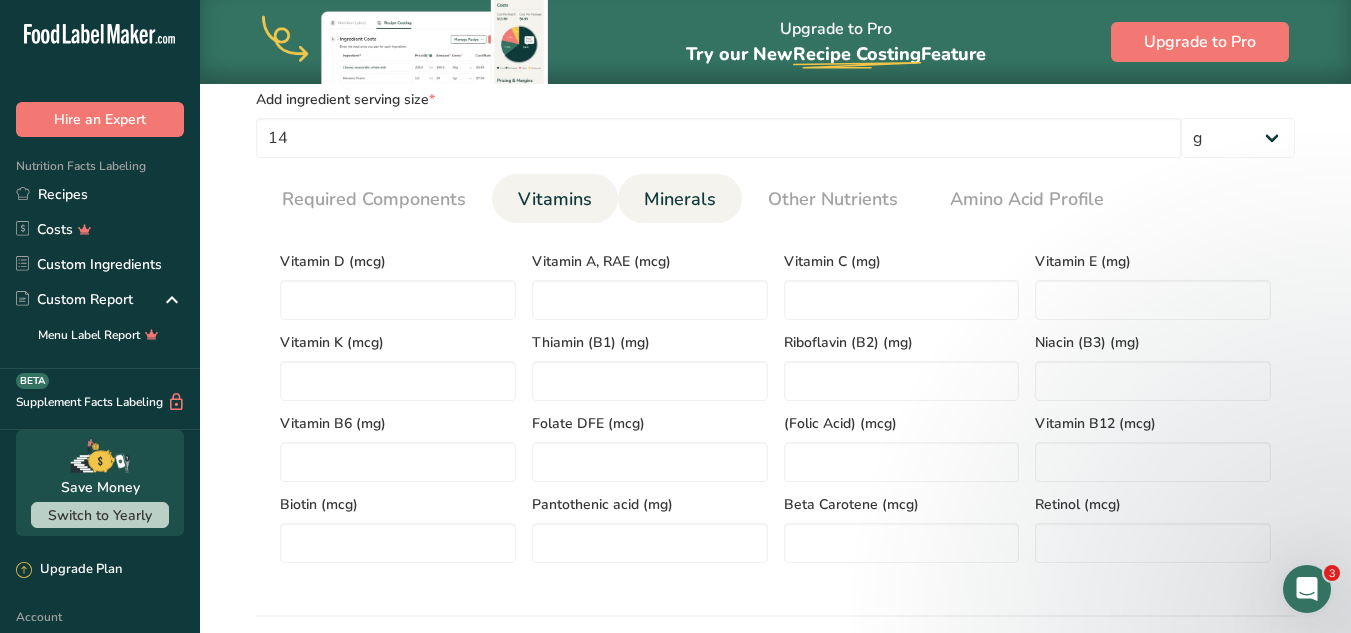 click on "Minerals" at bounding box center [680, 199] 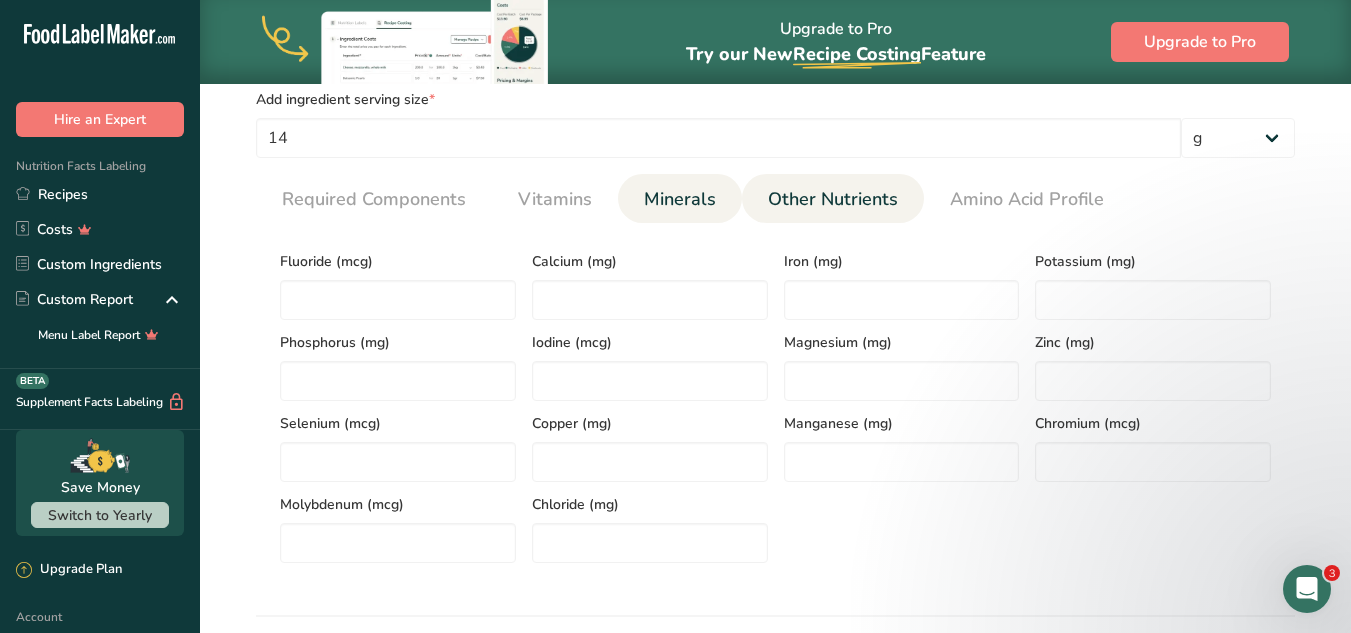click on "Other Nutrients" at bounding box center [833, 199] 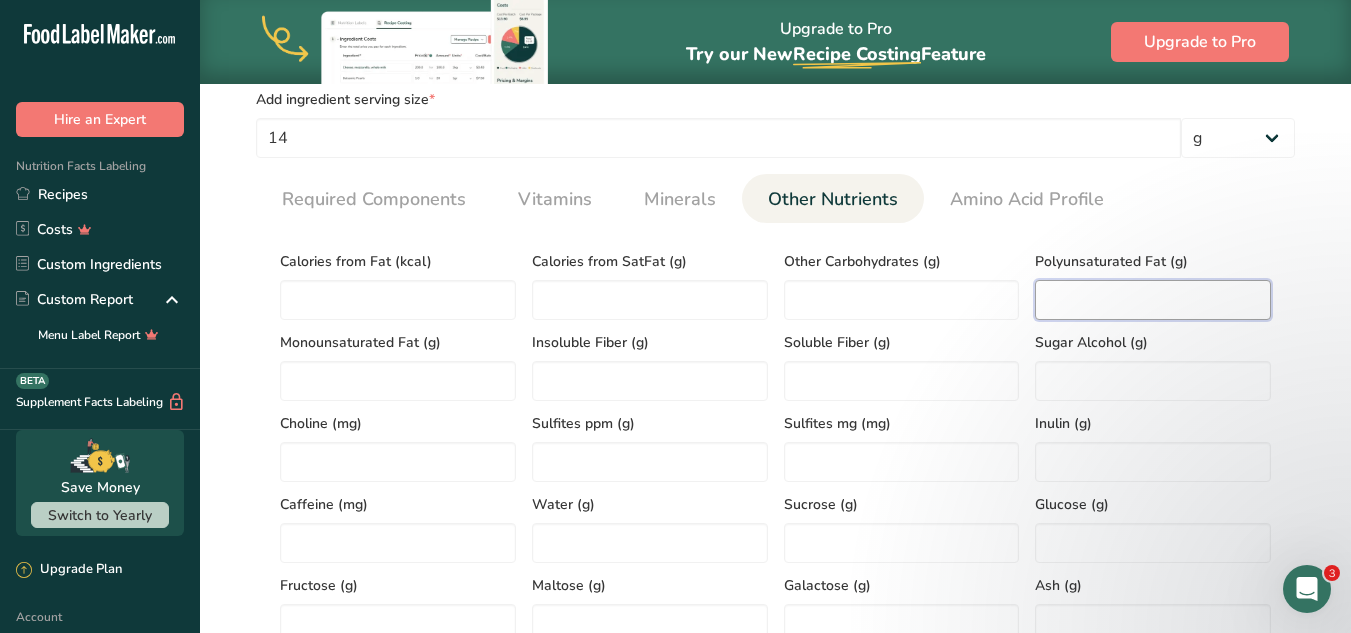 click at bounding box center (1153, 300) 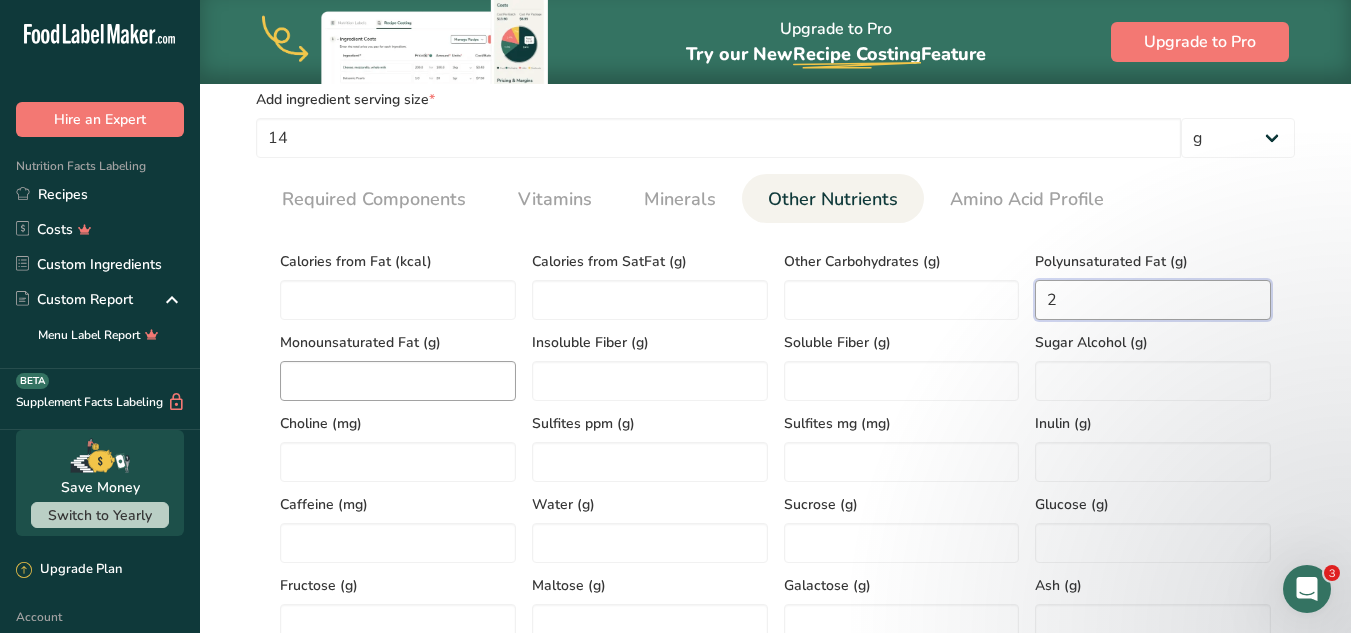 type on "2" 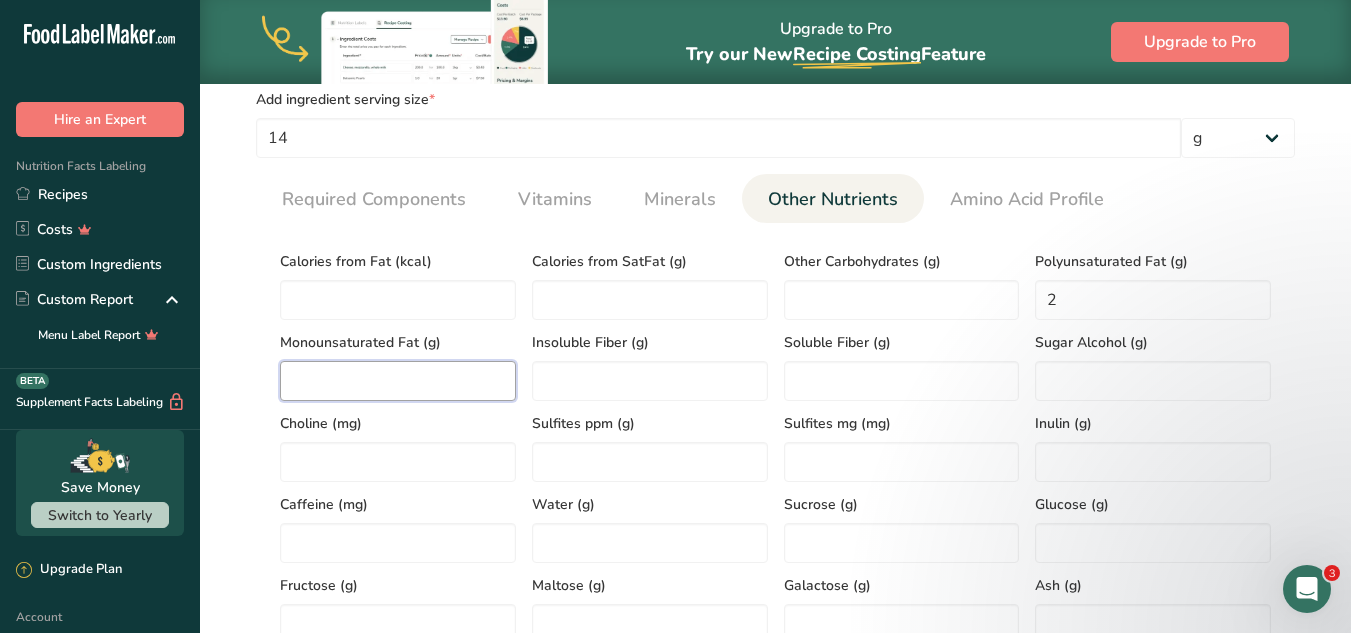 click at bounding box center [398, 381] 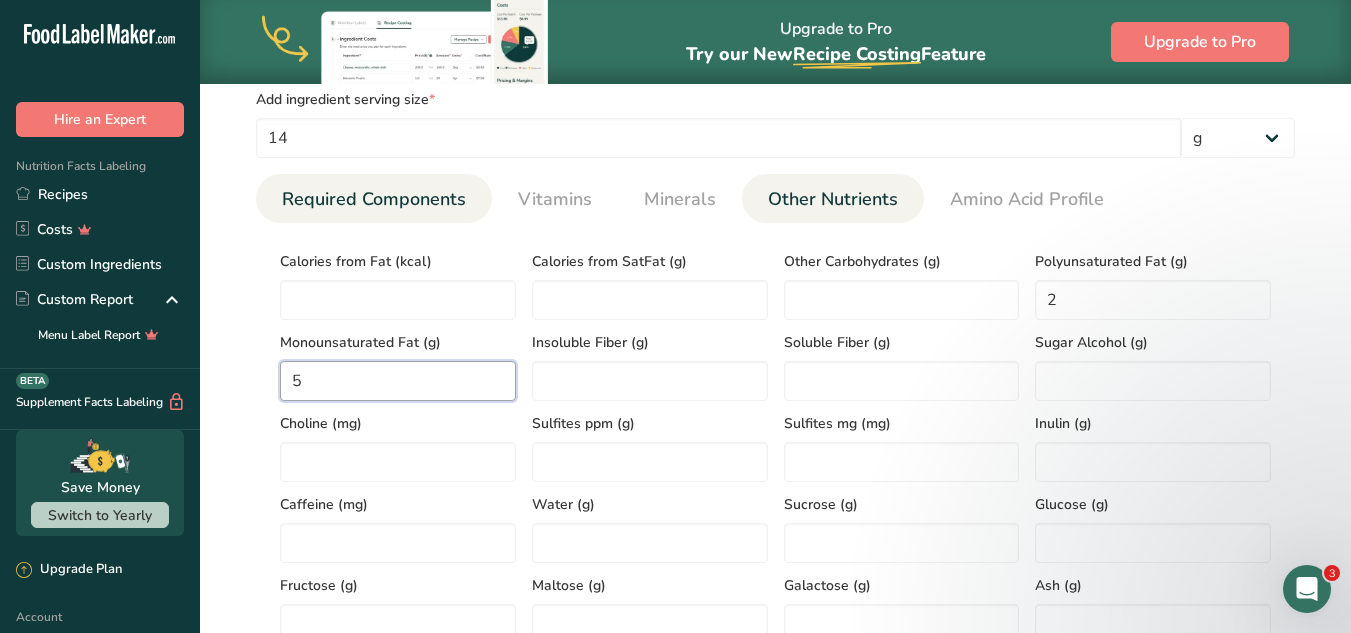type on "5" 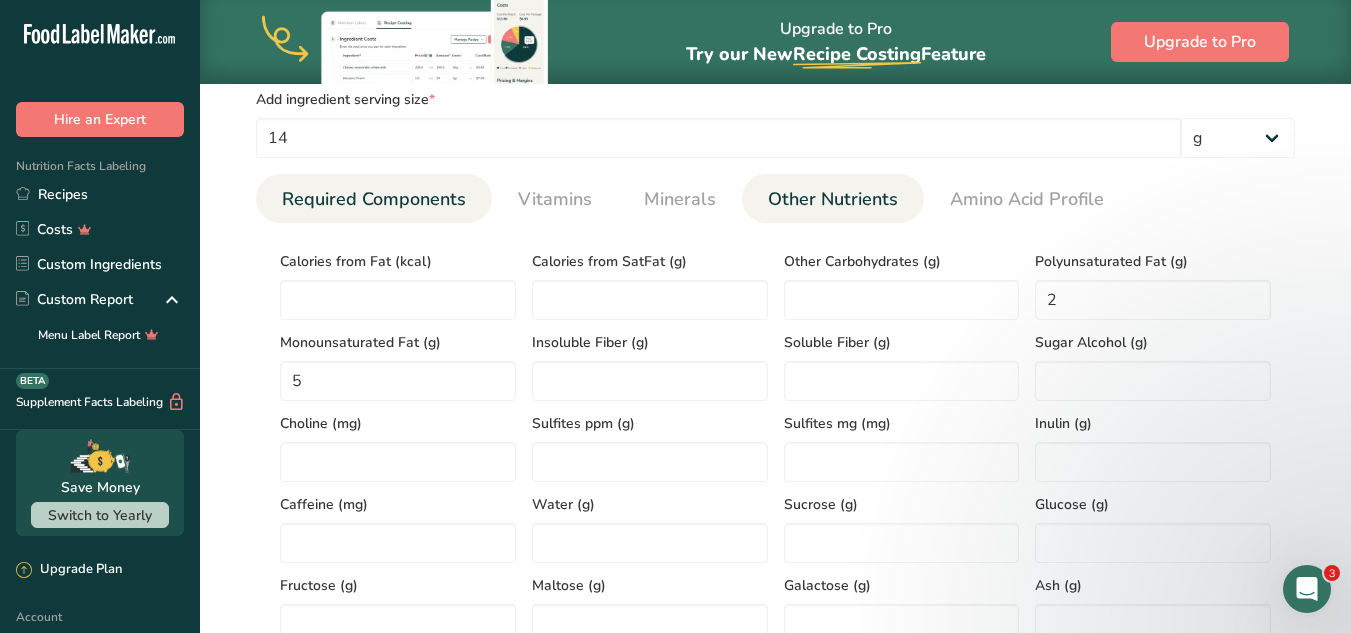 click on "Required Components" at bounding box center (374, 199) 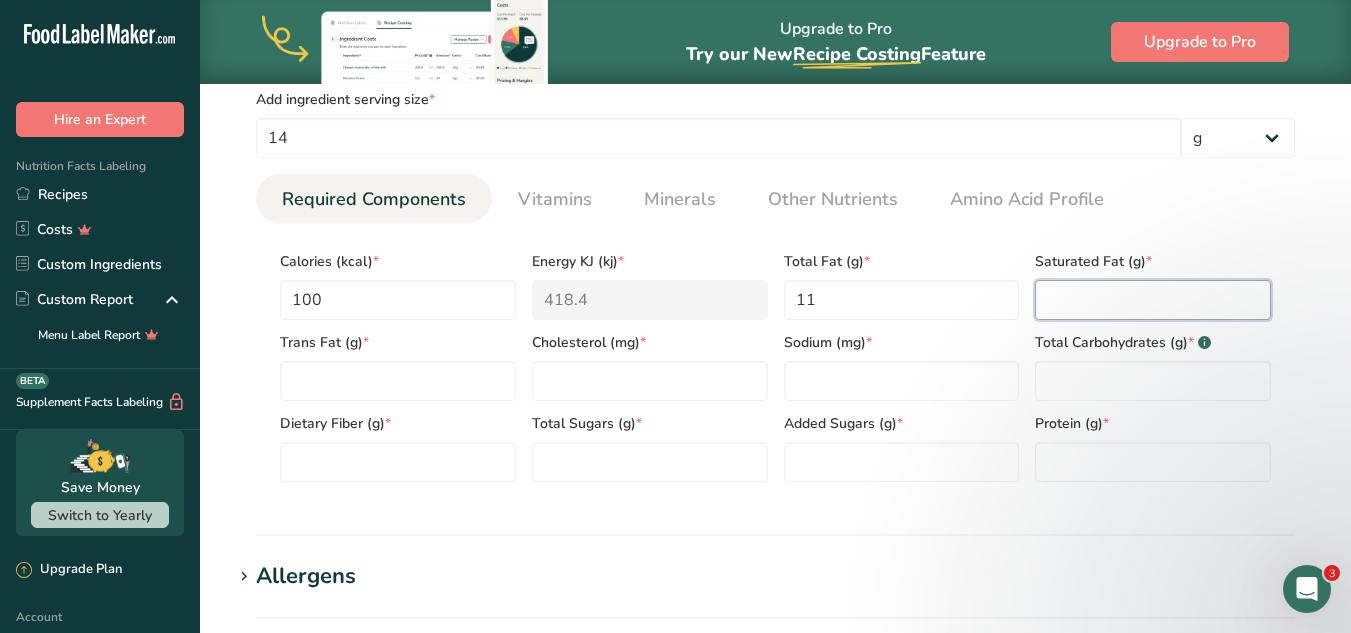 click at bounding box center (1153, 300) 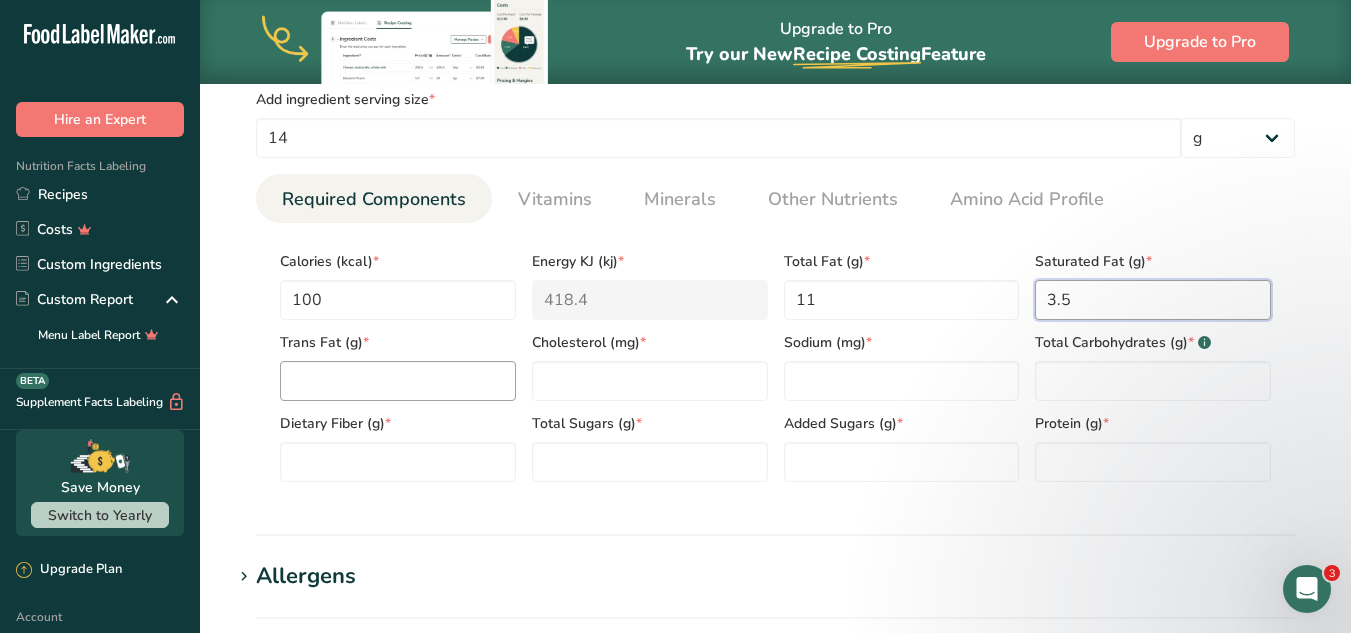 type on "3.5" 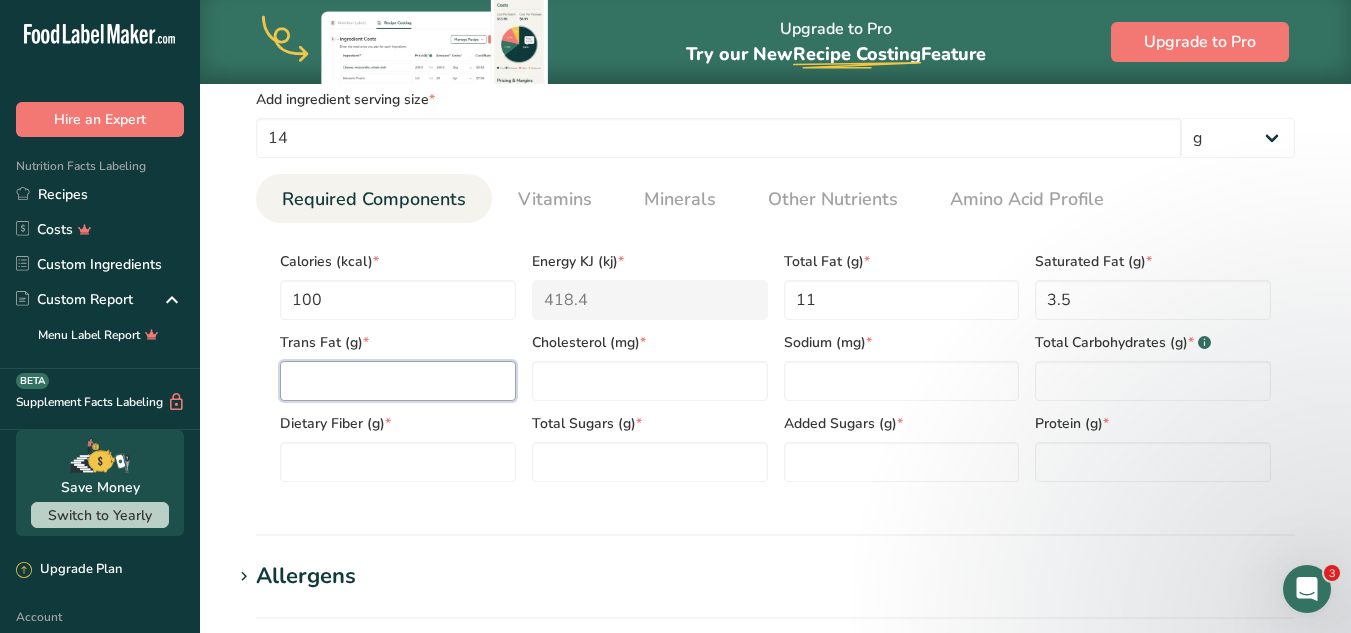 click at bounding box center (398, 381) 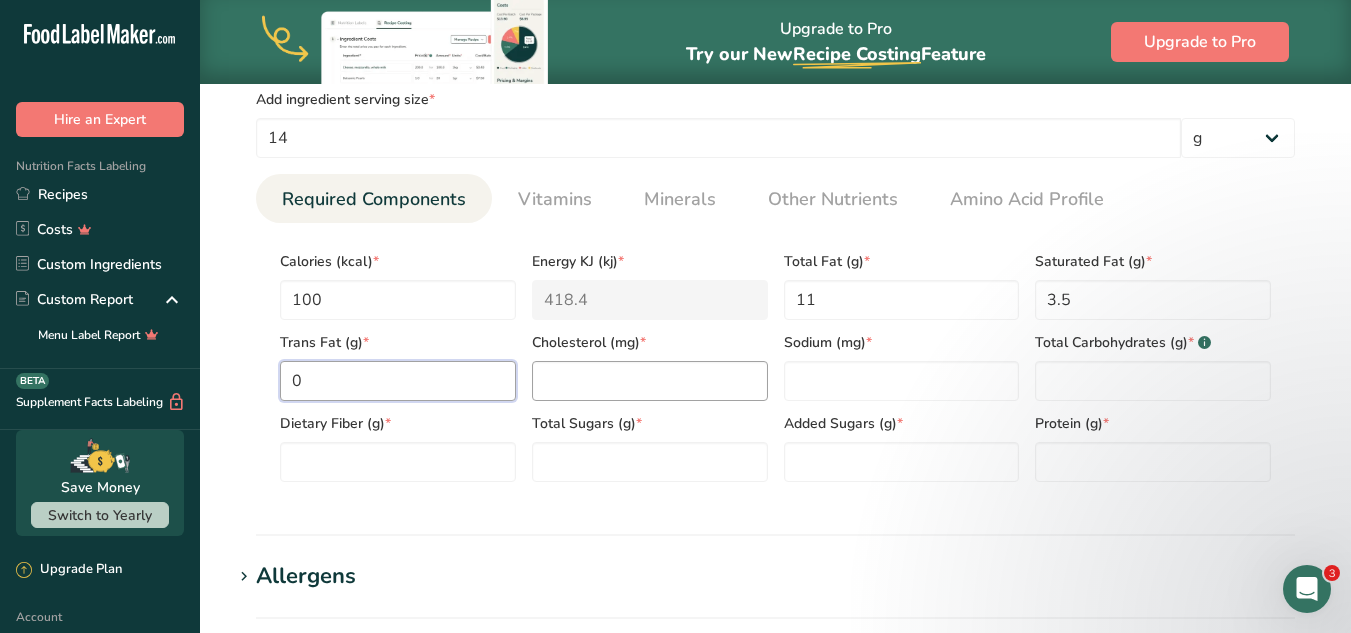 type on "0" 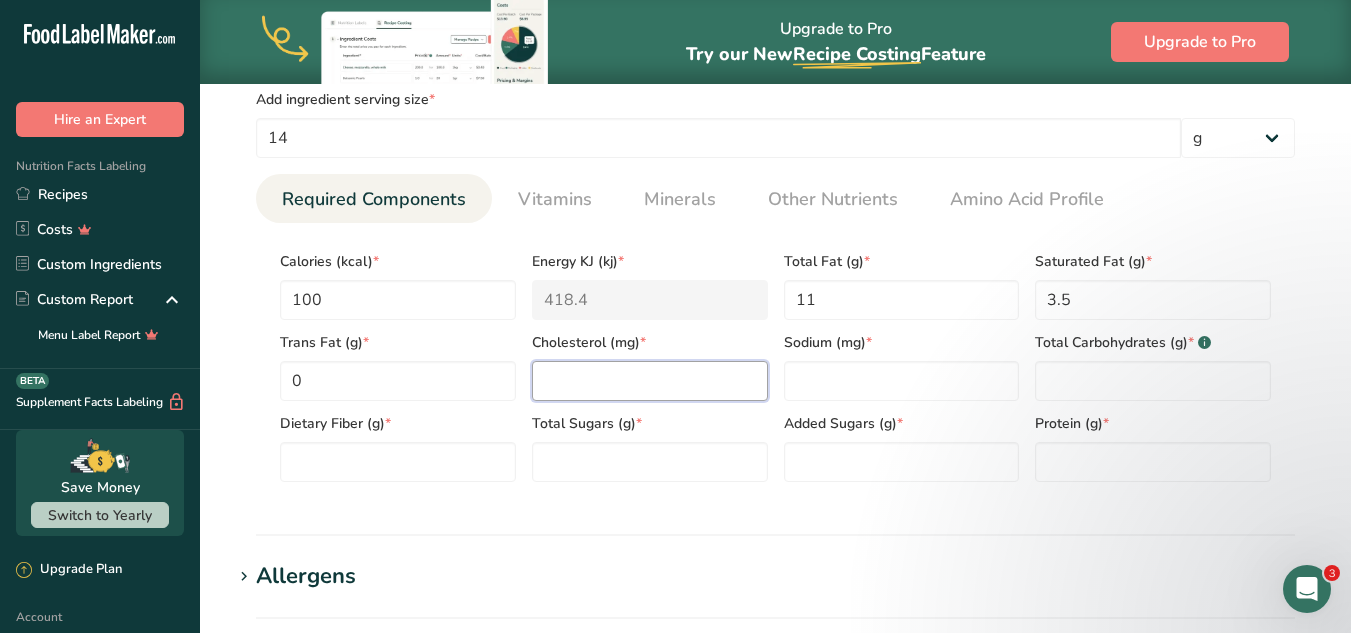 click at bounding box center (650, 381) 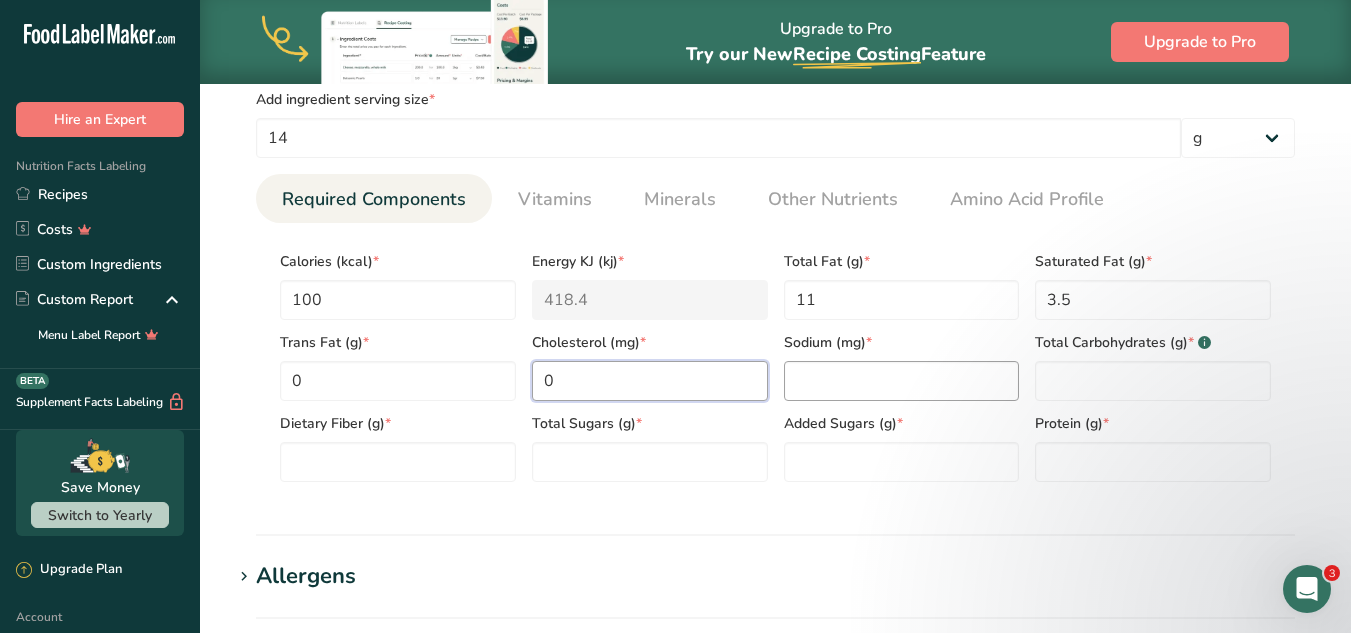 type on "0" 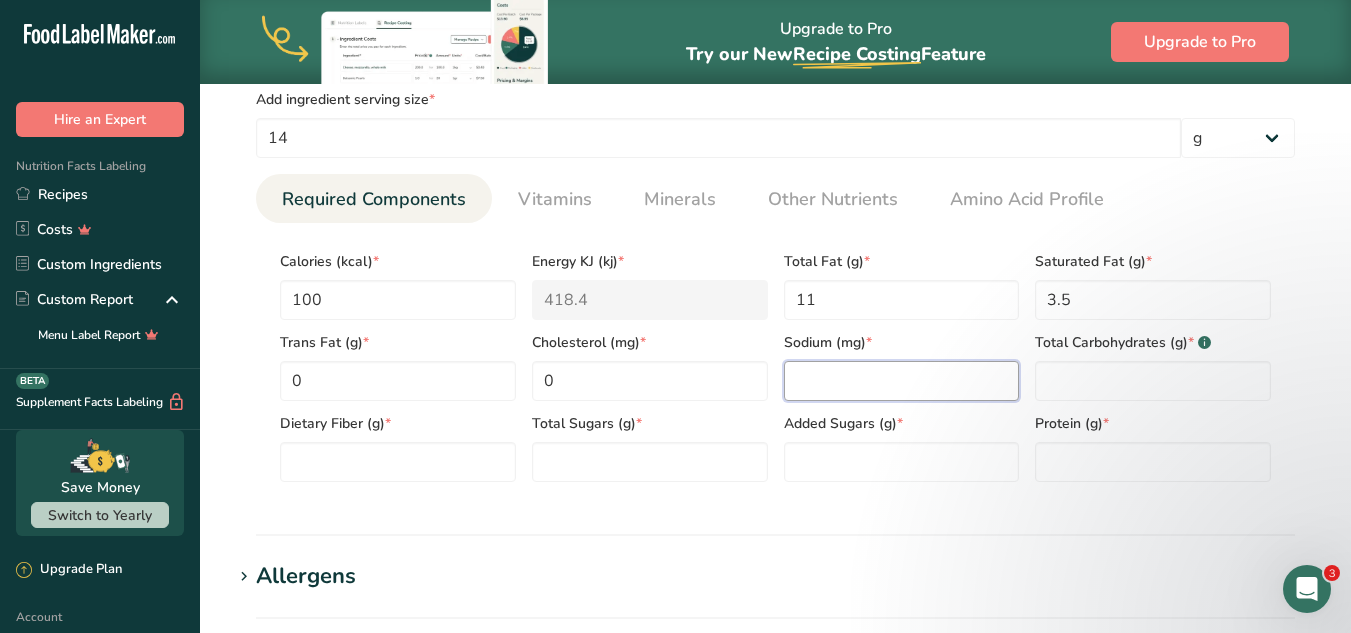 click at bounding box center (902, 381) 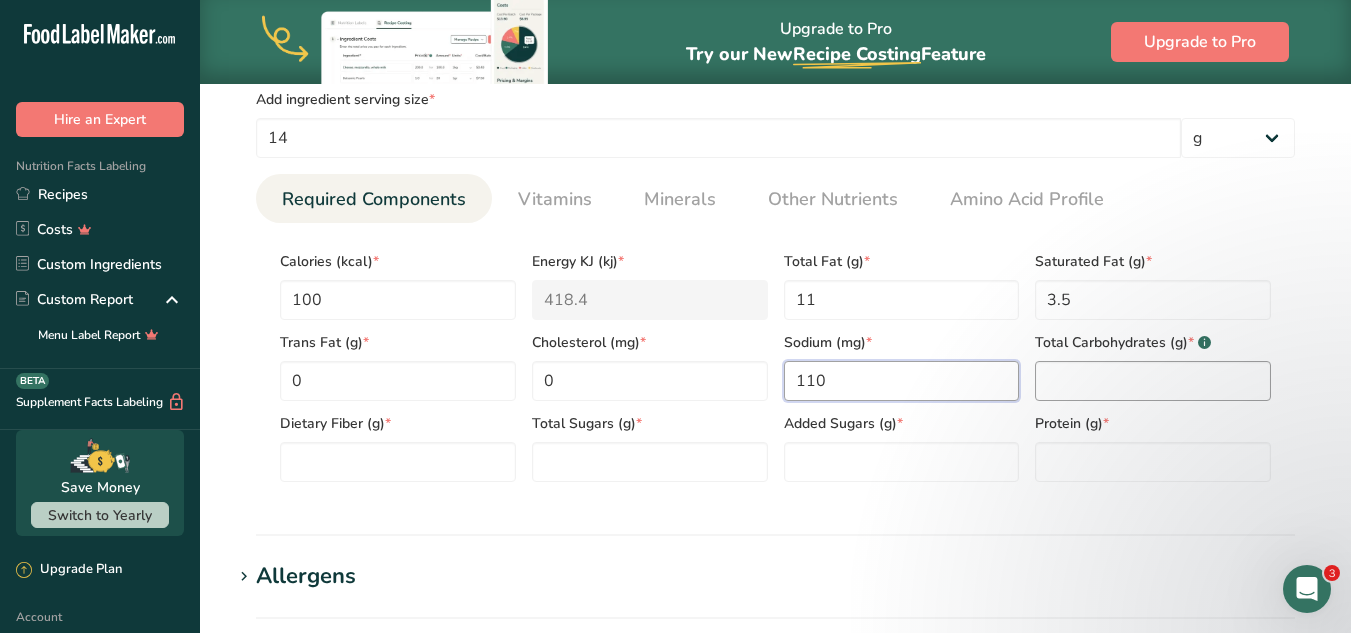 type on "110" 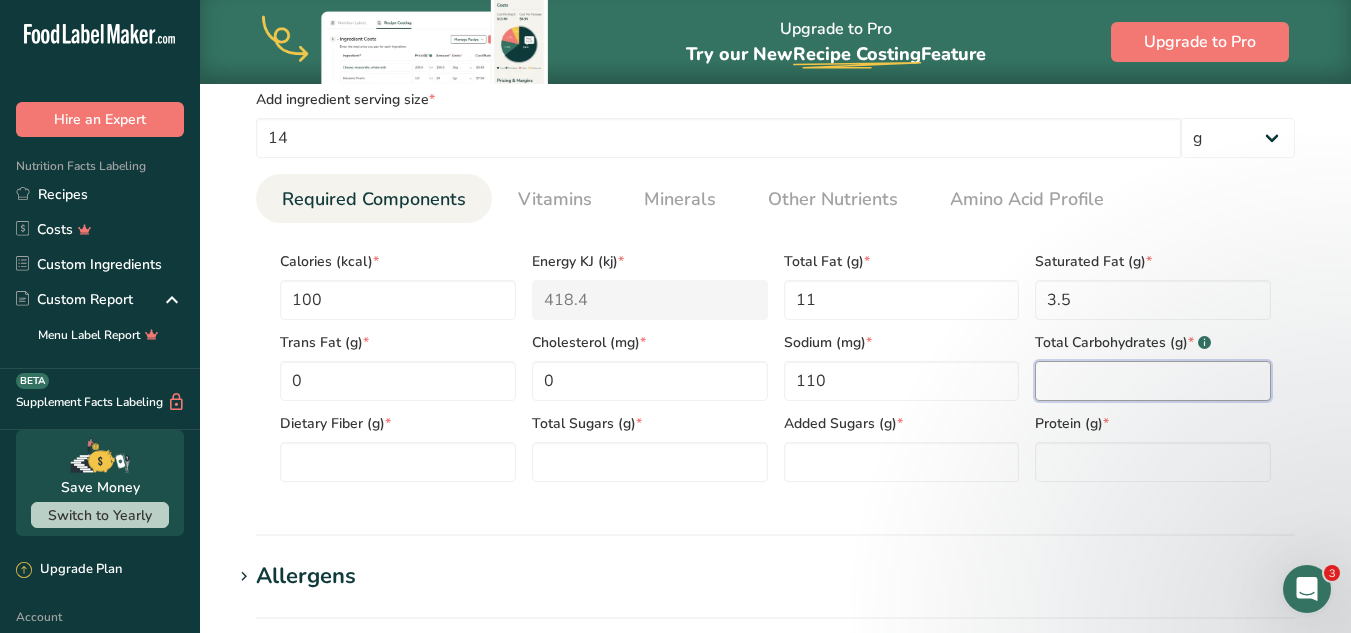 click at bounding box center (1153, 381) 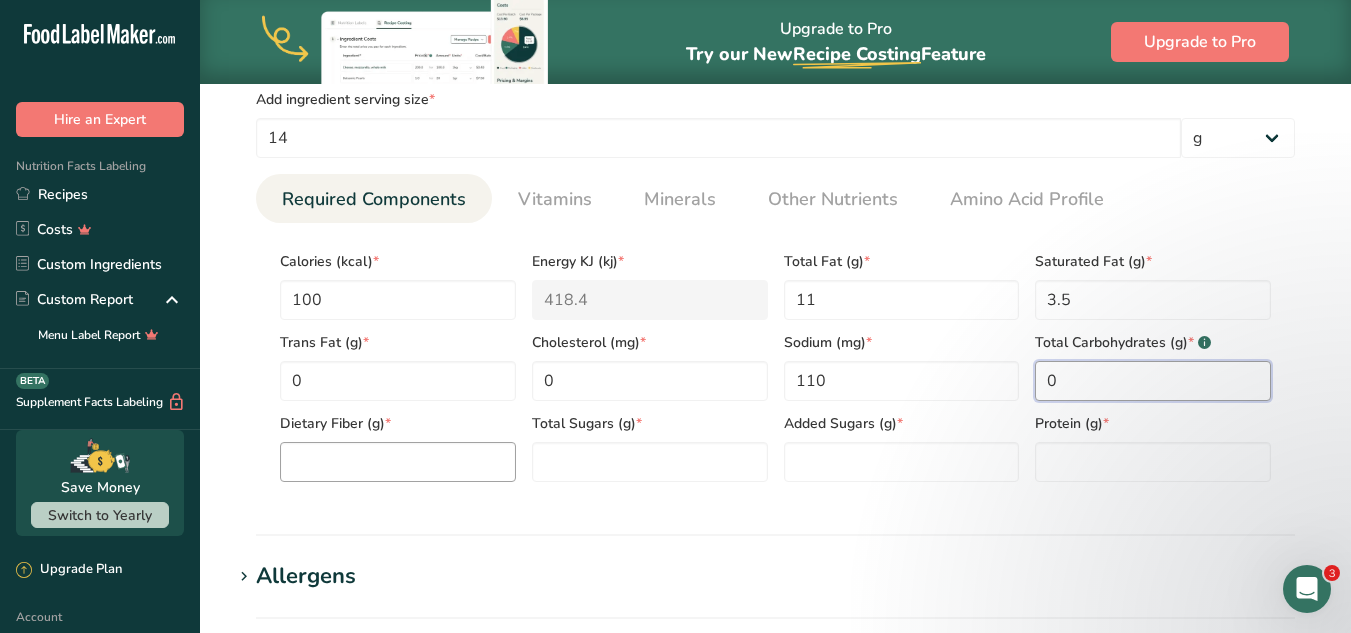 type on "0" 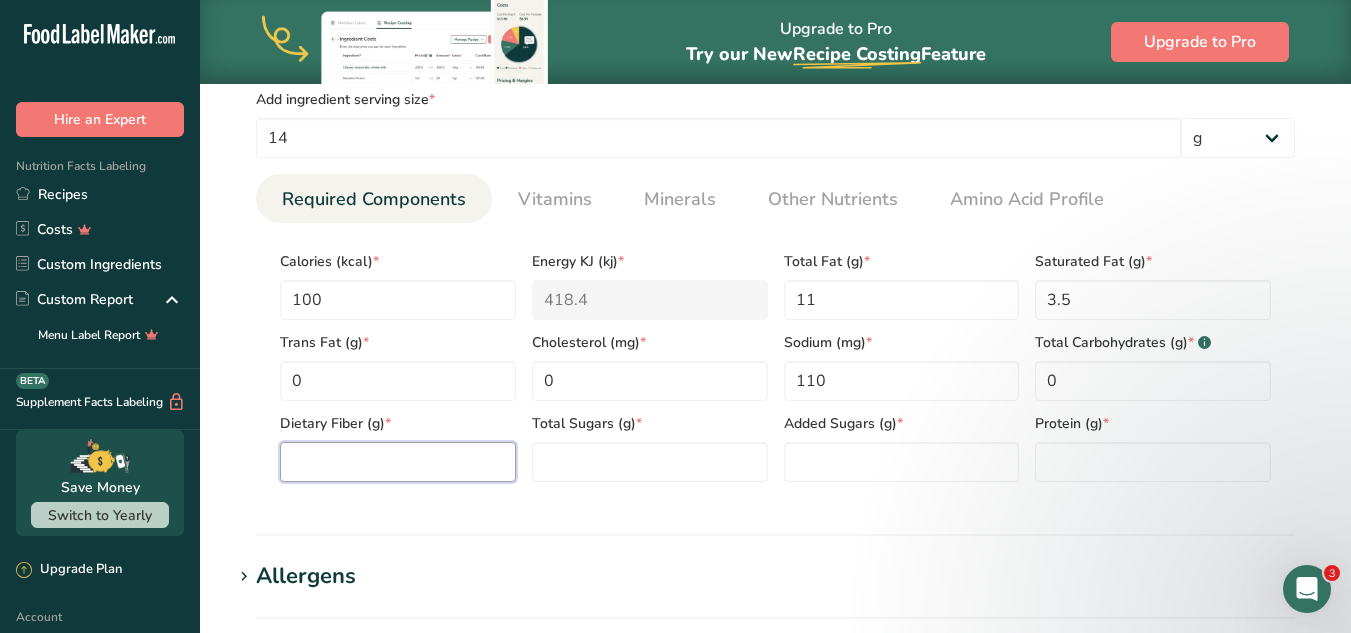 click at bounding box center (398, 462) 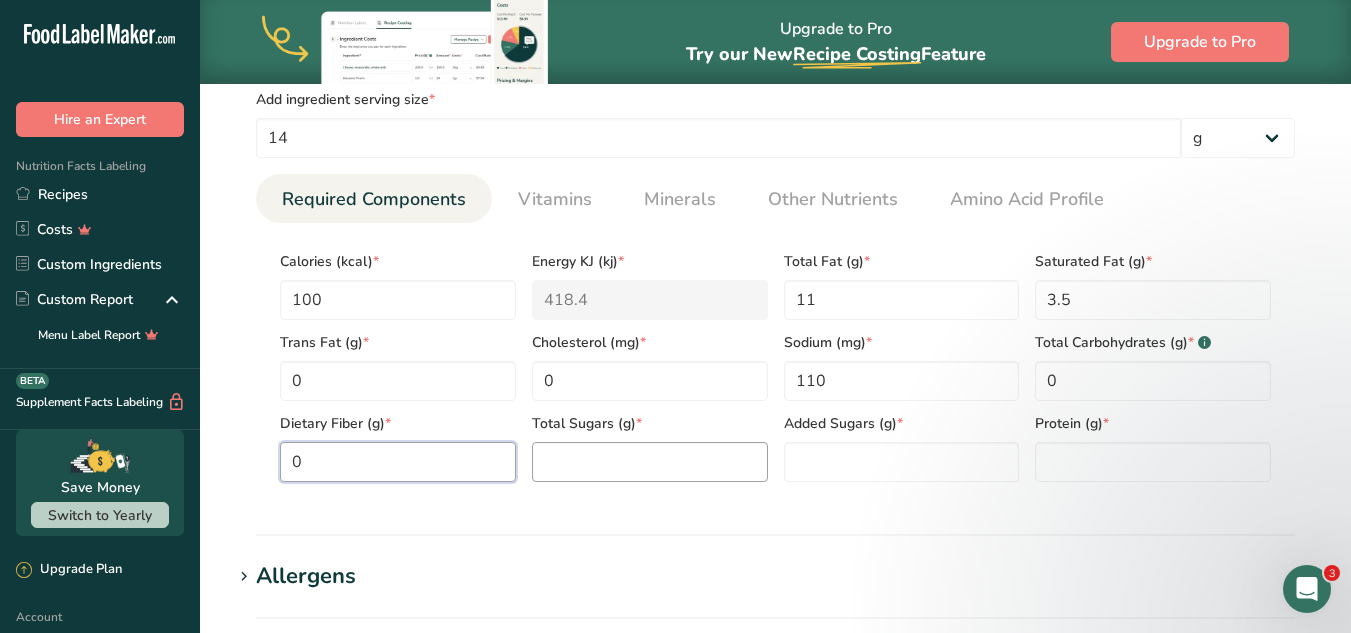 type on "0" 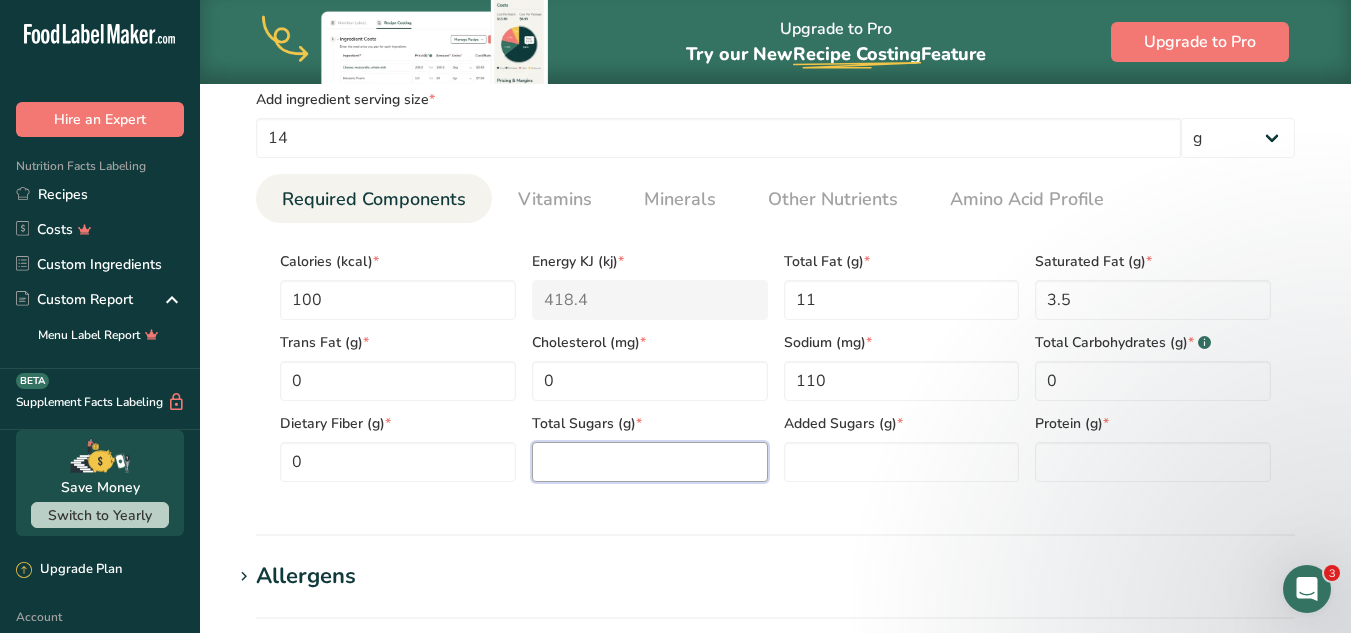 click at bounding box center (650, 462) 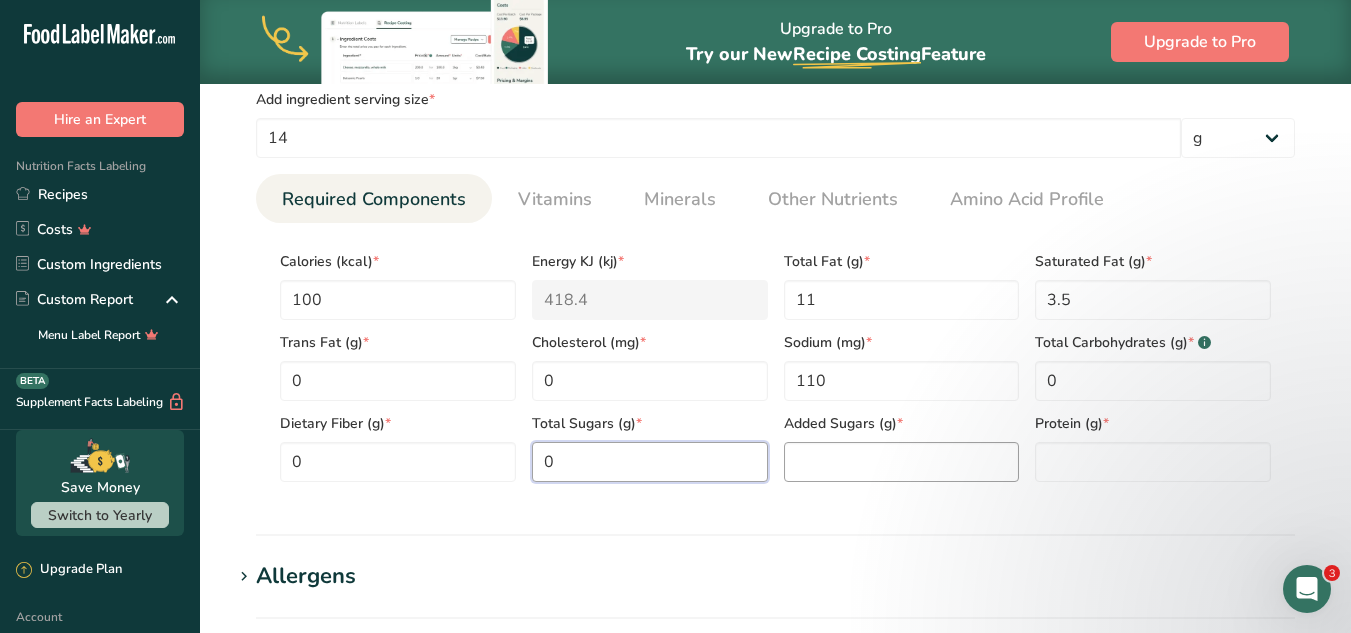 type on "0" 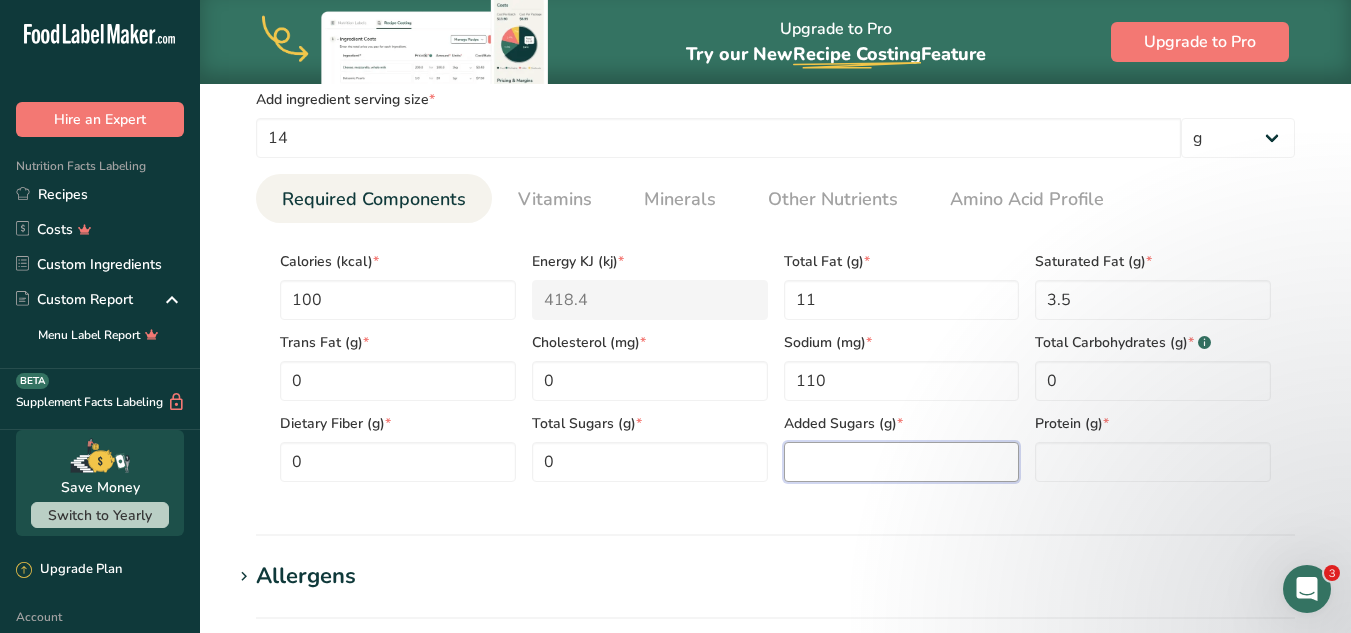 click at bounding box center [902, 462] 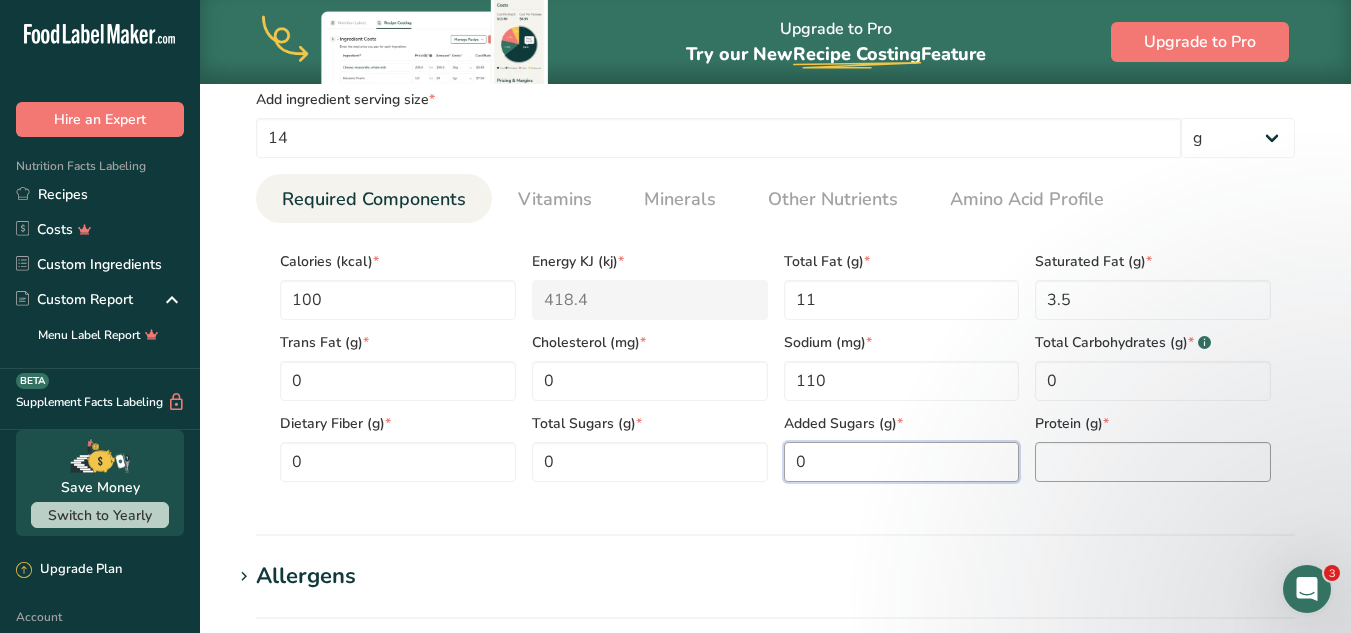 type on "0" 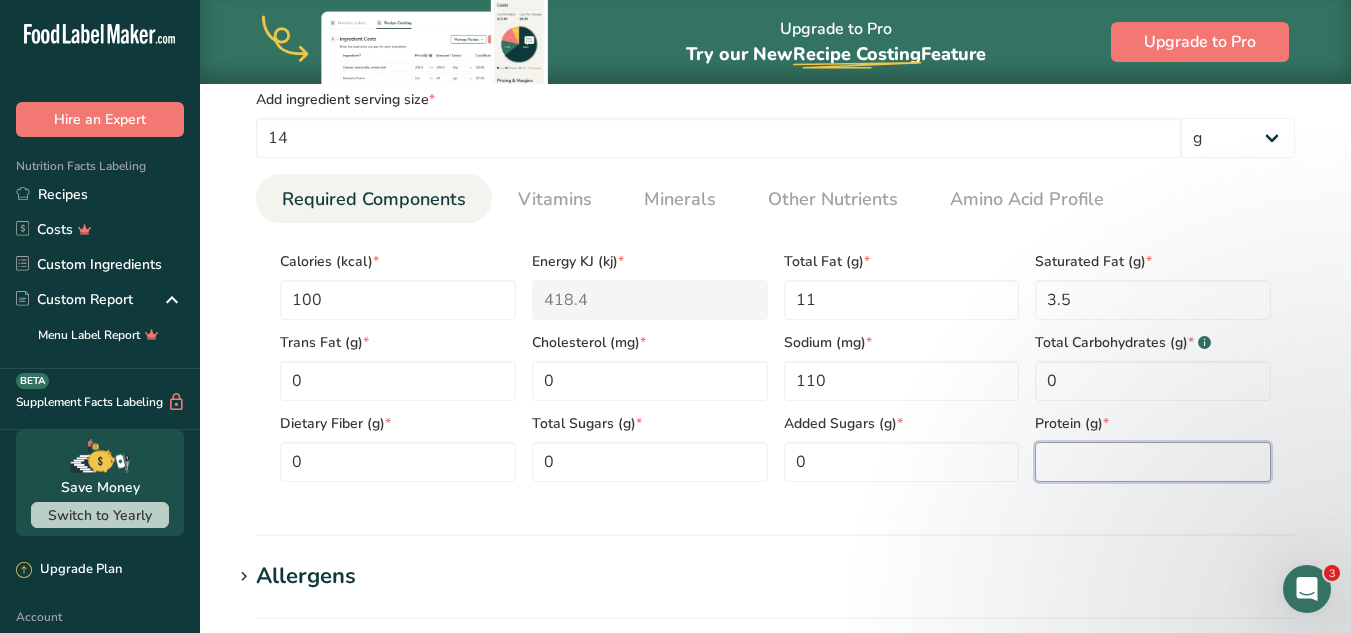 click at bounding box center [1153, 462] 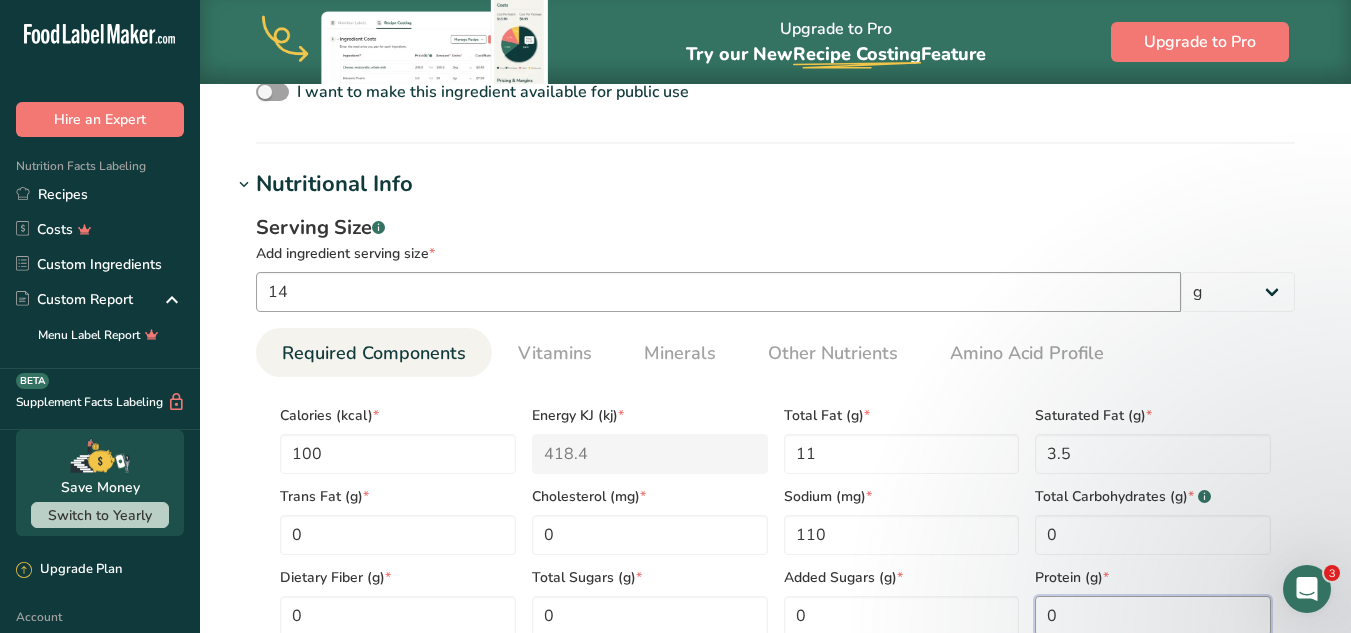 scroll, scrollTop: 697, scrollLeft: 0, axis: vertical 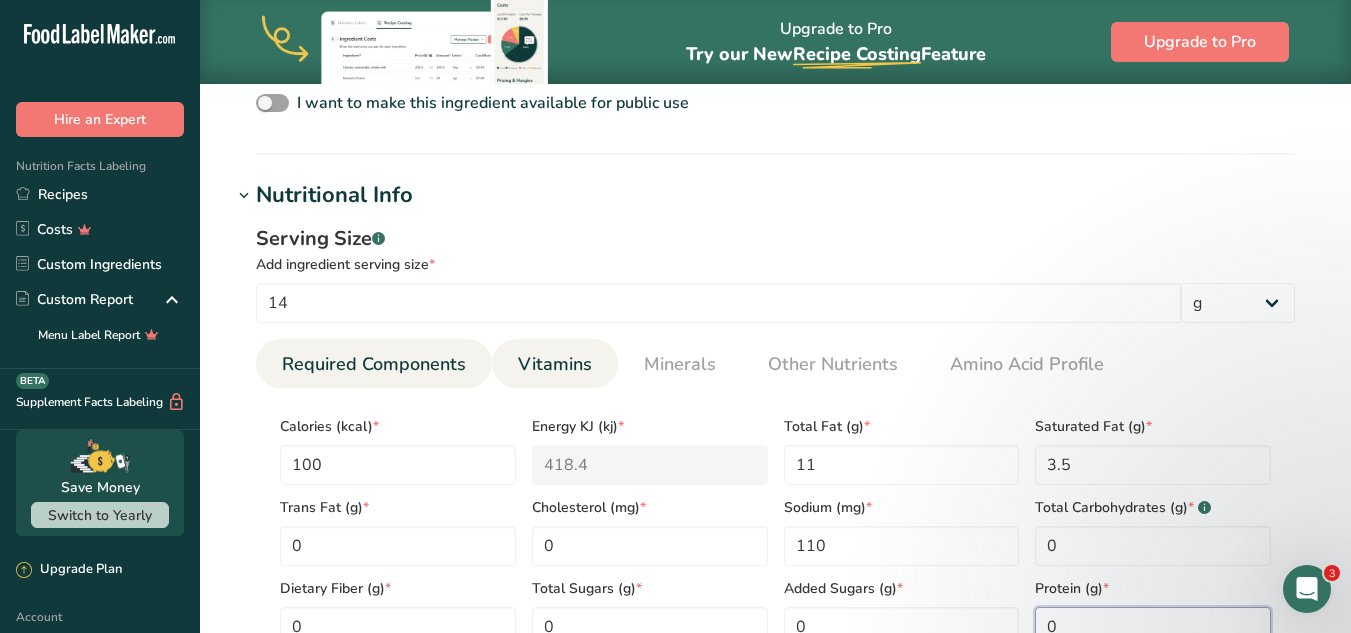 type on "0" 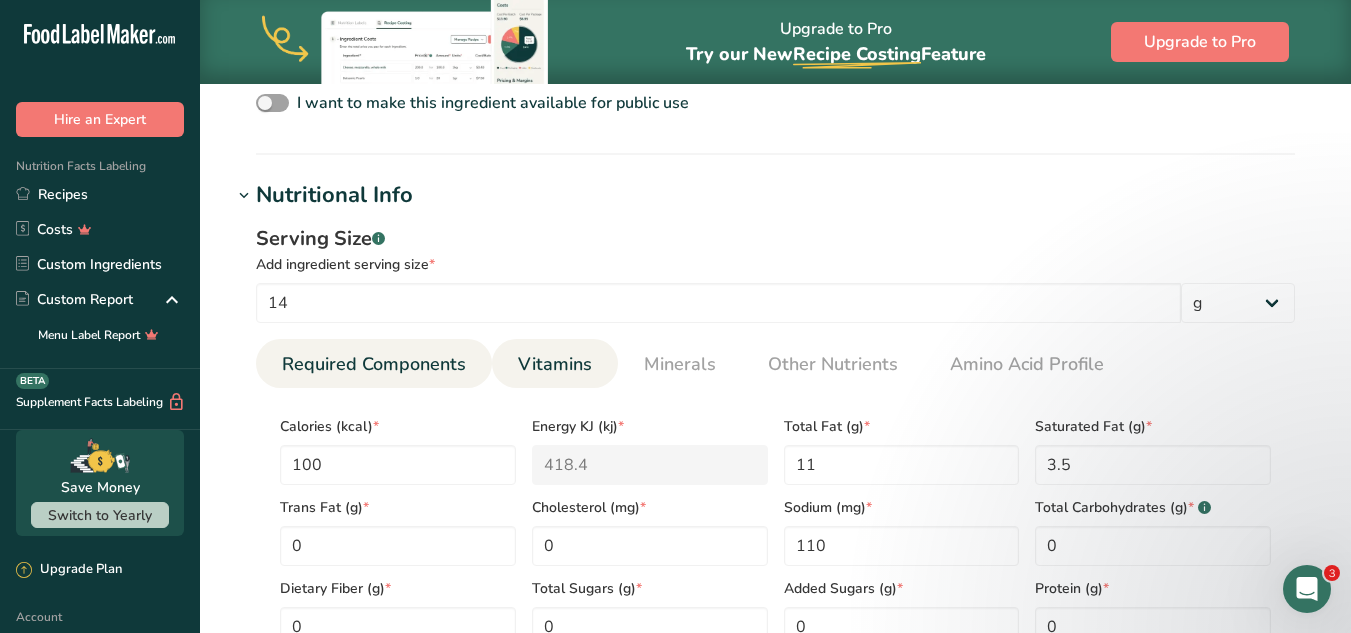 click on "Vitamins" at bounding box center (555, 364) 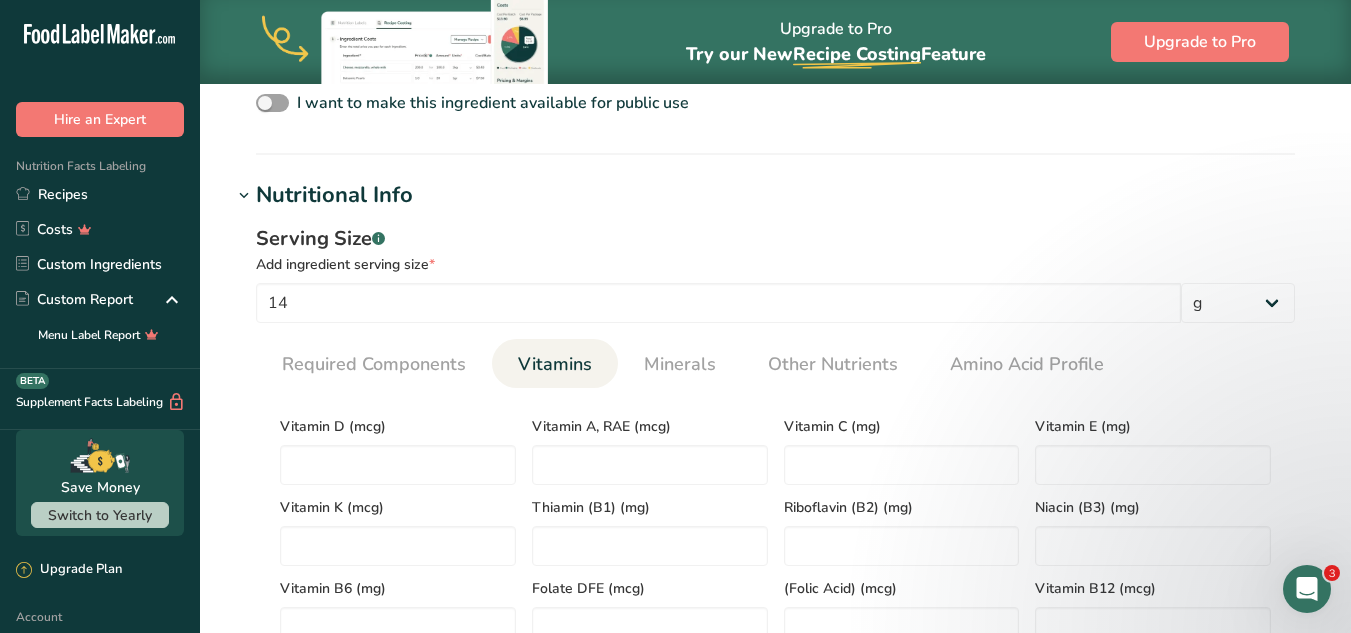 scroll, scrollTop: 824, scrollLeft: 0, axis: vertical 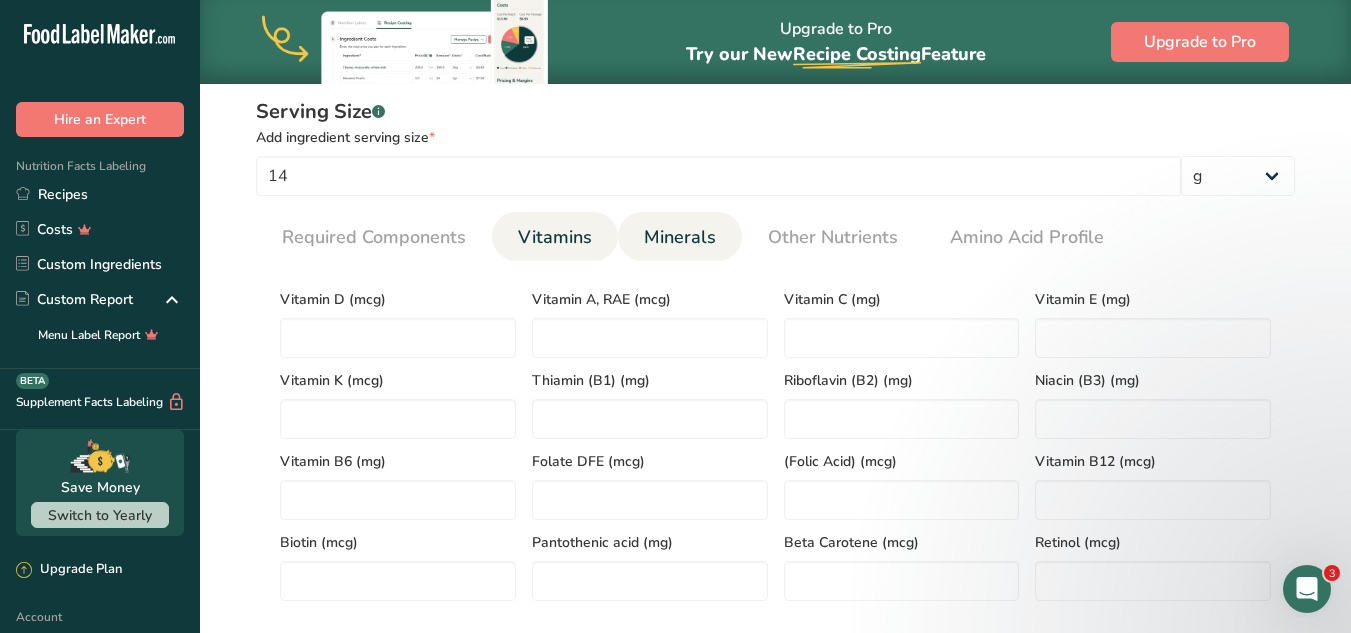 click on "Minerals" at bounding box center [680, 237] 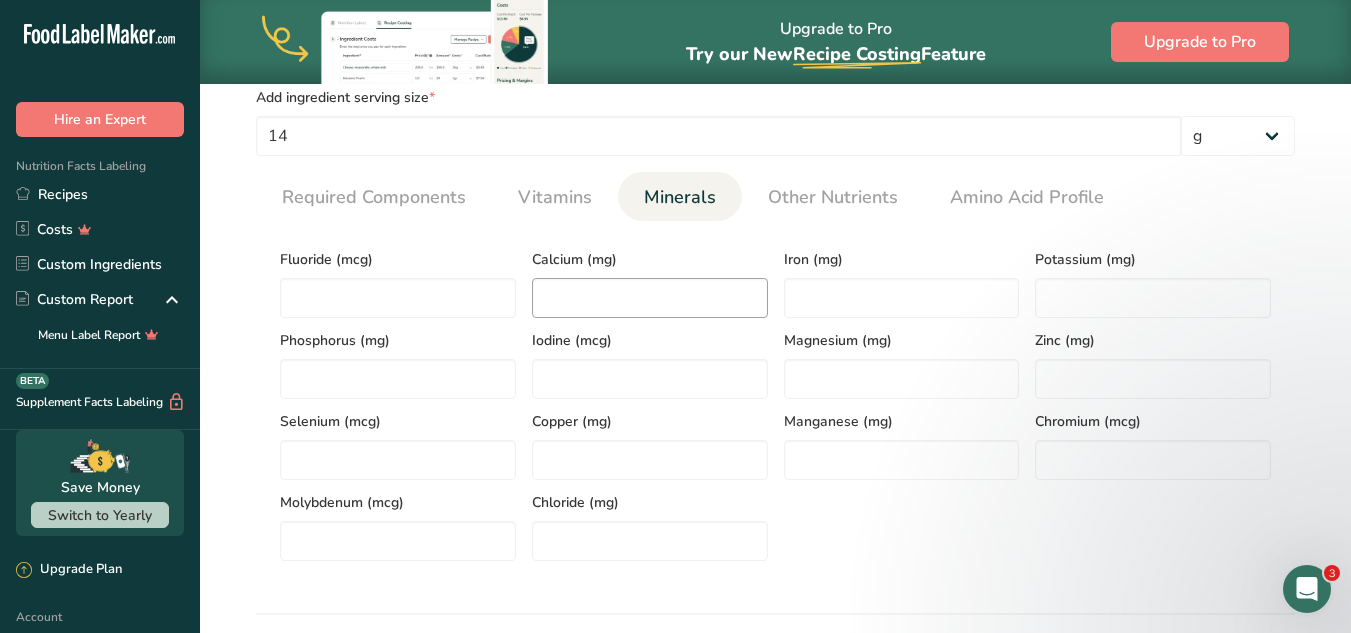 scroll, scrollTop: 863, scrollLeft: 0, axis: vertical 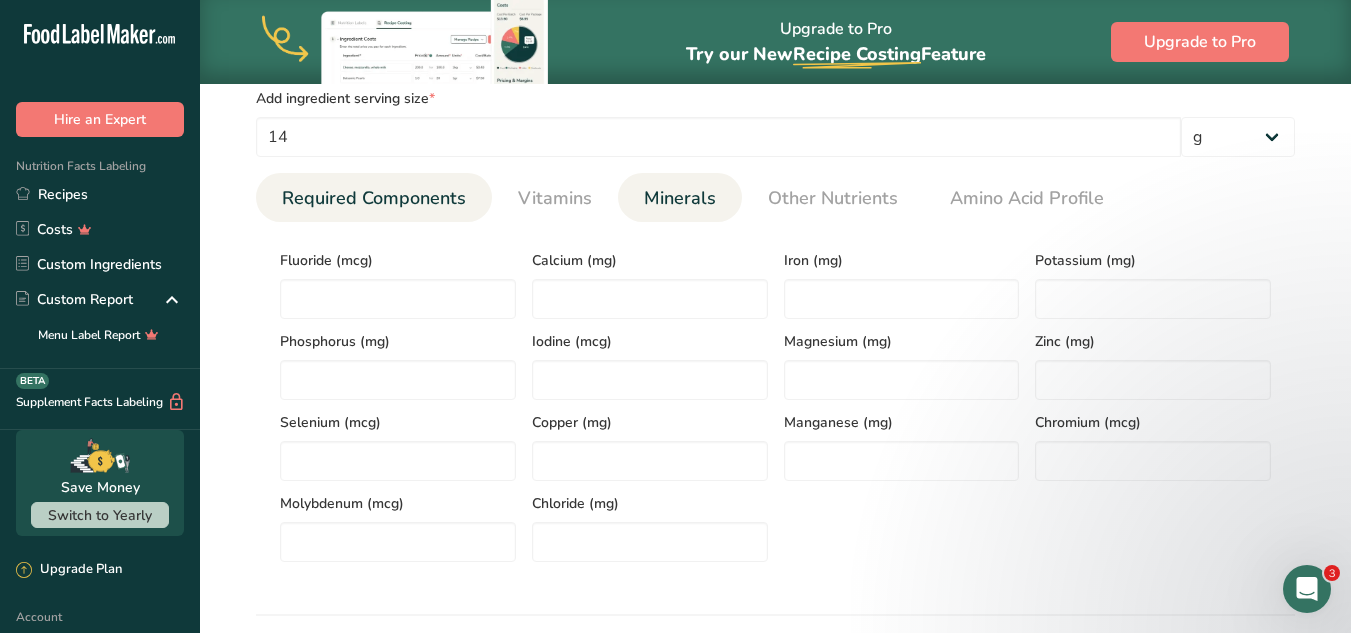 click on "Required Components" at bounding box center (374, 198) 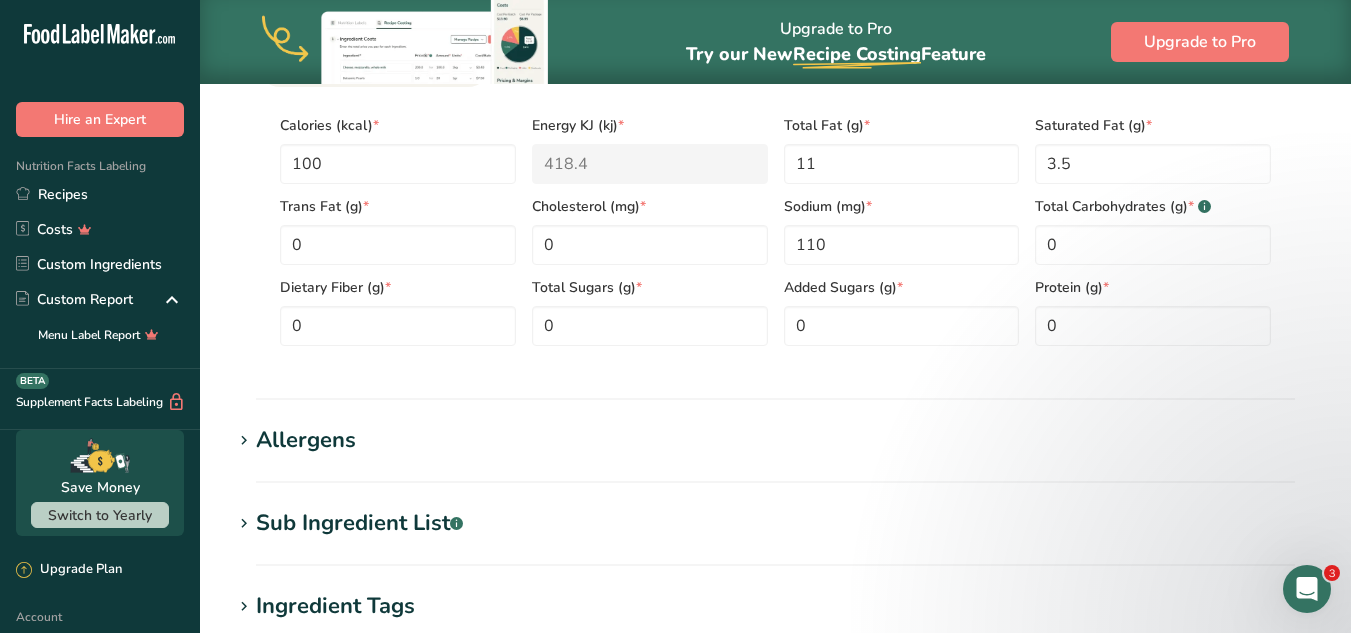 scroll, scrollTop: 1109, scrollLeft: 0, axis: vertical 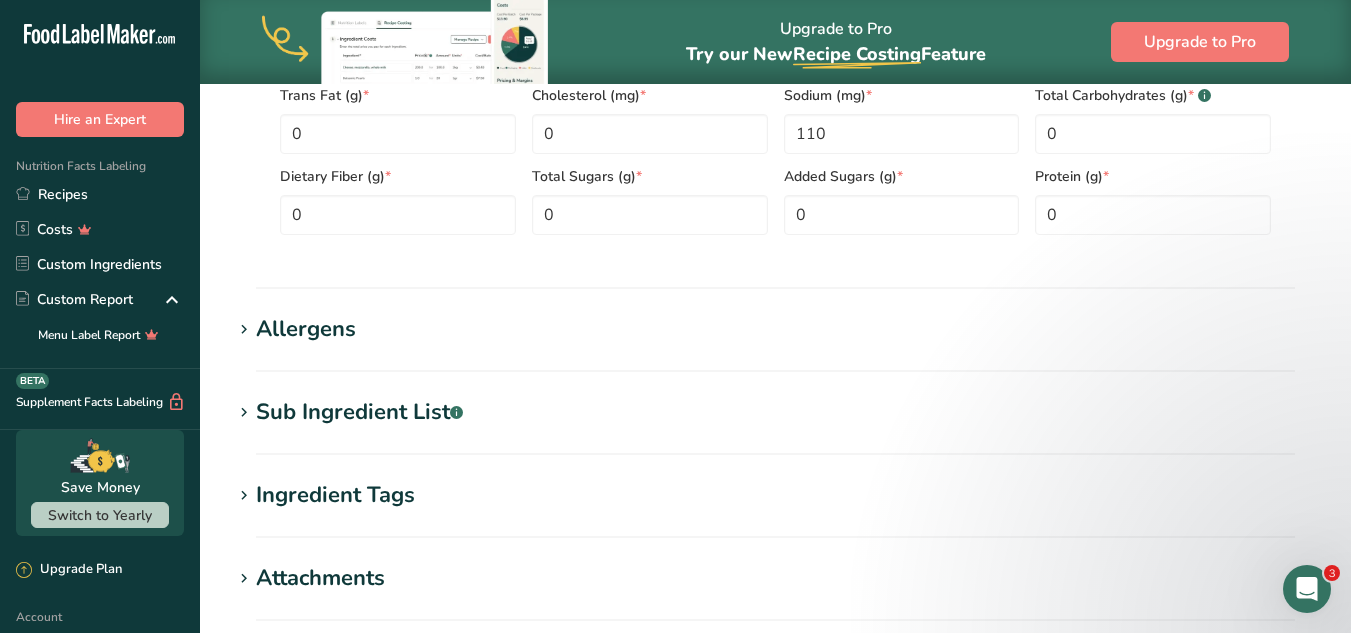 click on "Allergens" at bounding box center [306, 329] 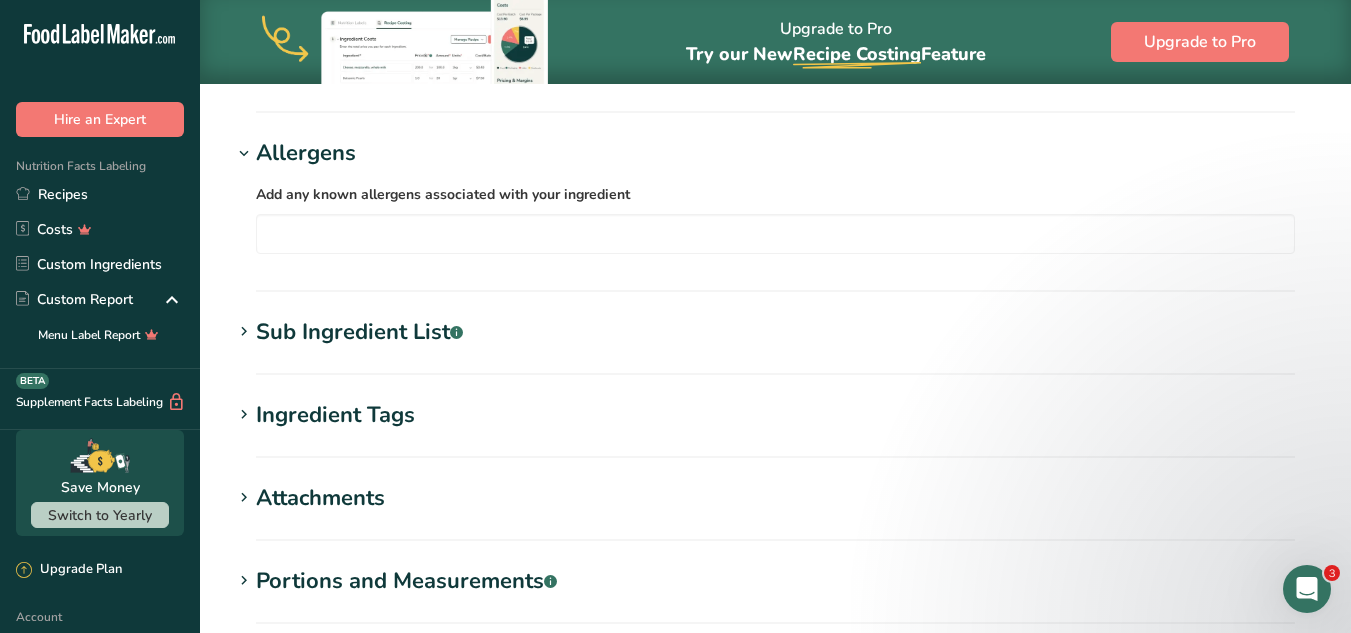 scroll, scrollTop: 1286, scrollLeft: 0, axis: vertical 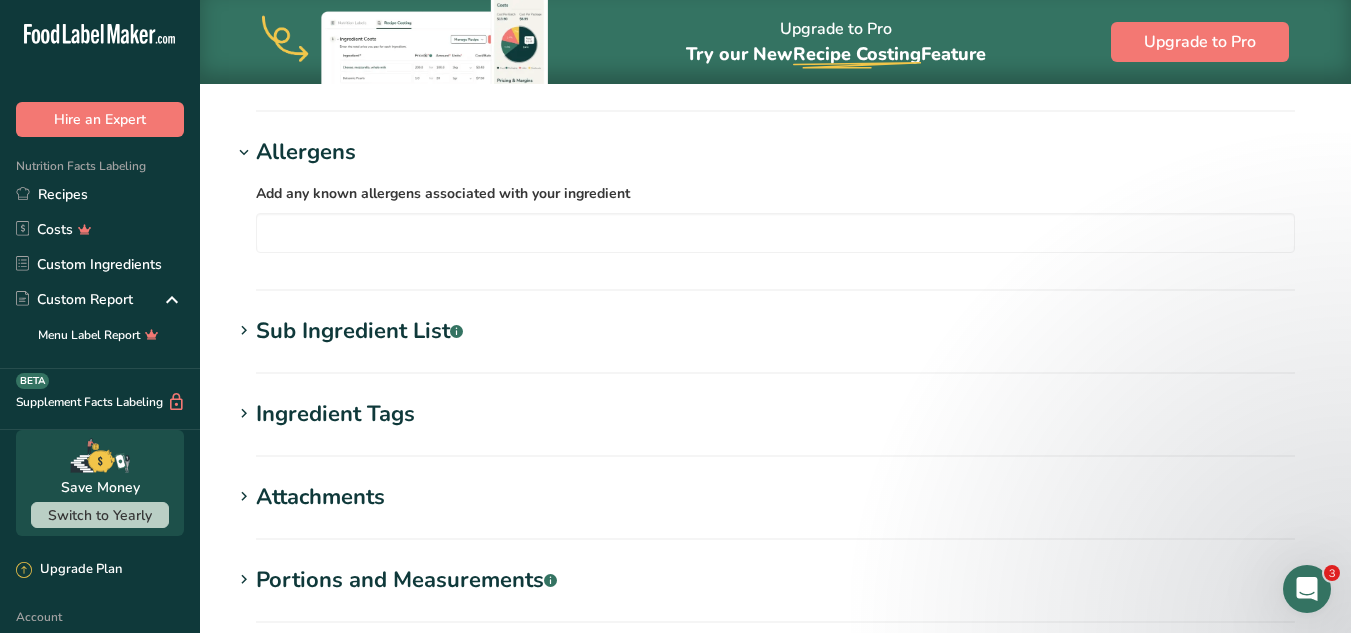 click on "Sub Ingredient List
.a-a{fill:#347362;}.b-a{fill:#fff;}" at bounding box center (359, 331) 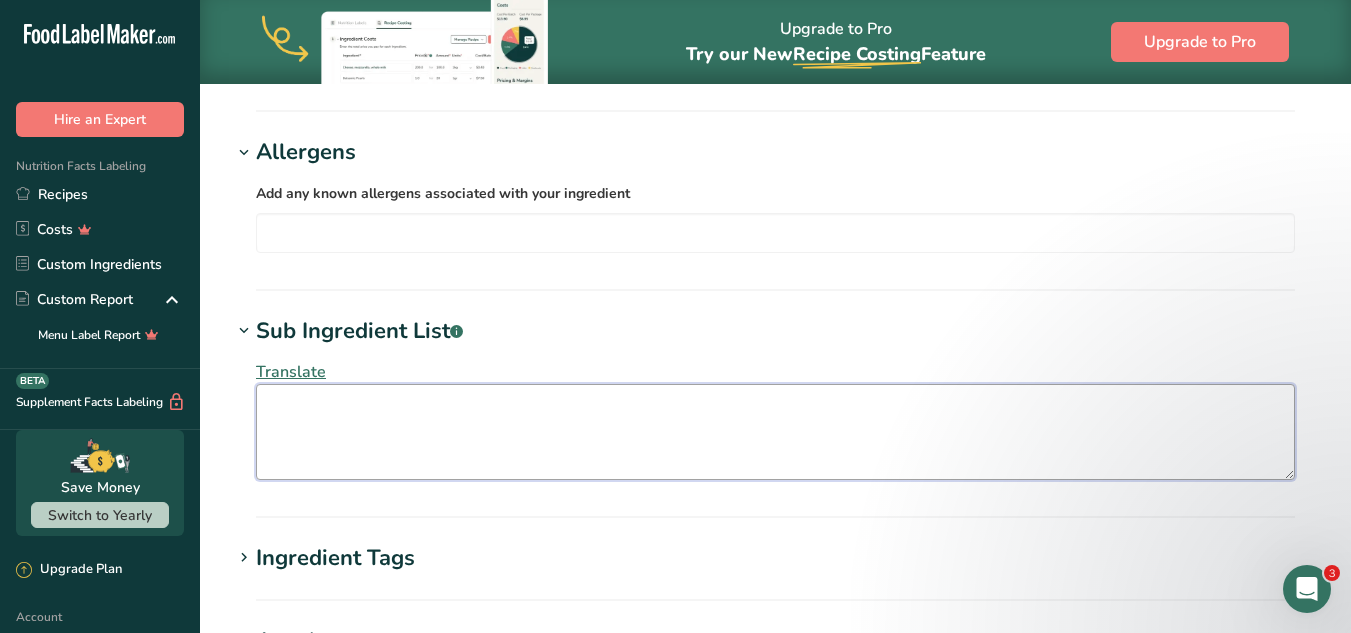 click at bounding box center [775, 432] 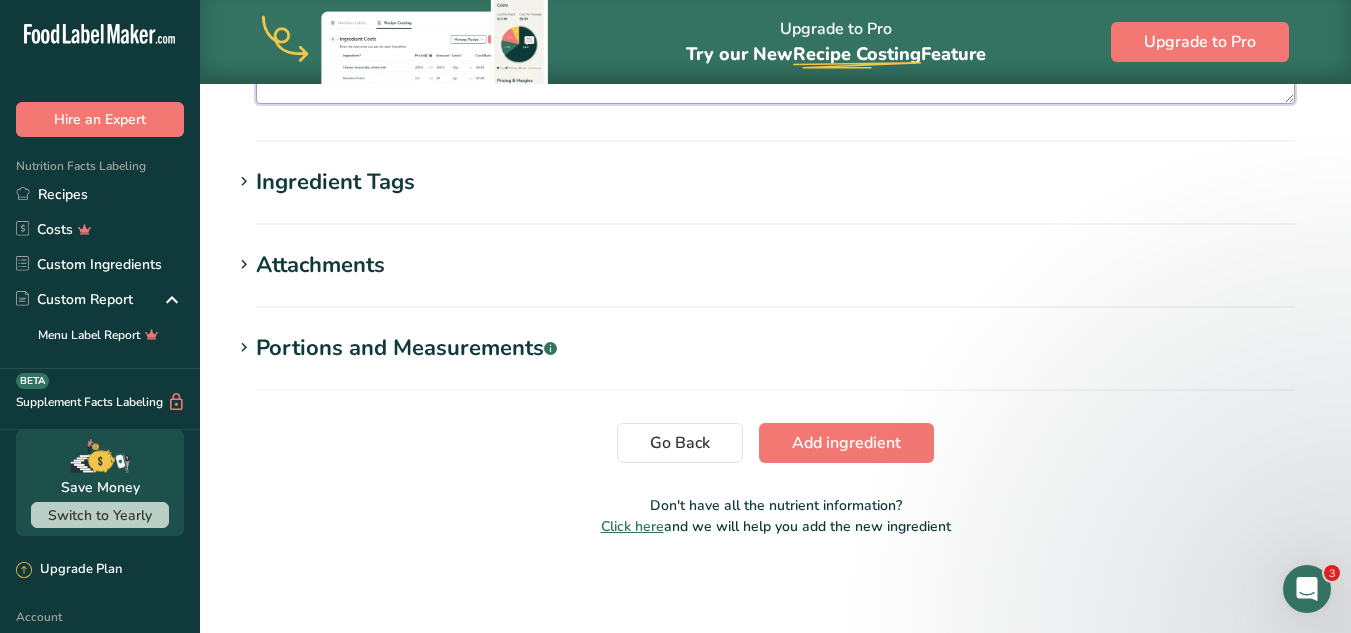 scroll, scrollTop: 1661, scrollLeft: 0, axis: vertical 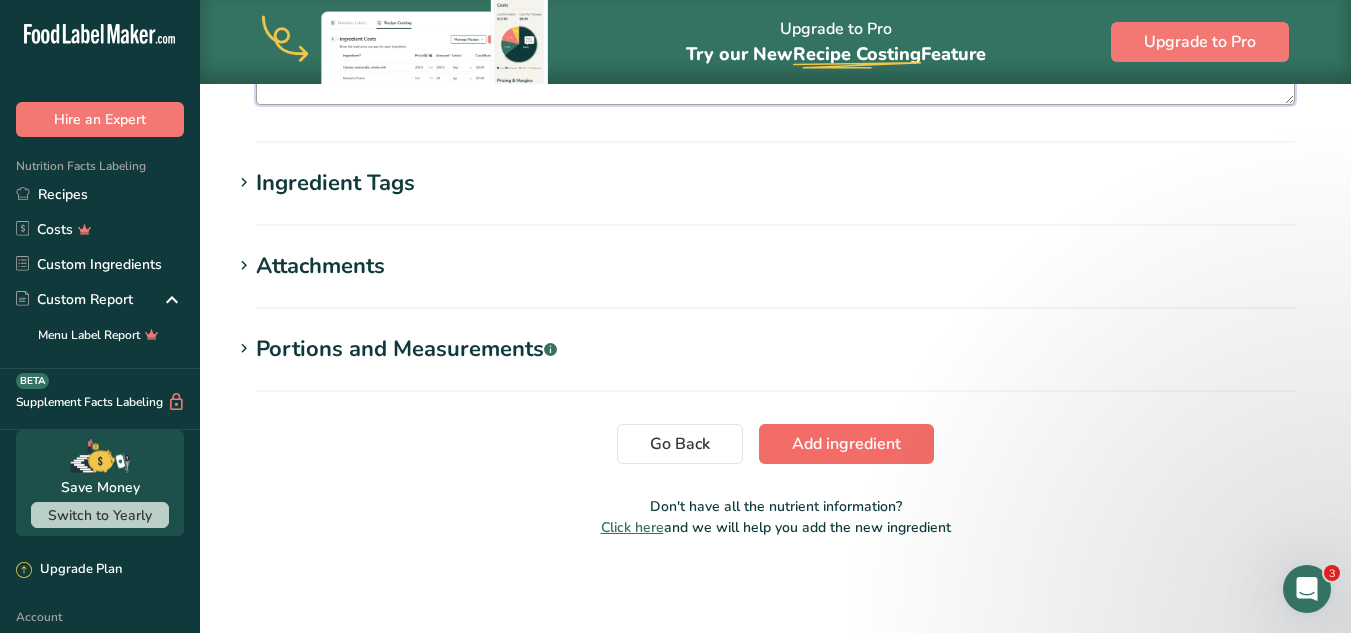type on "Vegetable Oil Blend (palm oil, canola oil), Water, Less than 2% of: Olive oil, Salt, Natural Flavor, Pea Protein Isolate, Sunflower Lecithin, Lactic Acid, Annatto Extract (Color)" 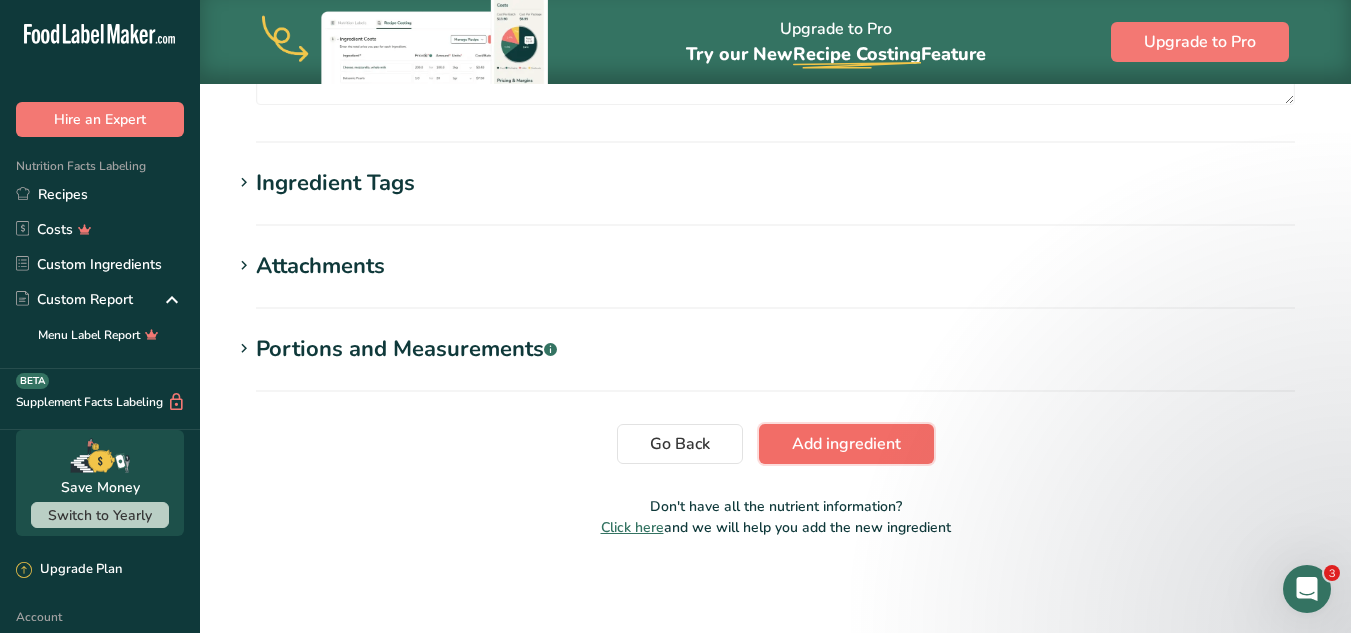 click on "Add ingredient" at bounding box center (846, 444) 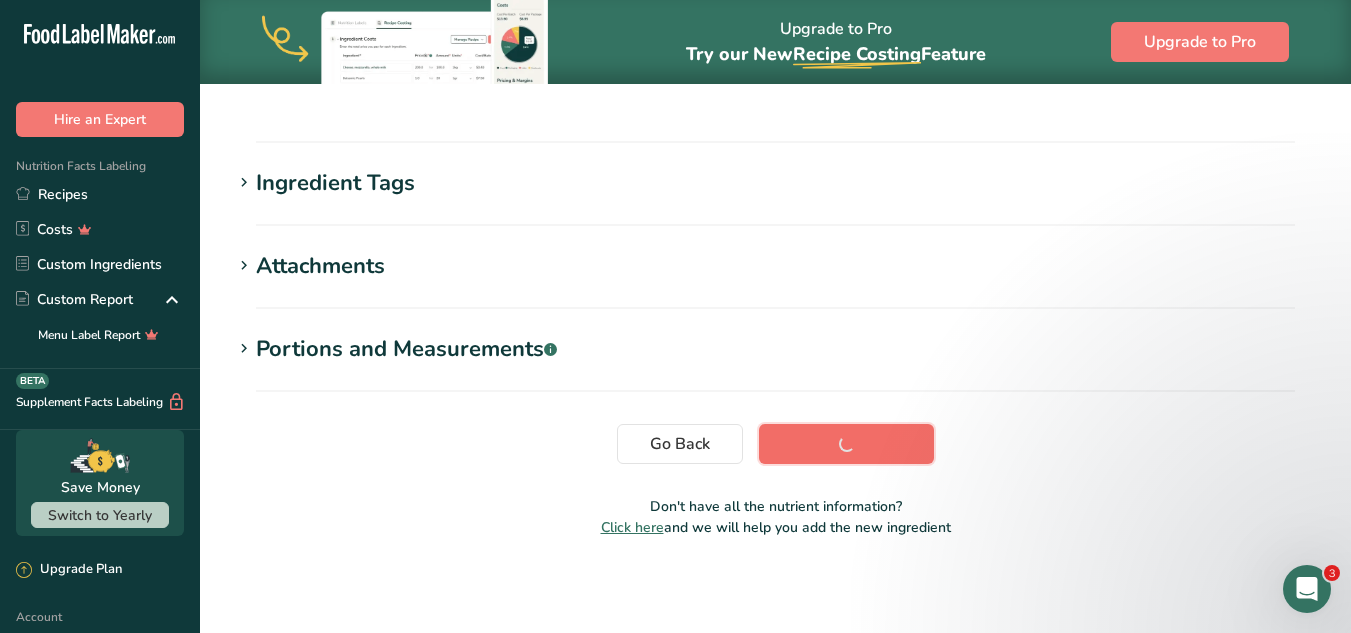 scroll, scrollTop: 442, scrollLeft: 0, axis: vertical 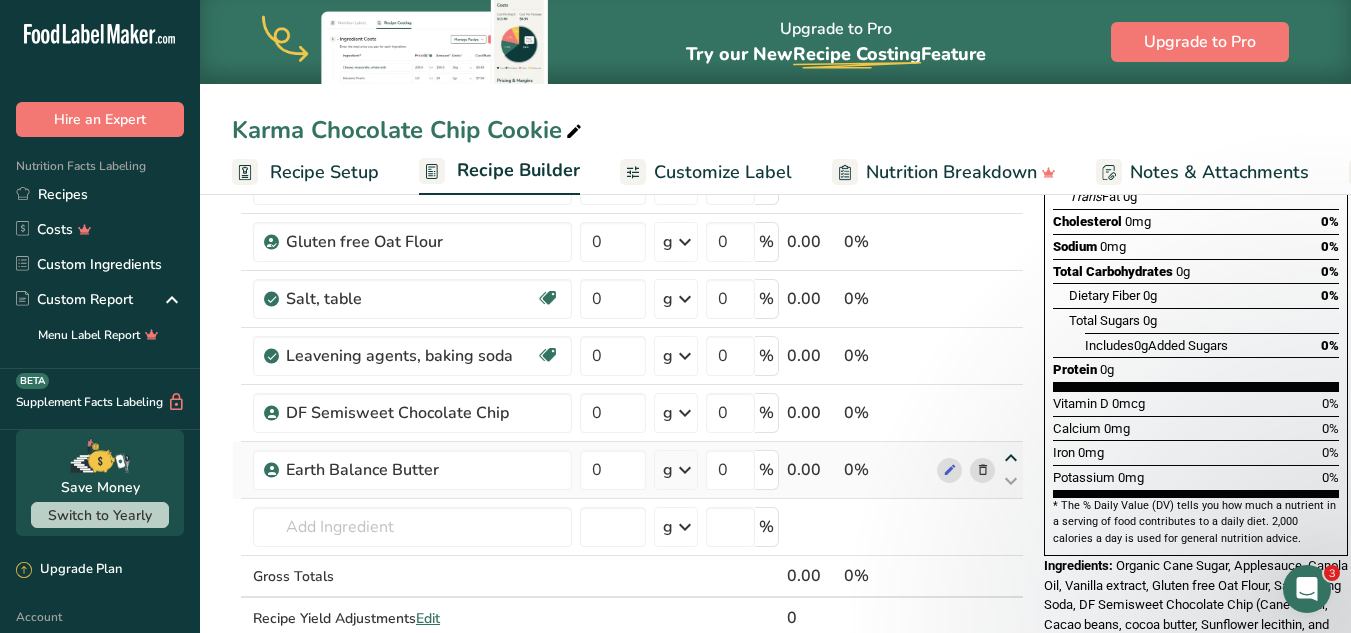 click at bounding box center (1011, 458) 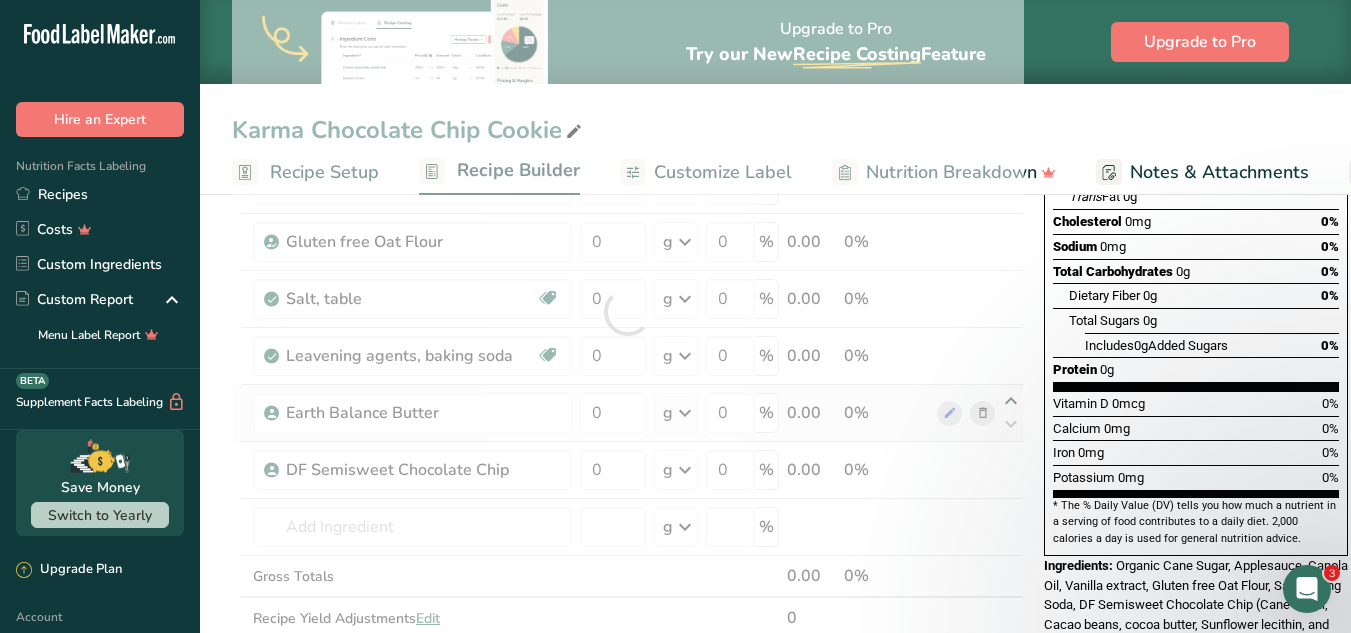 click at bounding box center [628, 312] 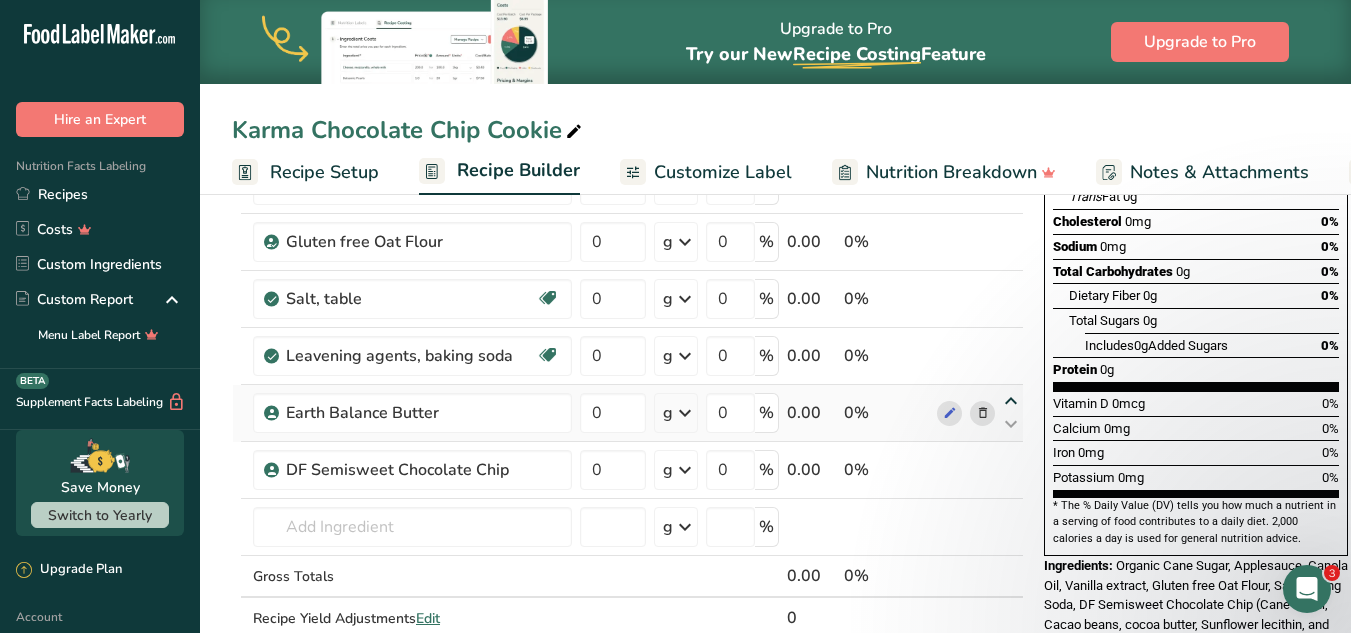 click at bounding box center (1011, 401) 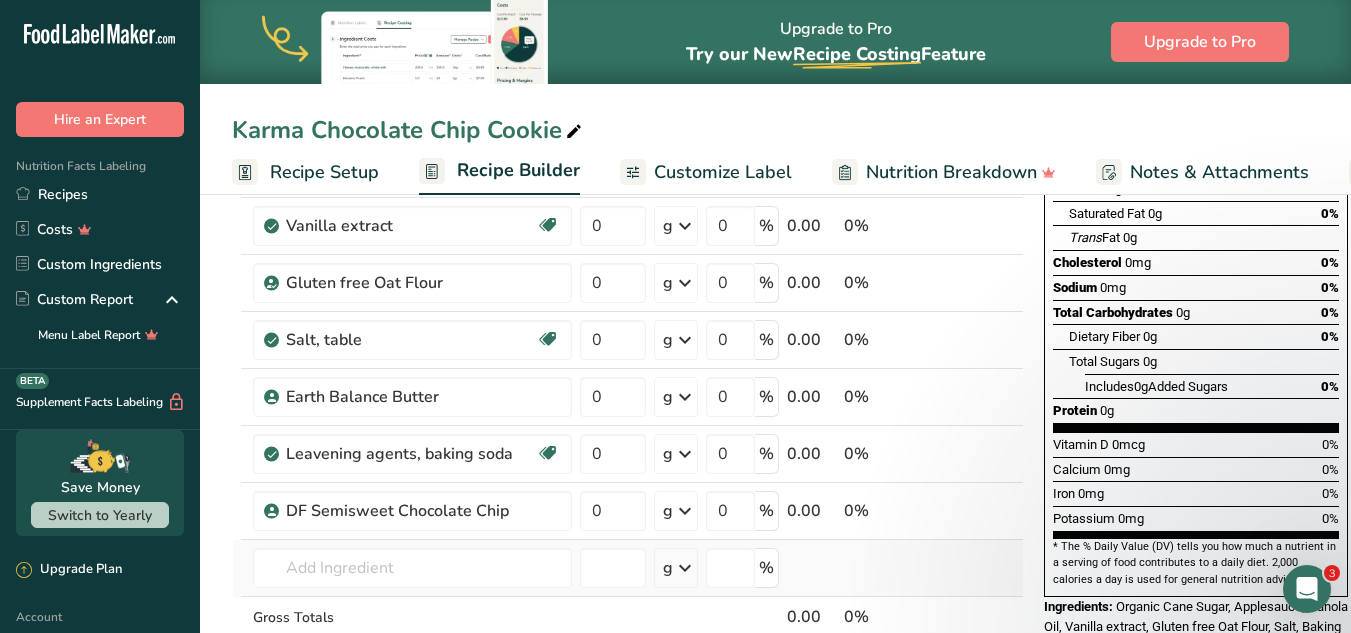 scroll, scrollTop: 315, scrollLeft: 0, axis: vertical 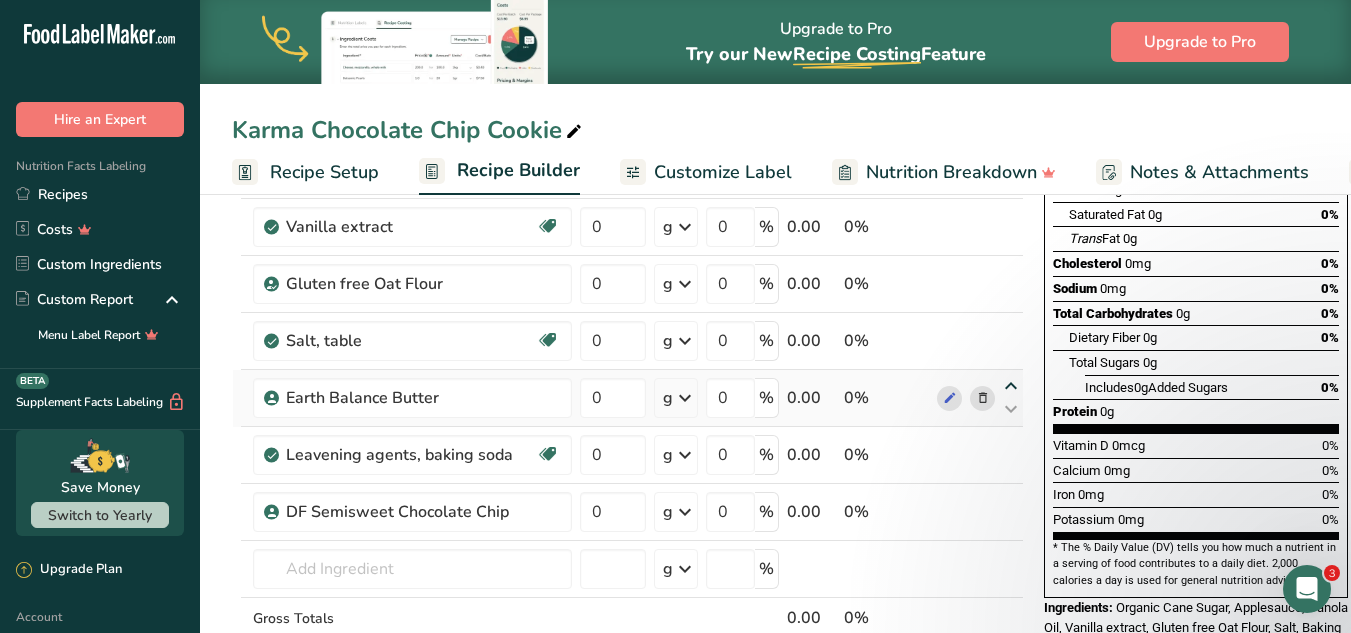 click at bounding box center (1011, 386) 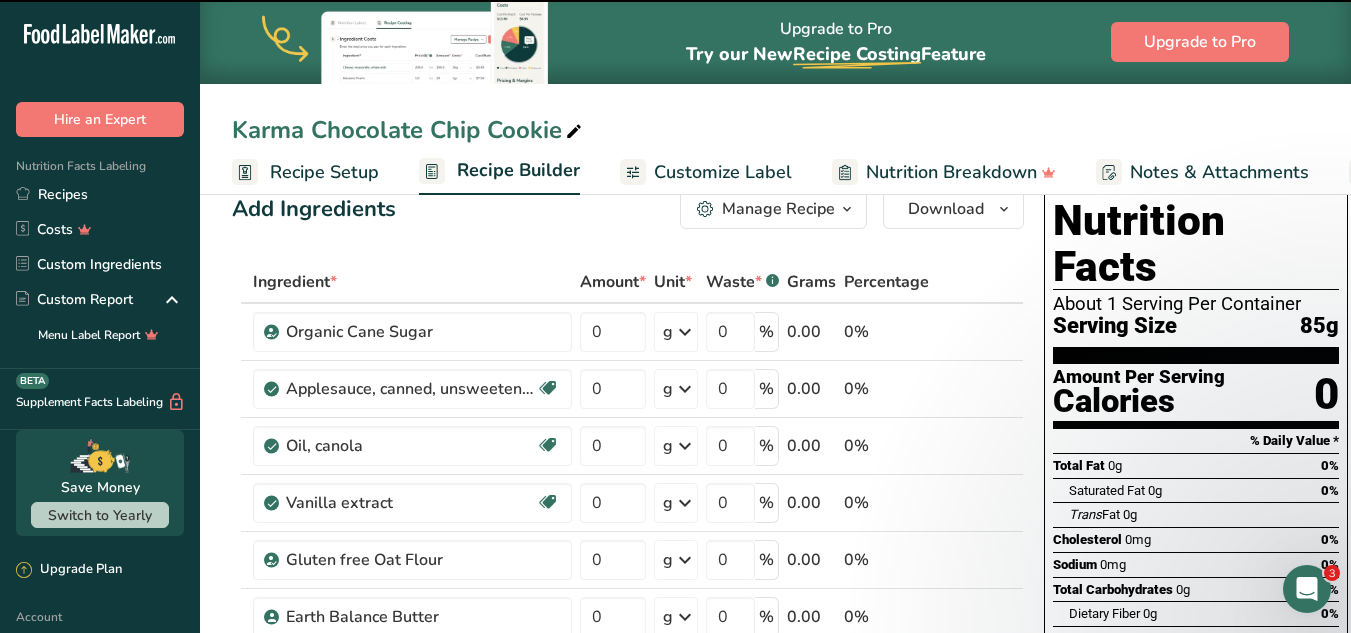 scroll, scrollTop: 162, scrollLeft: 0, axis: vertical 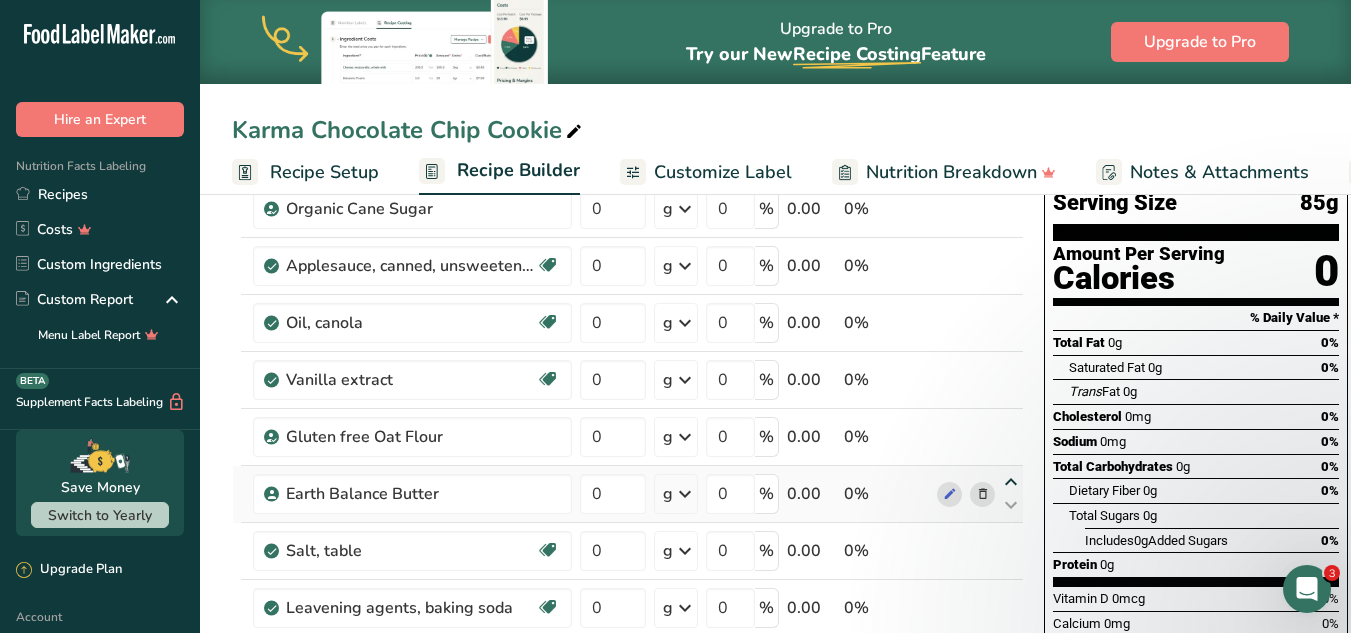 click at bounding box center [1011, 482] 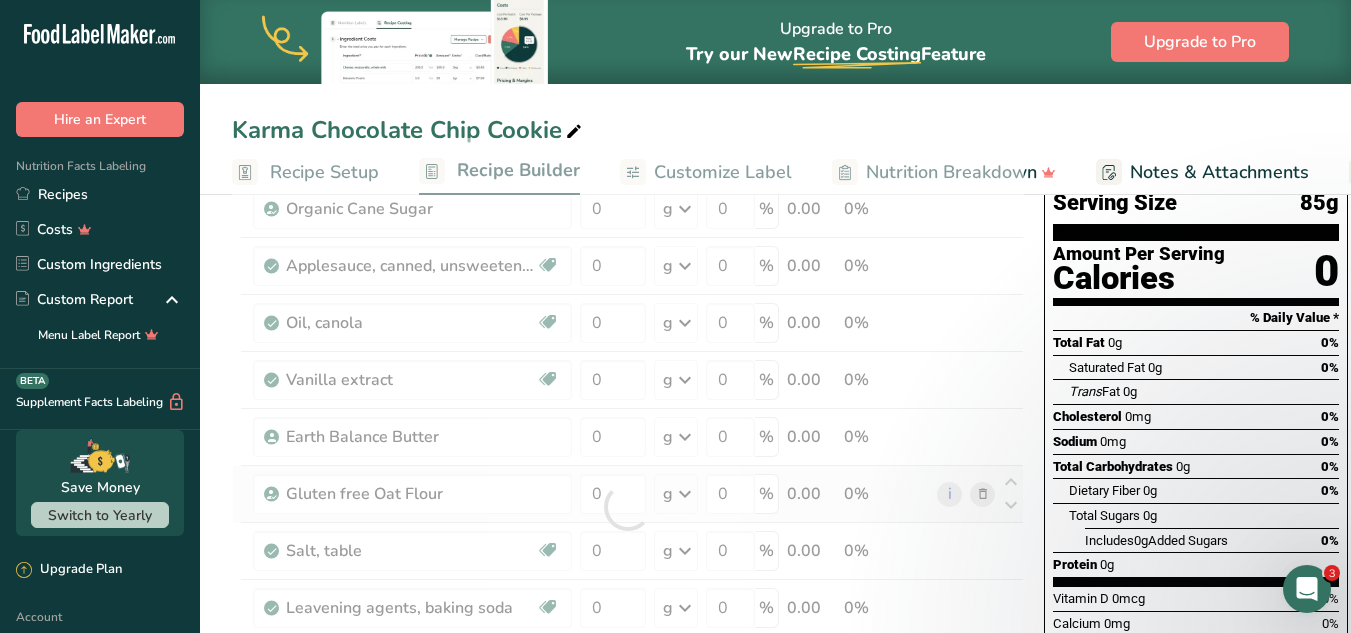 scroll, scrollTop: 141, scrollLeft: 0, axis: vertical 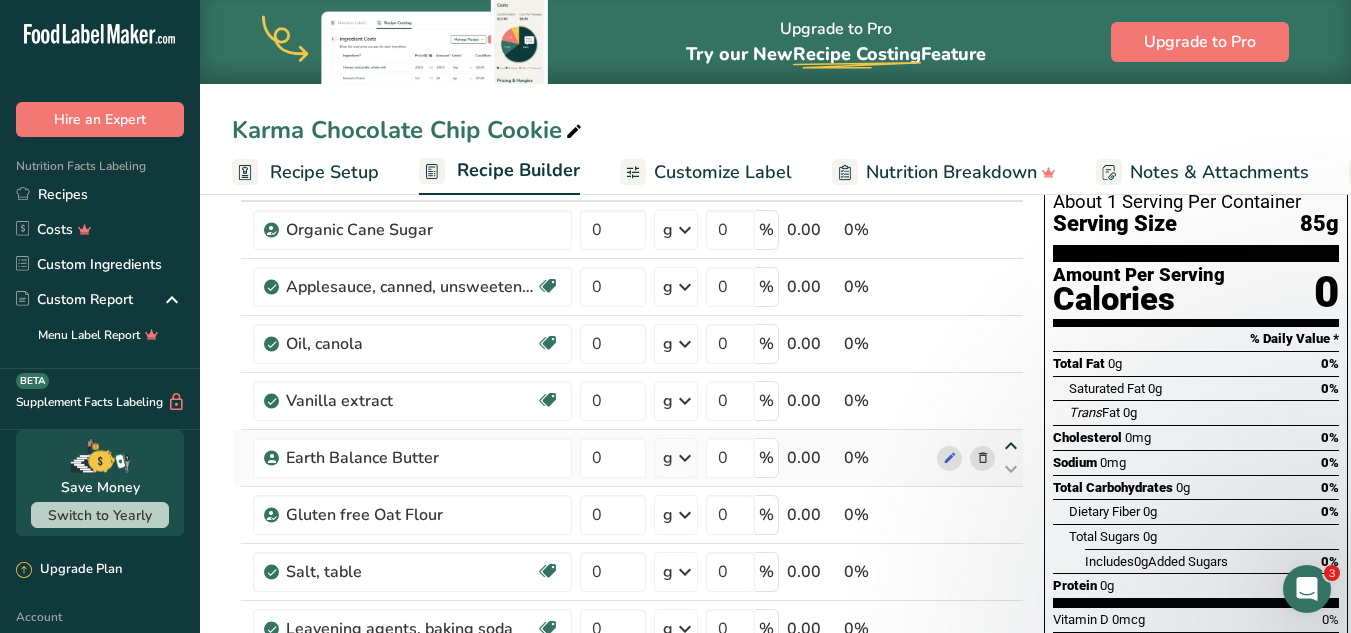 click at bounding box center (1011, 446) 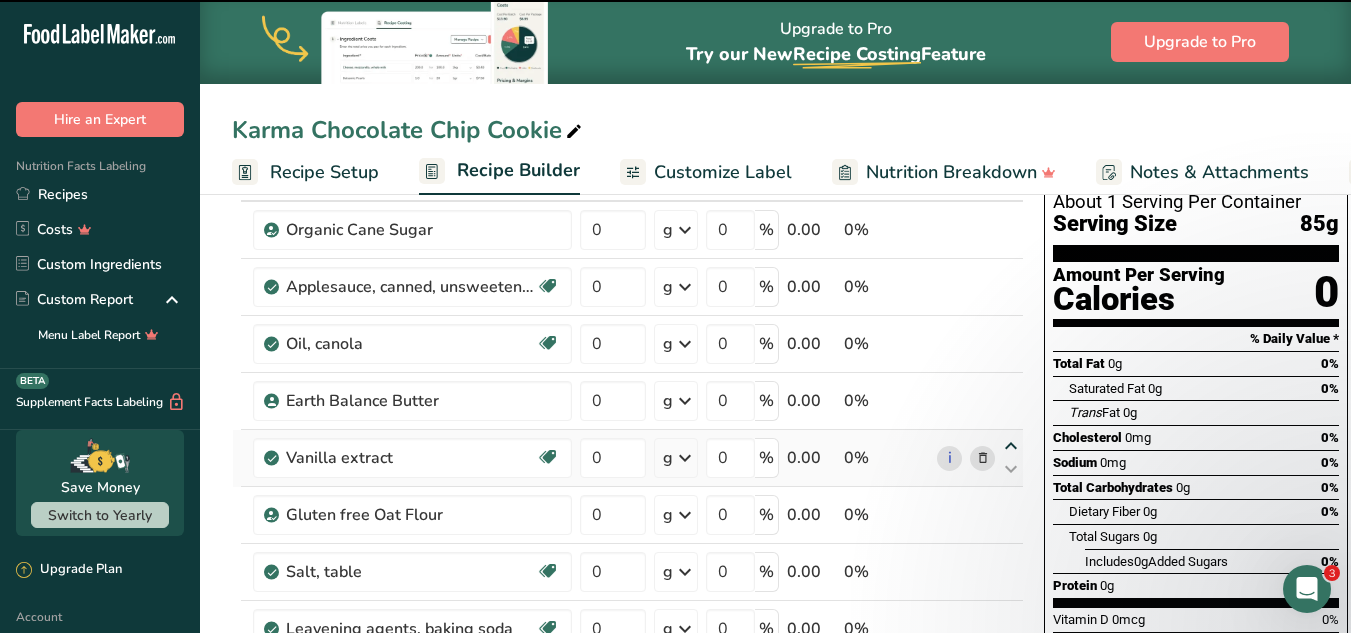 scroll, scrollTop: 47, scrollLeft: 0, axis: vertical 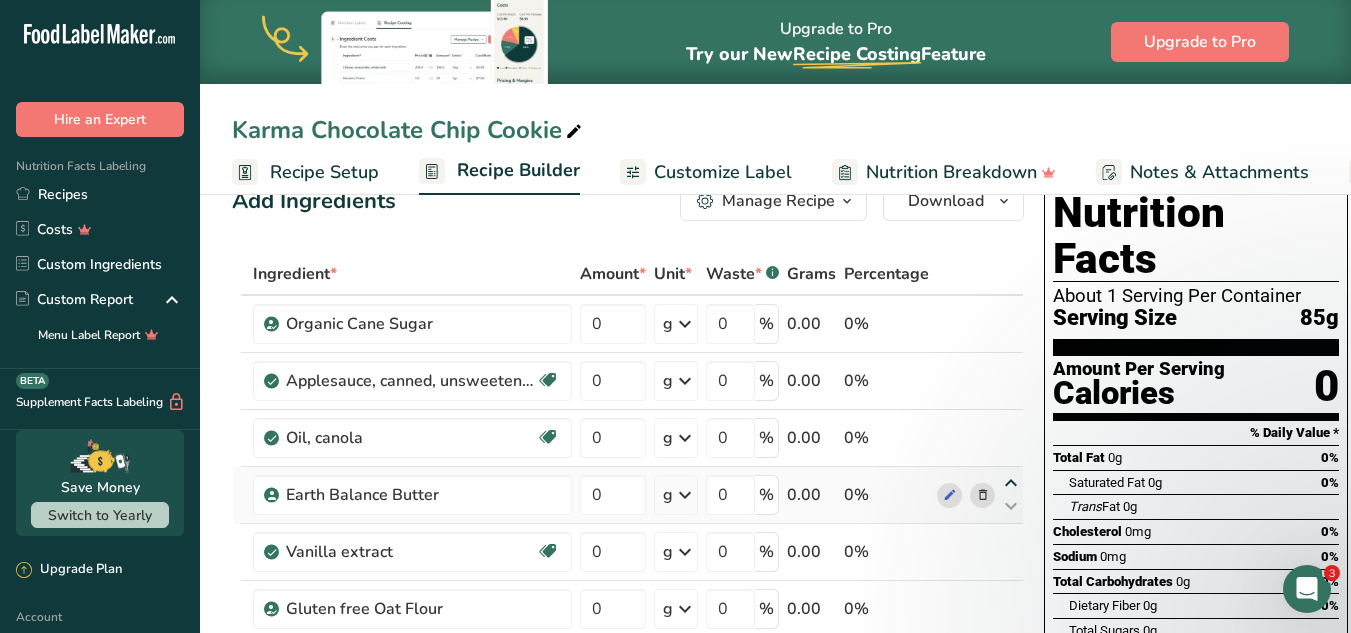 click at bounding box center [1011, 483] 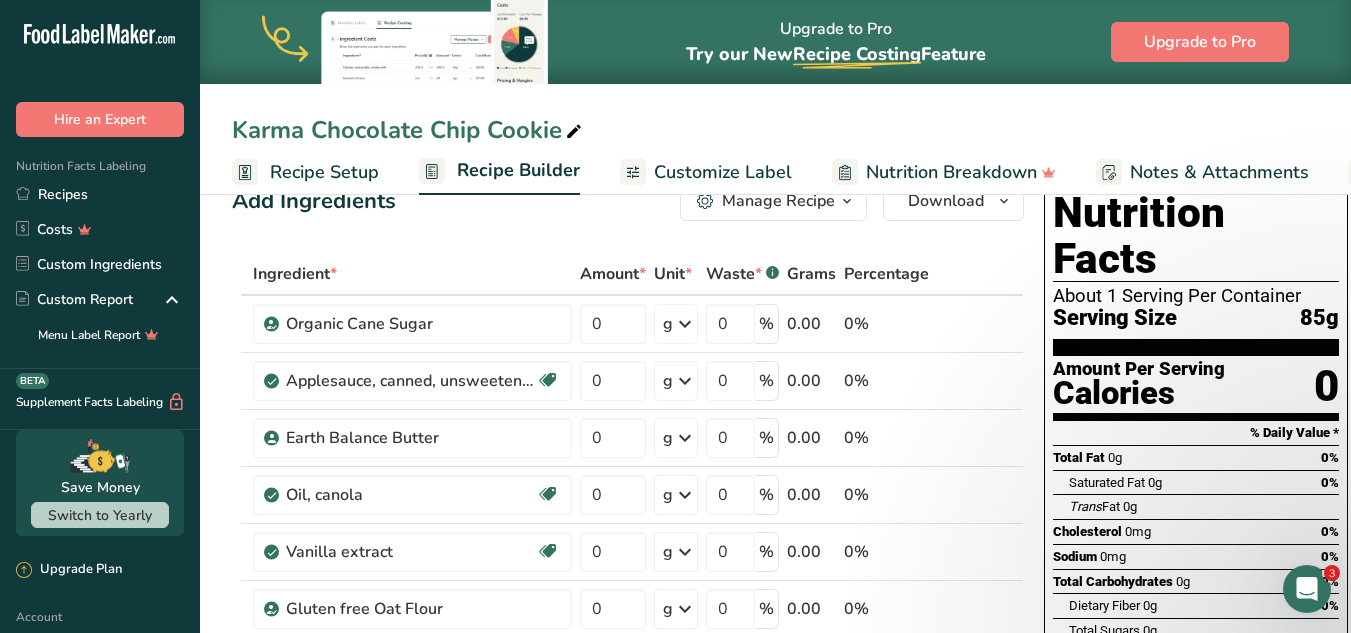 click at bounding box center (1011, 426) 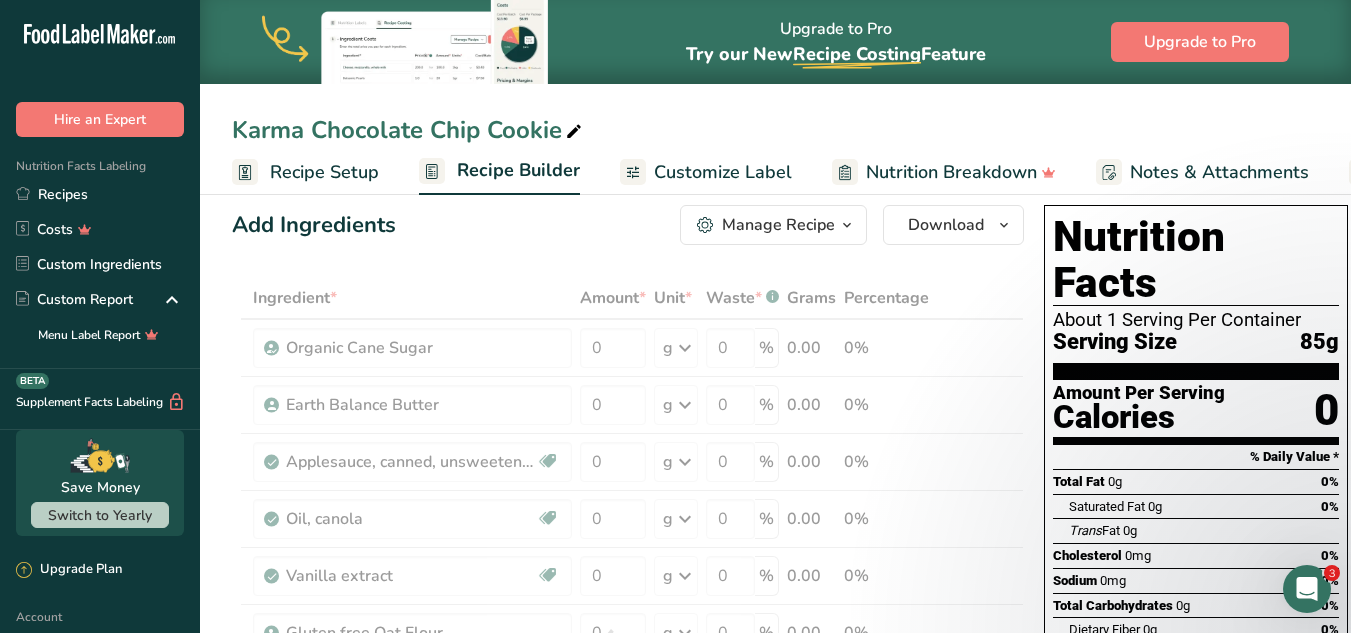 scroll, scrollTop: 13, scrollLeft: 0, axis: vertical 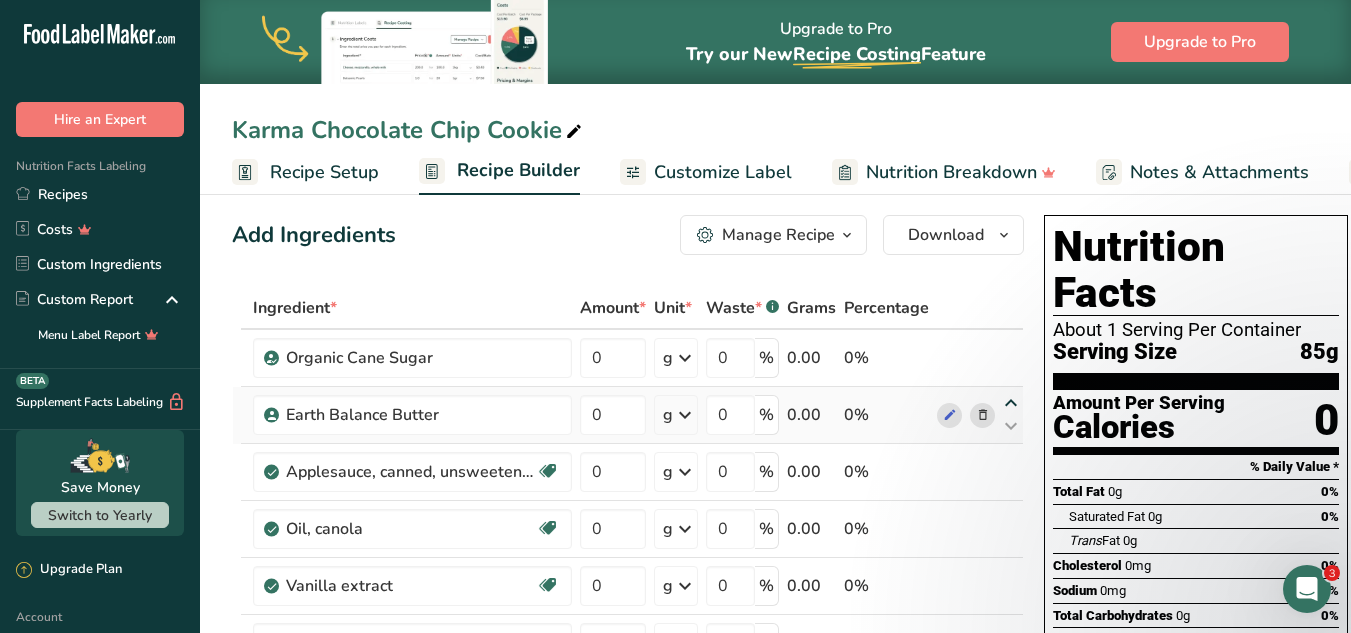 click at bounding box center (1011, 403) 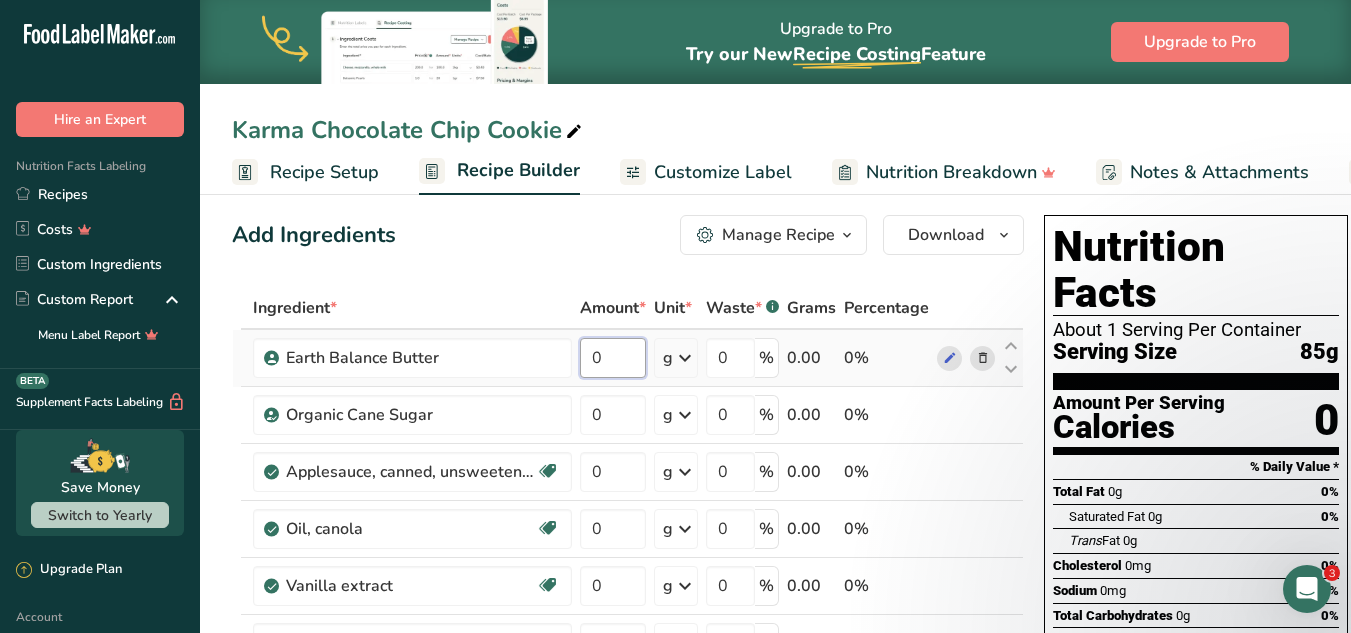 click on "0" at bounding box center (613, 358) 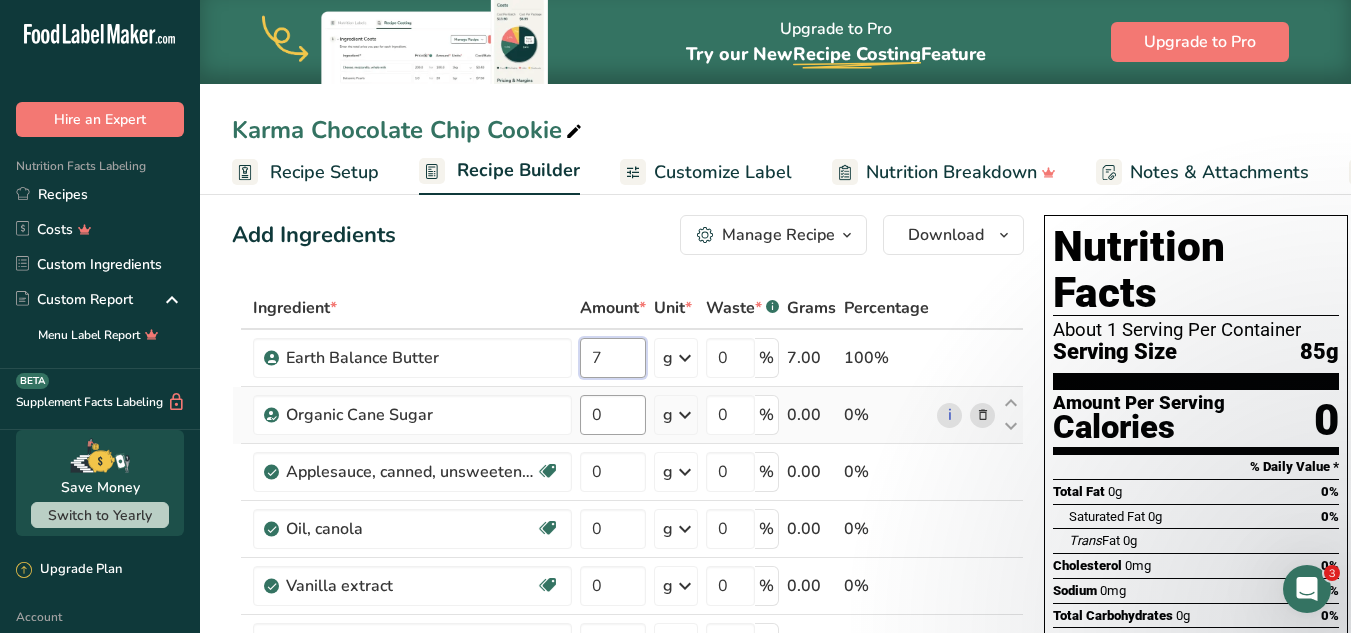 type on "7" 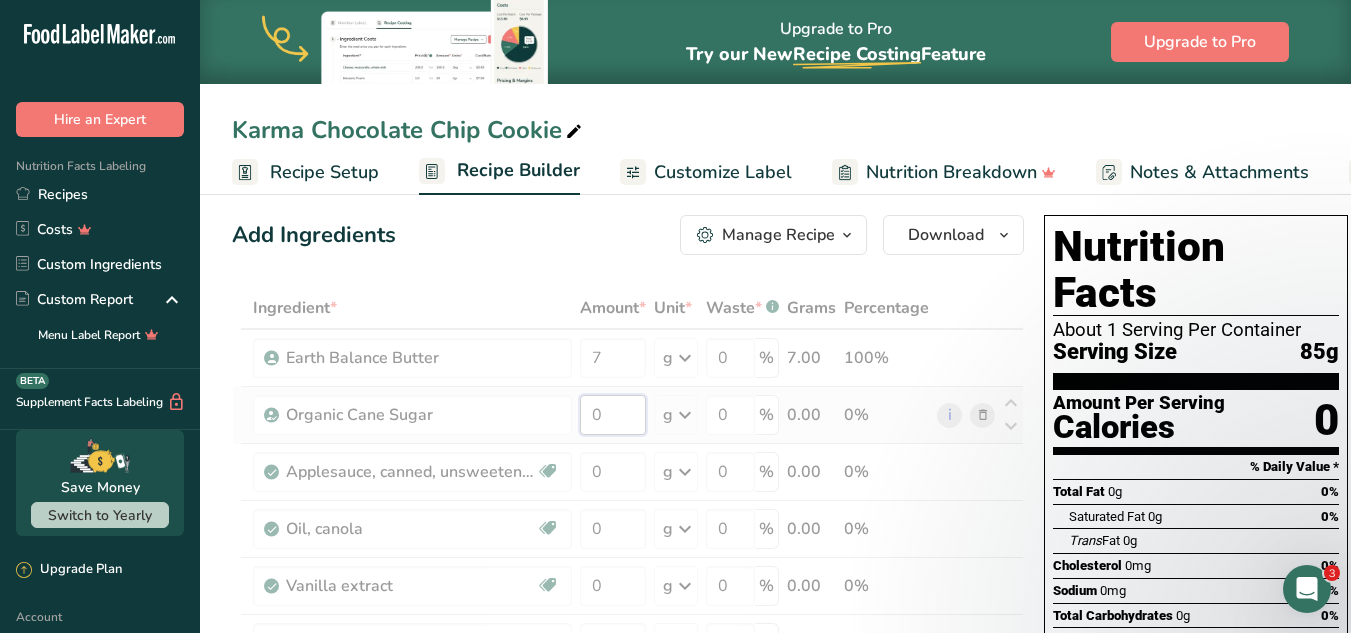 click on "Ingredient *
Amount *
Unit *
Waste *   .a-a{fill:#347362;}.b-a{fill:#fff;}          Grams
Percentage
Earth Balance Butter
7
g
Weight Units
g
kg
mg
See more
Volume Units
l
mL
fl oz
See more
0
%
7.00
100%
Organic Cane Sugar
0
g
Weight Units
g
kg
mg
See more
Volume Units
l
Volume units require a density conversion. If you know your ingredient's density enter it below. Otherwise, click on "RIA" our AI Regulatory bot - she will be able to help you" at bounding box center [628, 656] 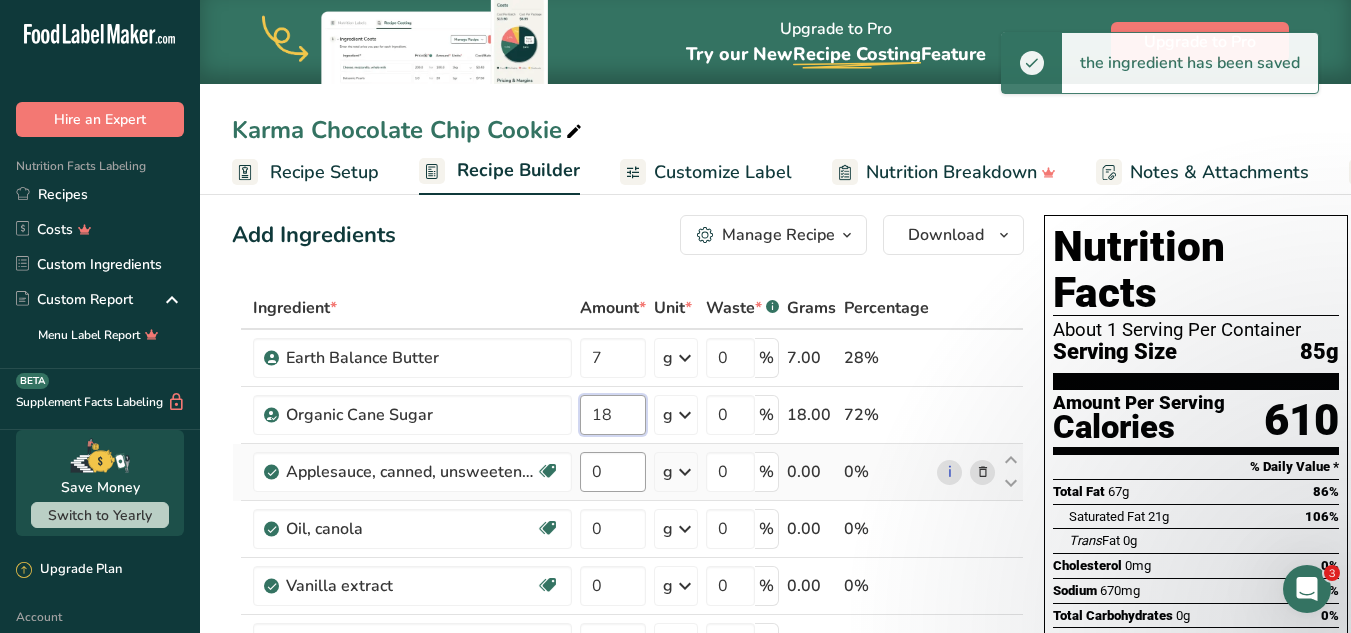 type on "18" 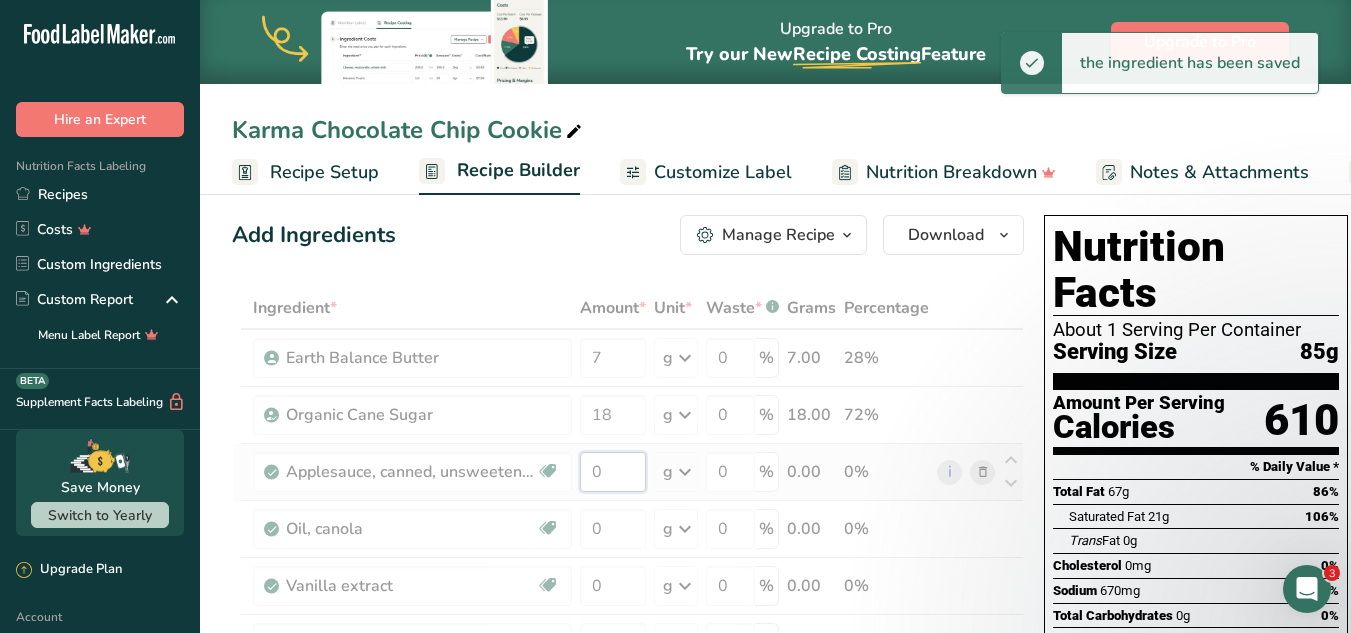 click on "Ingredient *
Amount *
Unit *
Waste *   .a-a{fill:#347362;}.b-a{fill:#fff;}          Grams
Percentage
Earth Balance Butter
7
g
Weight Units
g
kg
mg
See more
Volume Units
l
mL
fl oz
See more
0
%
7.00
28%
Organic Cane Sugar
18
g
Weight Units
g
kg
mg
See more
Volume Units
l
Volume units require a density conversion. If you know your ingredient's density enter it below. Otherwise, click on "RIA" our AI Regulatory bot - she will be able to help you" at bounding box center (628, 656) 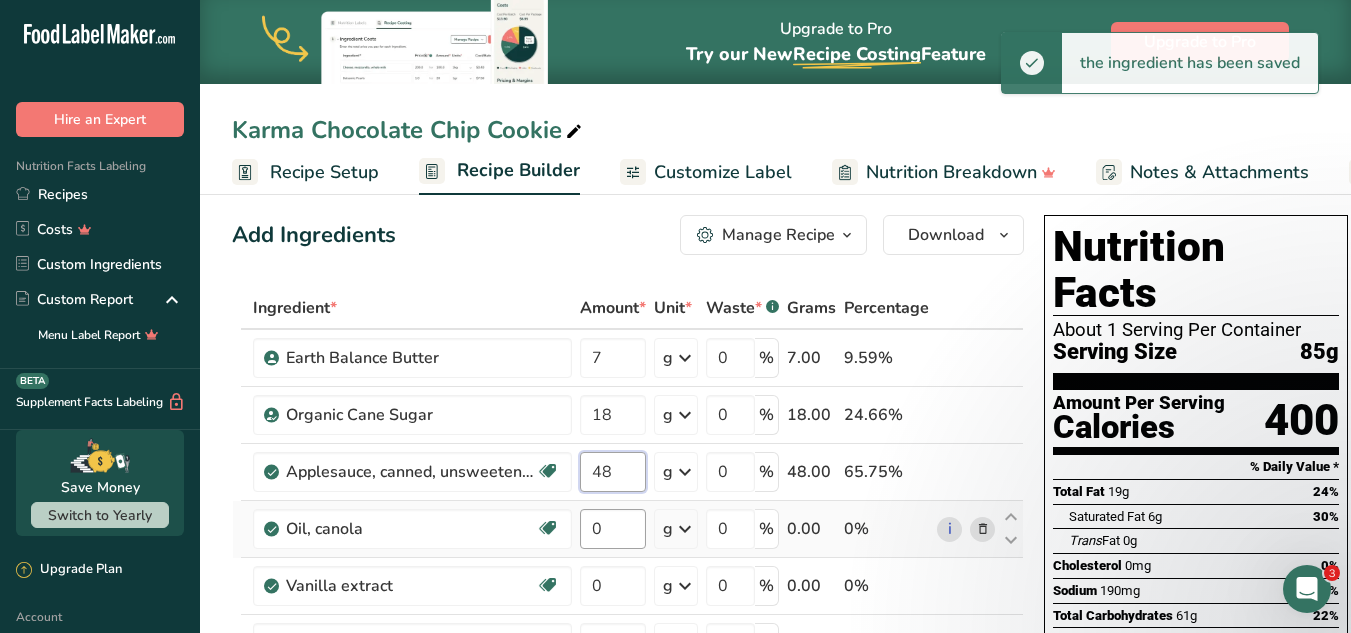 type on "48" 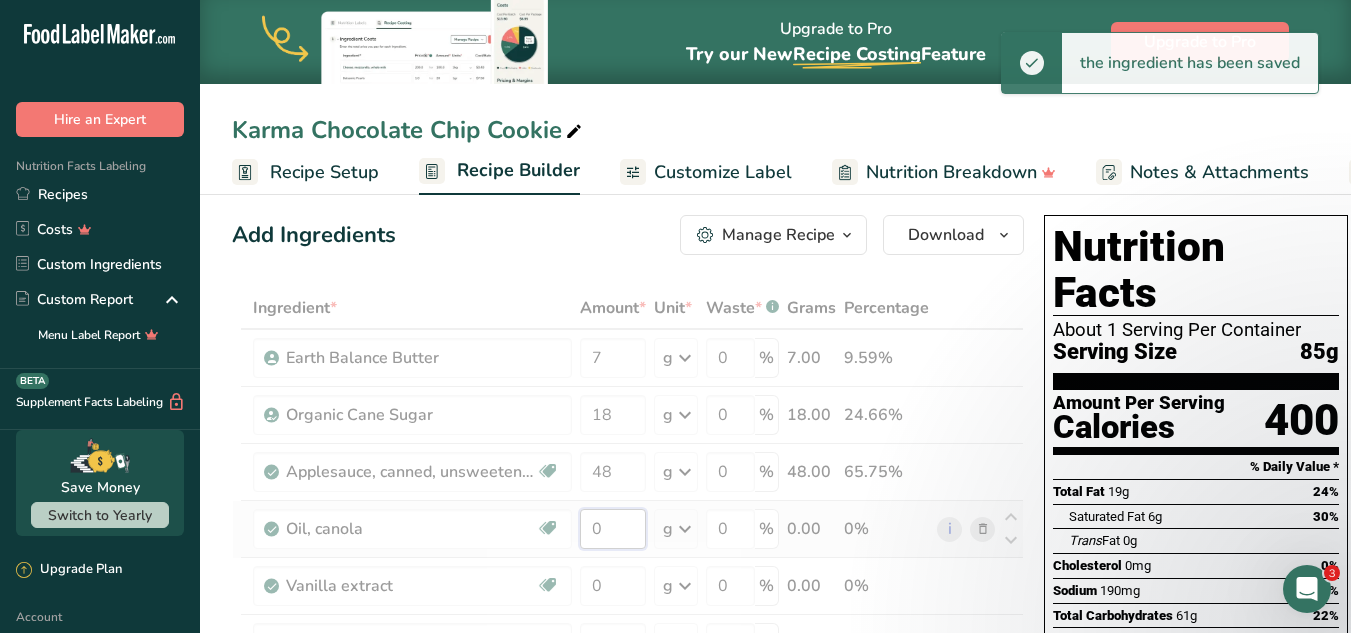 click on "Ingredient *
Amount *
Unit *
Waste *   .a-a{fill:#347362;}.b-a{fill:#fff;}          Grams
Percentage
[BRAND] [BRAND]
7
g
Weight Units
g
kg
mg
See more
Volume Units
l
mL
fl oz
See more
0
%
7.00
9.59%
Organic Cane Sugar
18
g
Weight Units
g
kg
mg
See more
Volume Units
l
Volume units require a density conversion. If you know your ingredient's density enter it below. Otherwise, click on "RIA" our AI Regulatory bot - she will be able to help you" at bounding box center [628, 656] 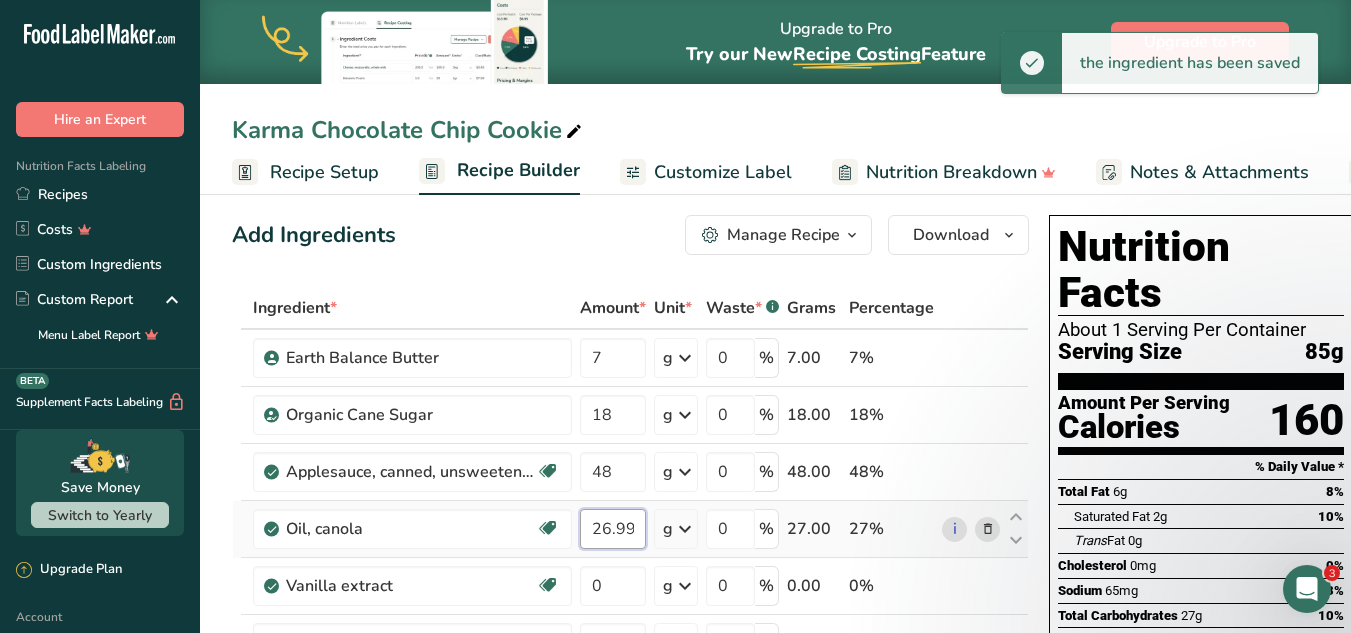 scroll, scrollTop: 174, scrollLeft: 0, axis: vertical 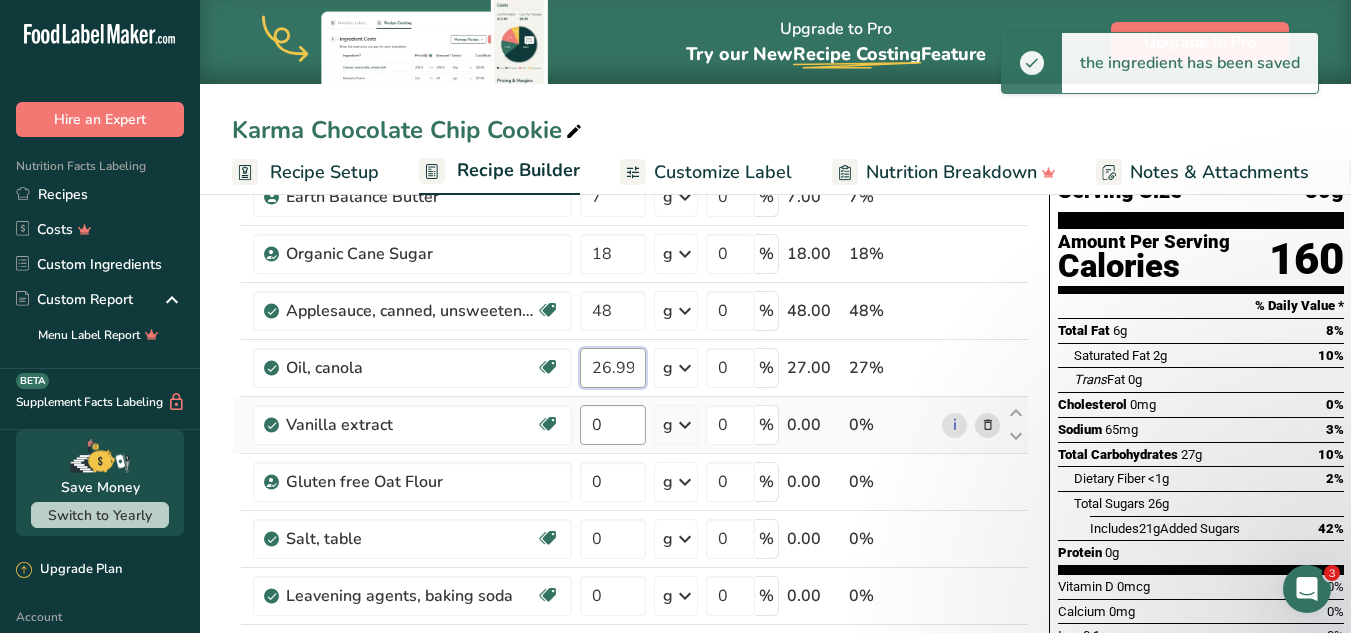 type on "26.999999" 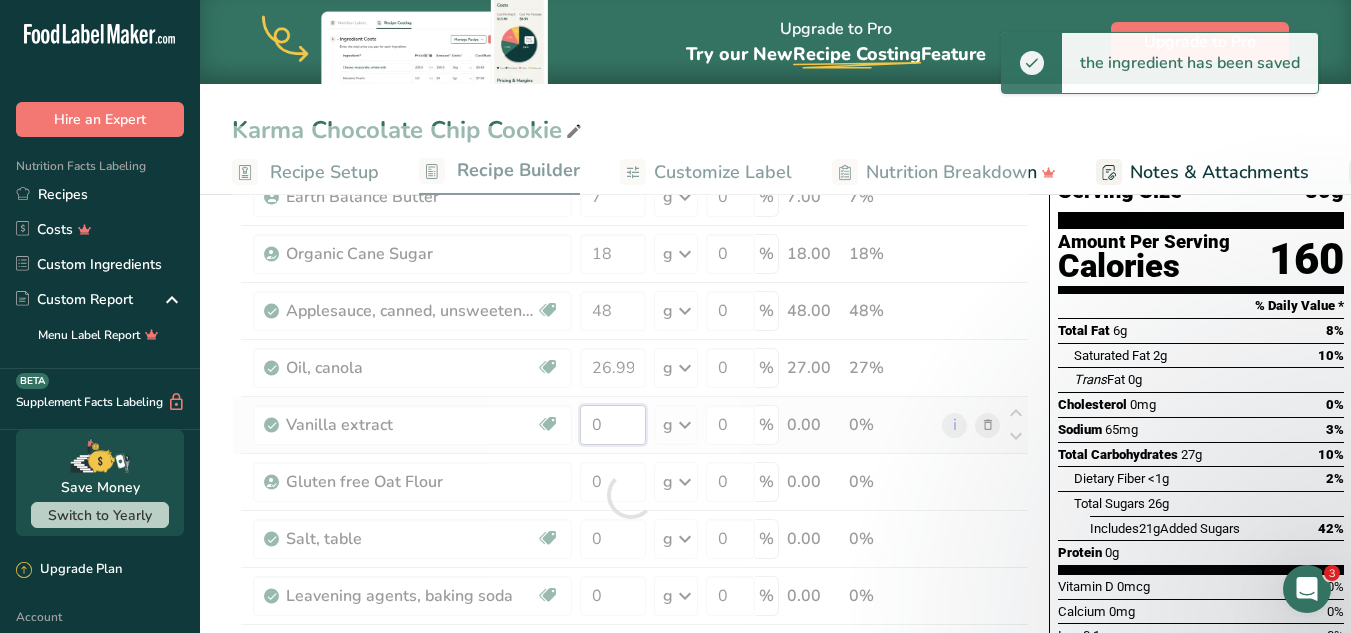 click on "Ingredient *
Amount *
Unit *
Waste *   .a-a{fill:#347362;}.b-a{fill:#fff;}          Grams
Percentage
Earth Balance Butter
7
g
Weight Units
g
kg
mg
See more
Volume Units
l
mL
fl oz
See more
0
%
7.00
7%
Organic Cane Sugar
18
g
Weight Units
g
kg
mg
See more
Volume Units
l
Volume units require a density conversion. If you know your ingredient's density enter it below. Otherwise, click on "RIA" our AI Regulatory bot - she will be able to help you" at bounding box center (630, 495) 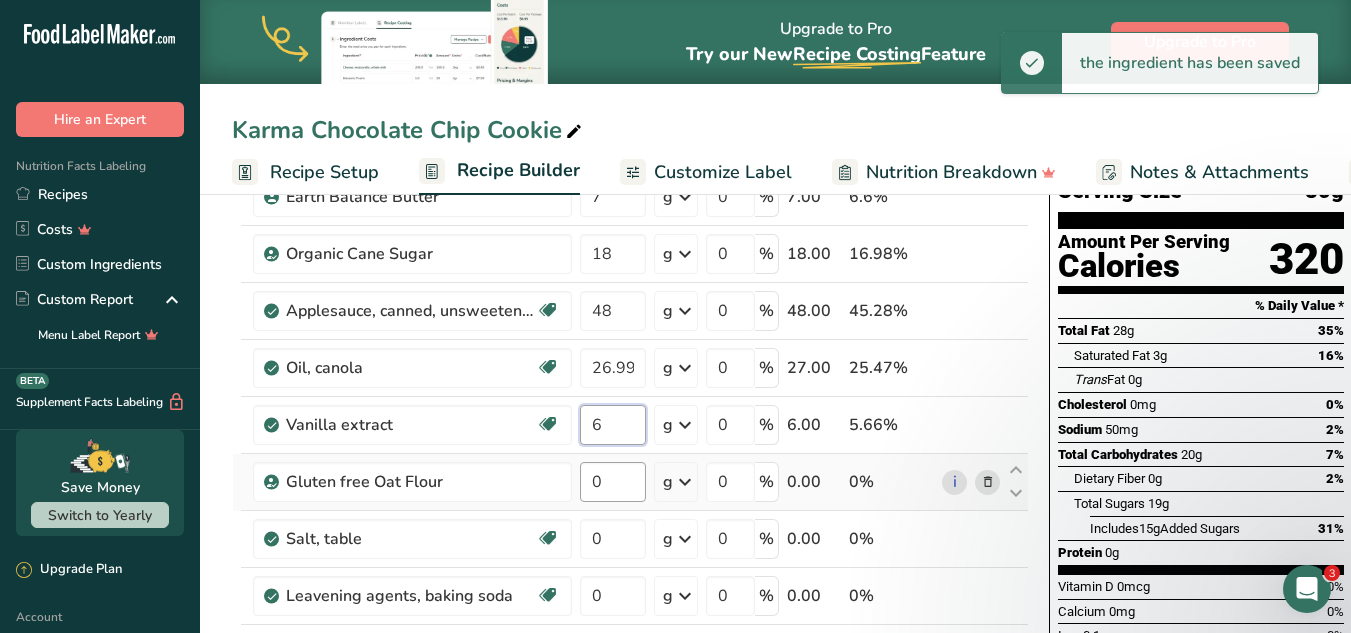 type on "6" 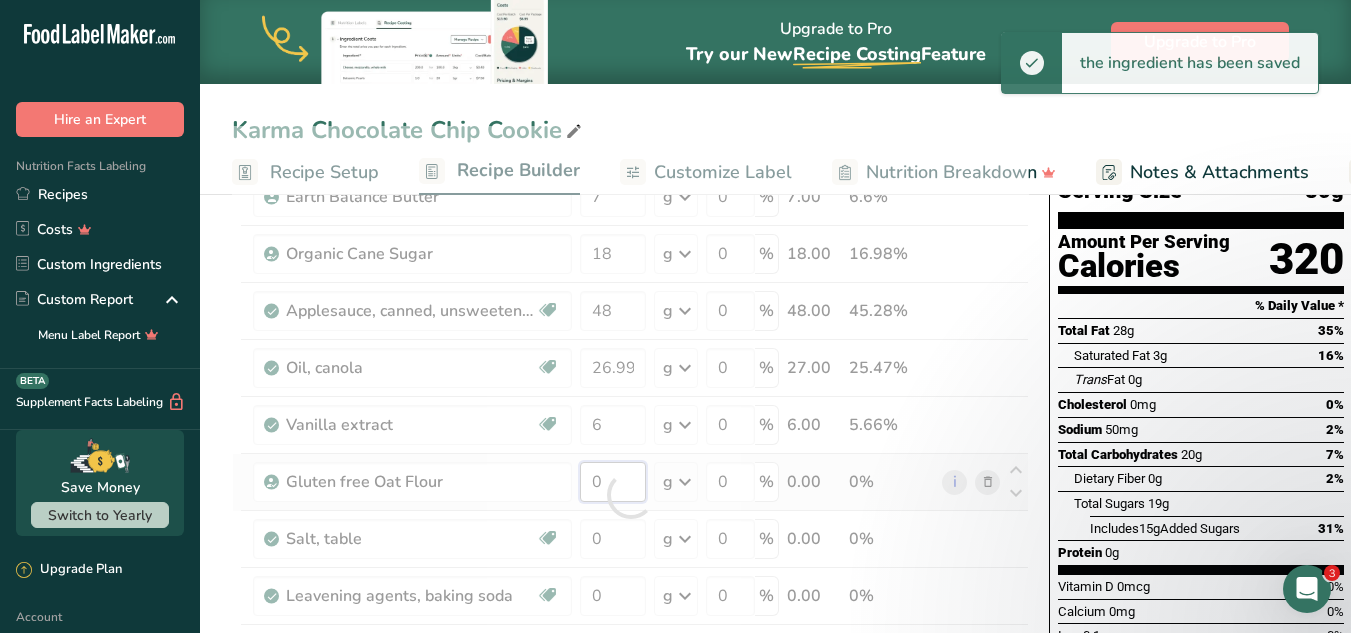 click on "Ingredient *
Amount *
Unit *
Waste *   .a-a{fill:#347362;}.b-a{fill:#fff;}          Grams
Percentage
Earth Balance Butter
7
g
Weight Units
g
kg
mg
See more
Volume Units
l
mL
fl oz
See more
0
%
7.00
6.6%
Organic Cane Sugar
18
g
Weight Units
g
kg
mg
See more
Volume Units
l
Volume units require a density conversion. If you know your ingredient's density enter it below. Otherwise, click on "RIA" our AI Regulatory bot - she will be able to help you" at bounding box center [630, 495] 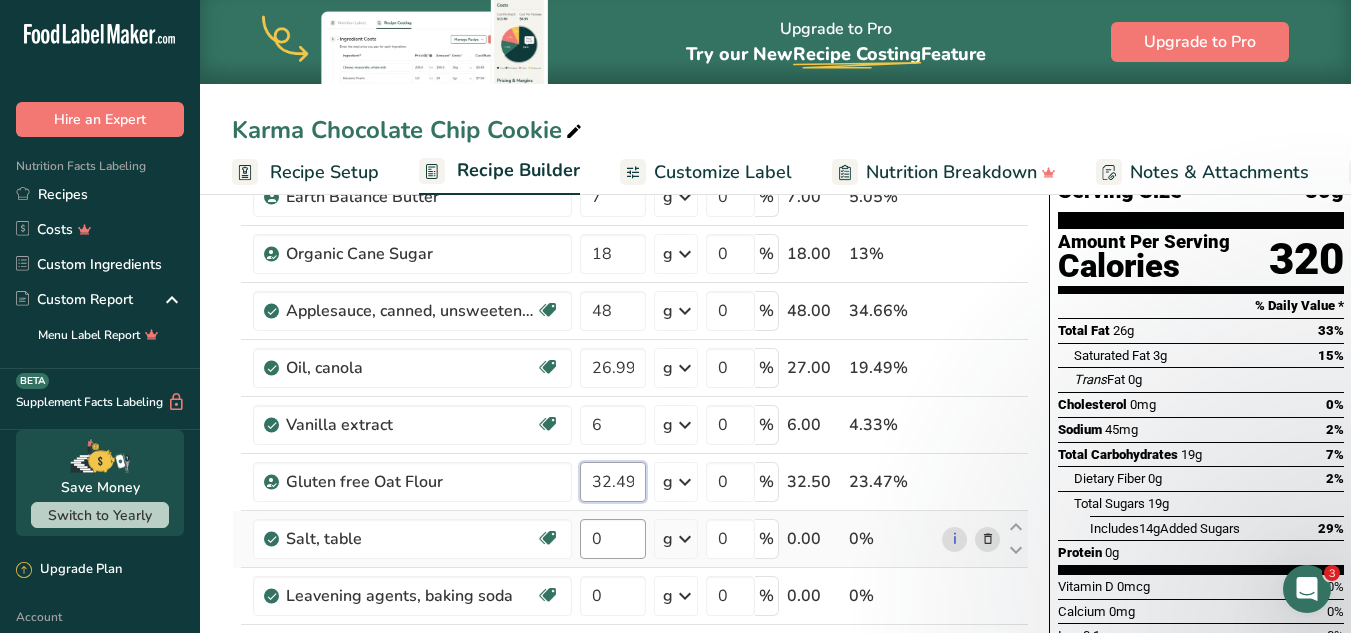 type on "32.499997" 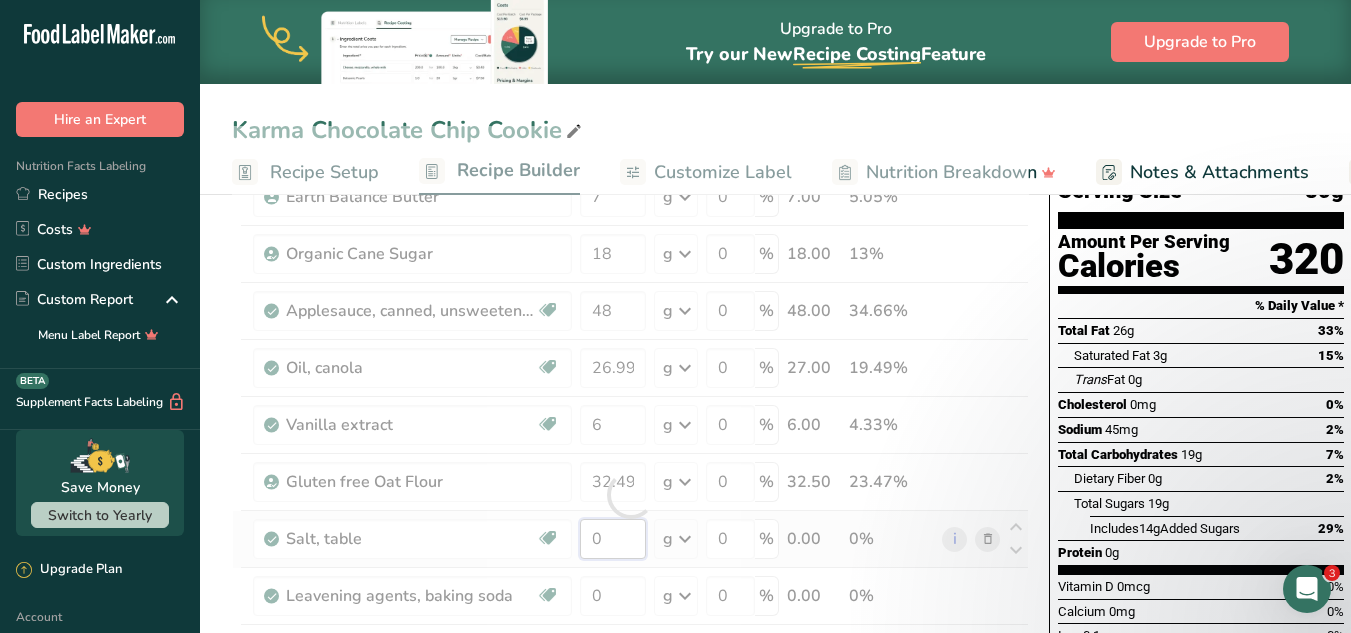 click on "Ingredient *
Amount *
Unit *
Waste *   .a-a{fill:#347362;}.b-a{fill:#fff;}          Grams
Percentage
Earth Balance Butter
7
g
Weight Units
g
kg
mg
See more
Volume Units
l
mL
fl oz
See more
0
%
7.00
5.05%
Organic Cane Sugar
18
g
Weight Units
g
kg
mg
See more
Volume Units
l
Volume units require a density conversion. If you know your ingredient's density enter it below. Otherwise, click on "RIA" our AI Regulatory bot - she will be able to help you" at bounding box center (630, 495) 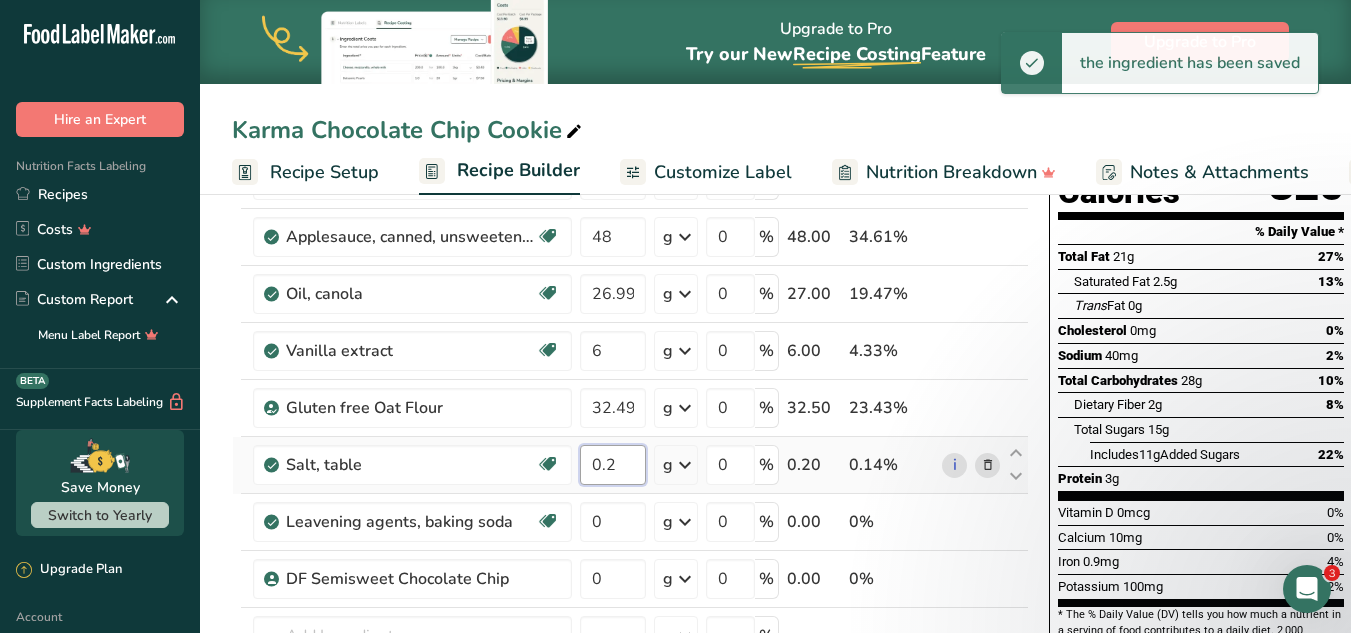 scroll, scrollTop: 250, scrollLeft: 0, axis: vertical 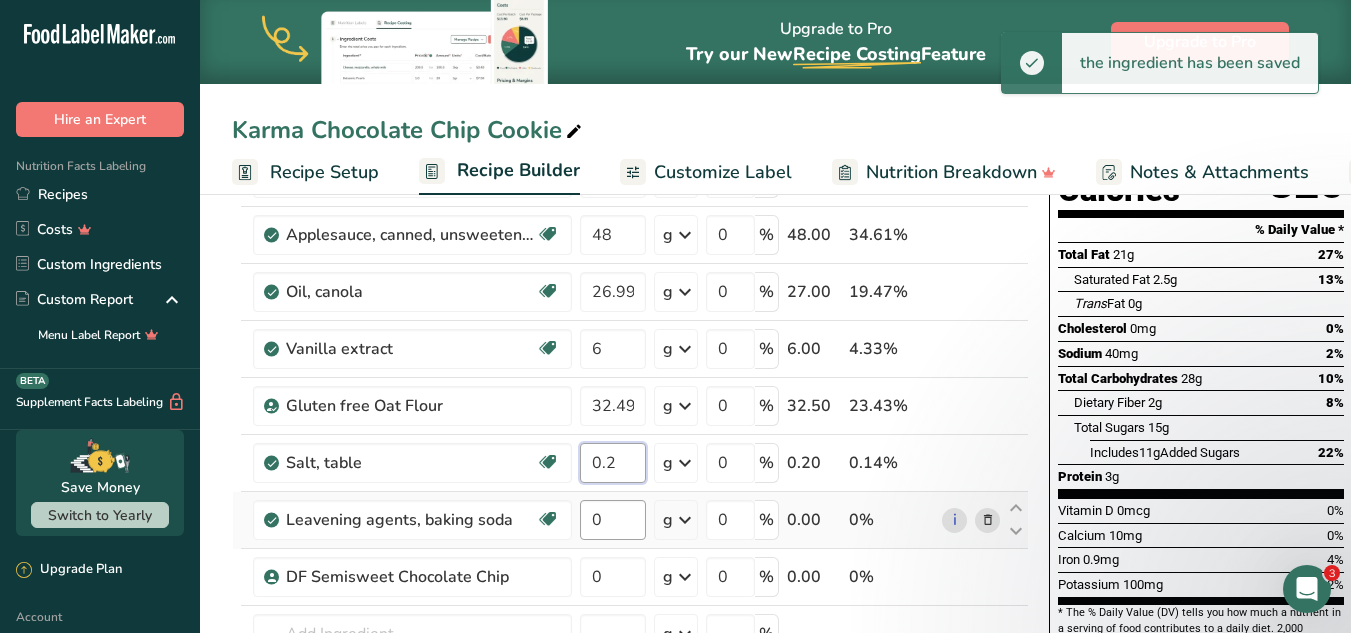 type on "0.2" 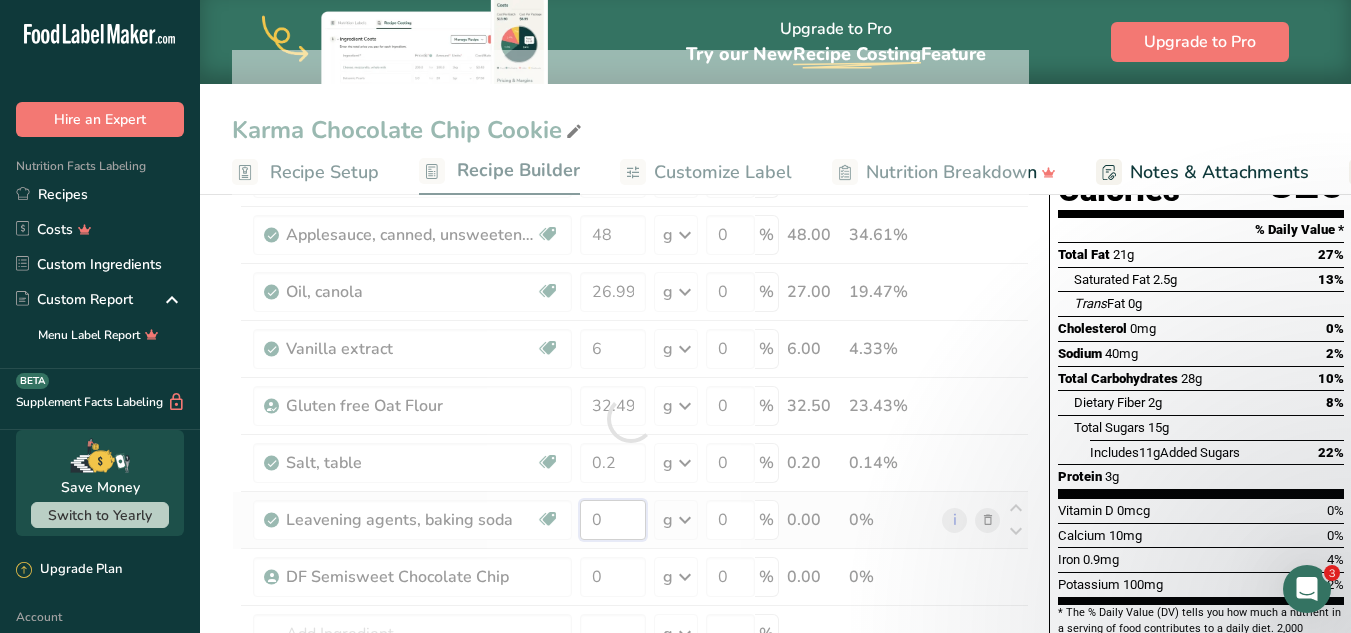 click on "Ingredient *
Amount *
Unit *
Waste *   .a-a{fill:#347362;}.b-a{fill:#fff;}          Grams
Percentage
Earth Balance Butter
7
g
Weight Units
g
kg
mg
See more
Volume Units
l
mL
fl oz
See more
0
%
7.00
5.05%
Organic Cane Sugar
18
g
Weight Units
g
kg
mg
See more
Volume Units
l
Volume units require a density conversion. If you know your ingredient's density enter it below. Otherwise, click on "RIA" our AI Regulatory bot - she will be able to help you" at bounding box center (630, 419) 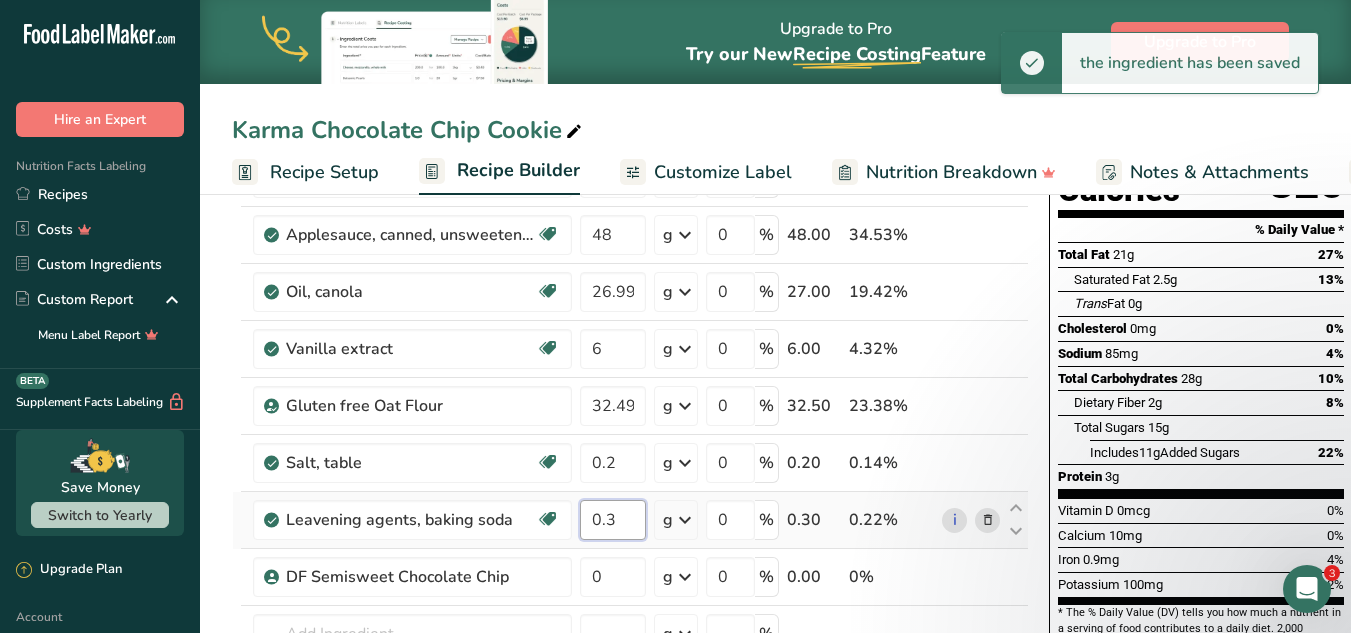 scroll, scrollTop: 367, scrollLeft: 0, axis: vertical 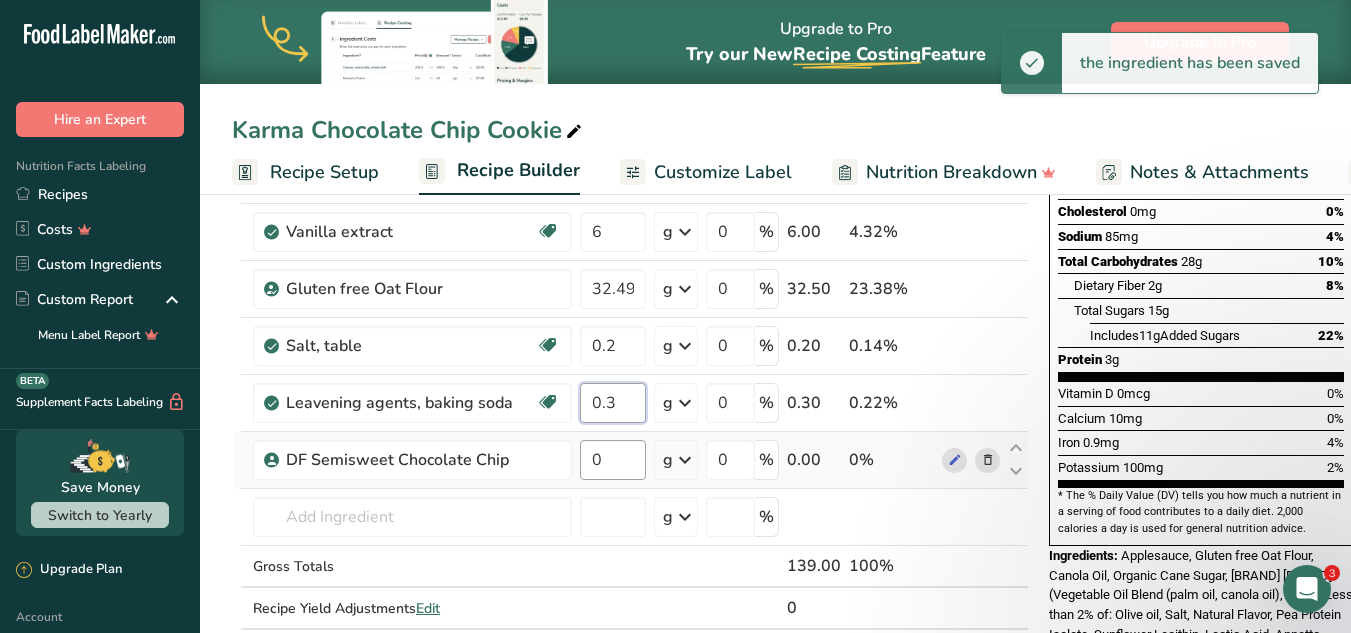 type on "0.3" 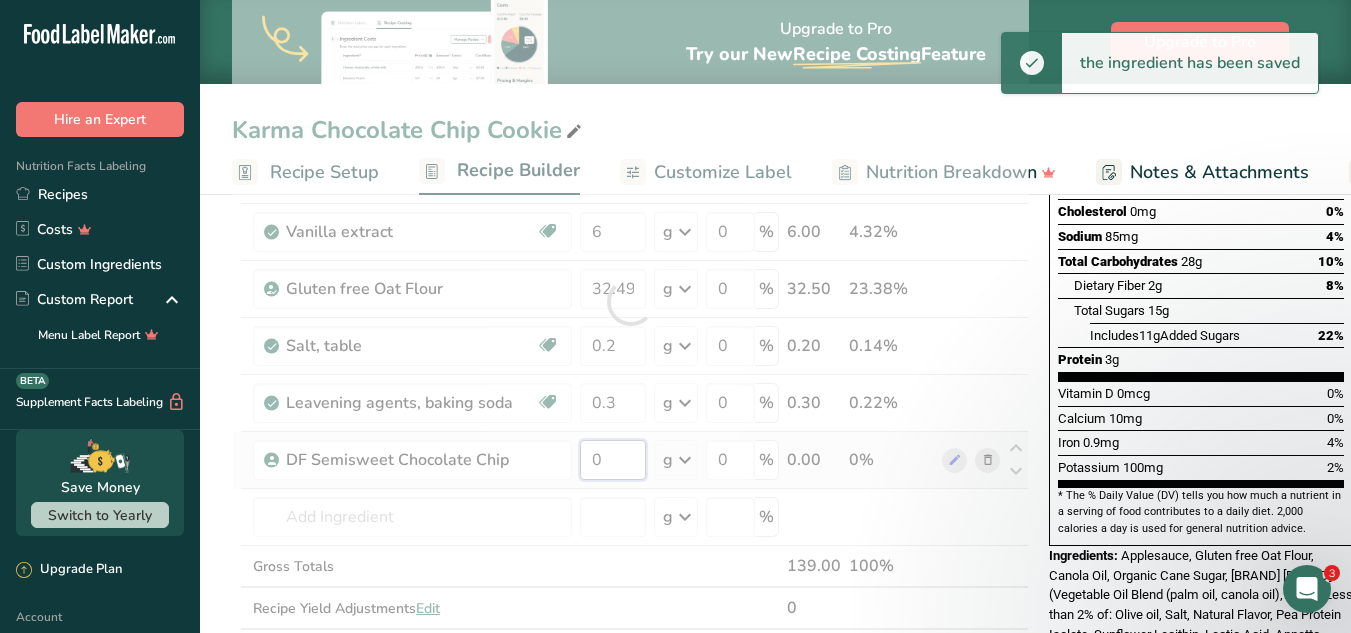 click on "Ingredient *
Amount *
Unit *
Waste *   .a-a{fill:#347362;}.b-a{fill:#fff;}          Grams
Percentage
[BRAND] [BRAND]
7
g
Weight Units
g
kg
mg
See more
Volume Units
l
mL
fl oz
See more
0
%
7.00
5.04%
Organic Cane Sugar
18
g
Weight Units
g
kg
mg
See more
Volume Units
l
Volume units require a density conversion. If you know your ingredient's density enter it below. Otherwise, click on "RIA" our AI Regulatory bot - she will be able to help you" at bounding box center [630, 302] 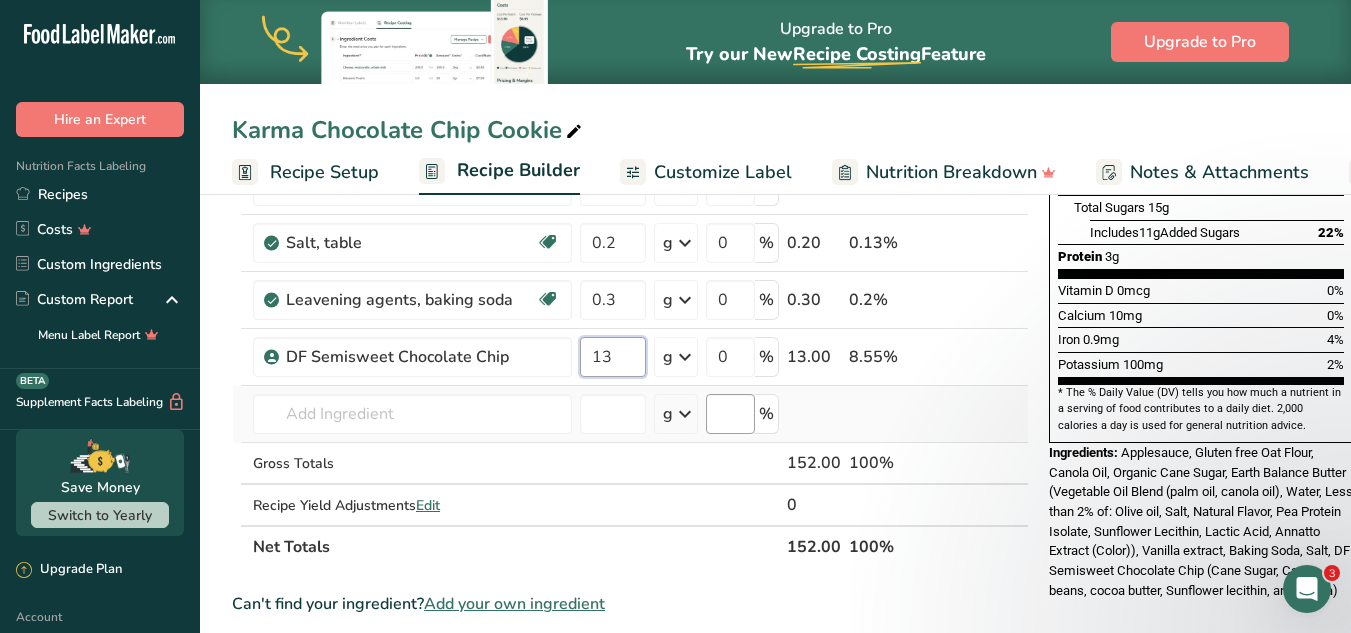 scroll, scrollTop: 0, scrollLeft: 0, axis: both 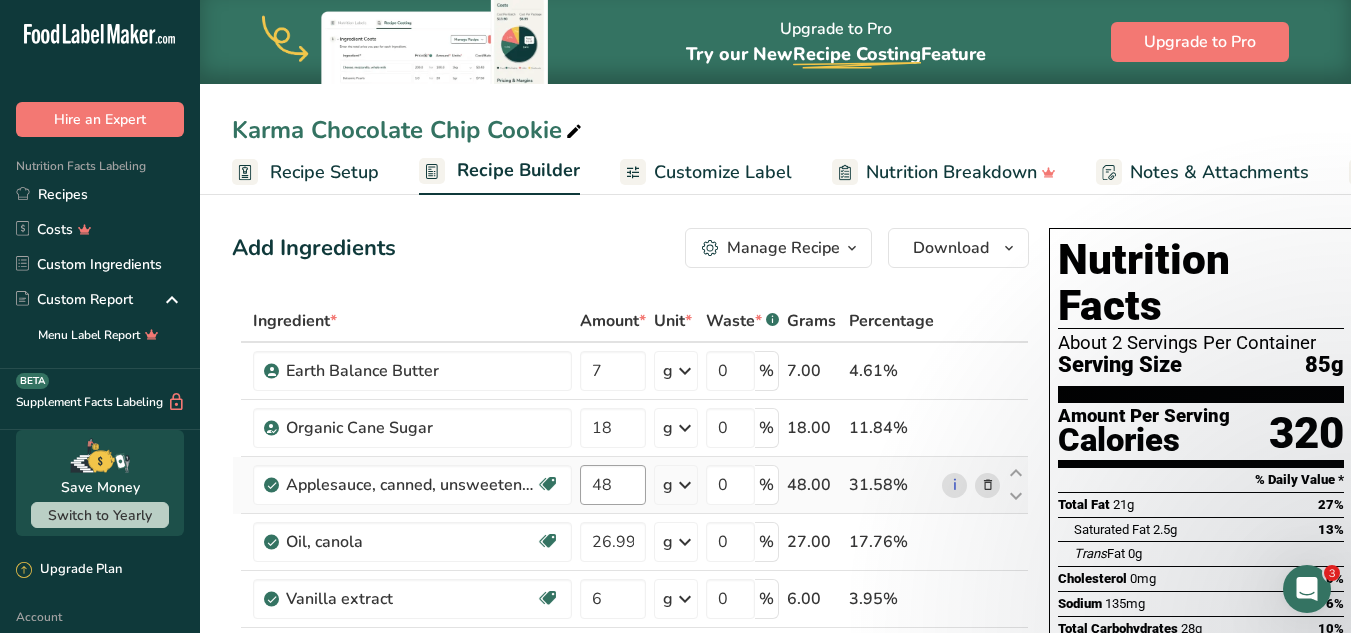 type on "13" 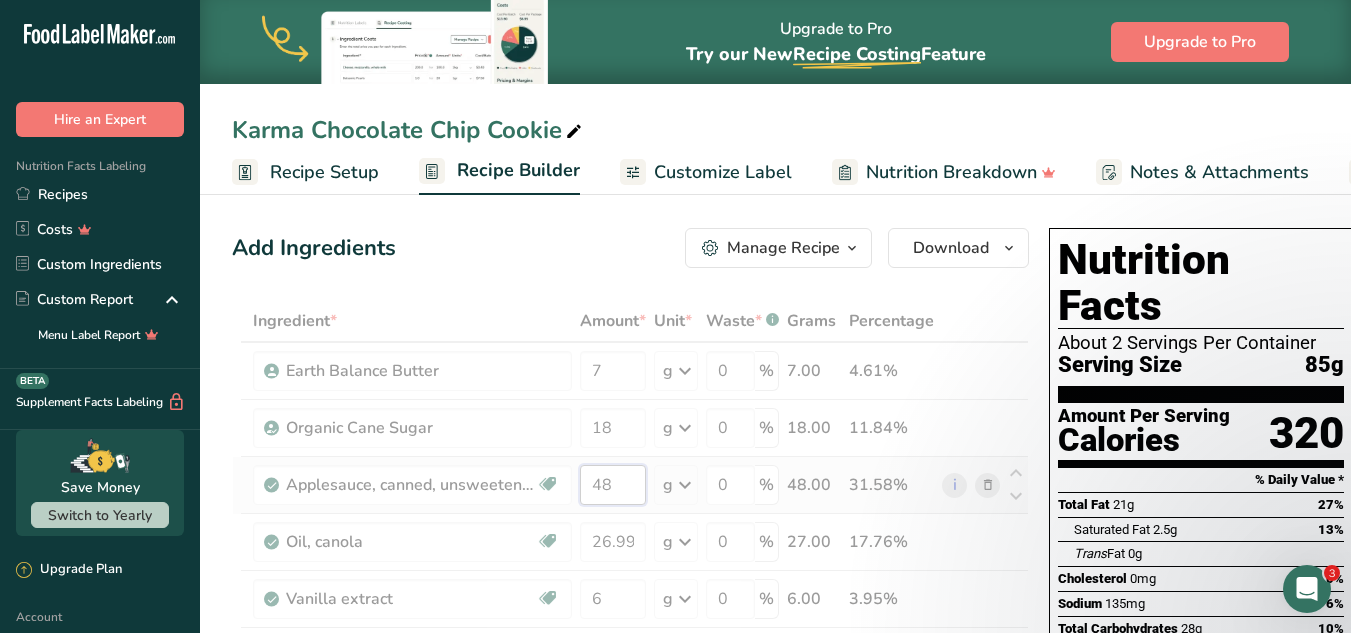 click on "Ingredient *
Amount *
Unit *
Waste *   .a-a{fill:#347362;}.b-a{fill:#fff;}          Grams
Percentage
[BRAND] [BRAND]
7
g
Weight Units
g
kg
mg
See more
Volume Units
l
mL
fl oz
See more
0
%
7.00
4.61%
Organic Cane Sugar
18
g
Weight Units
g
kg
mg
See more
Volume Units
l
Volume units require a density conversion. If you know your ingredient's density enter it below. Otherwise, click on "RIA" our AI Regulatory bot - she will be able to help you" at bounding box center [630, 669] 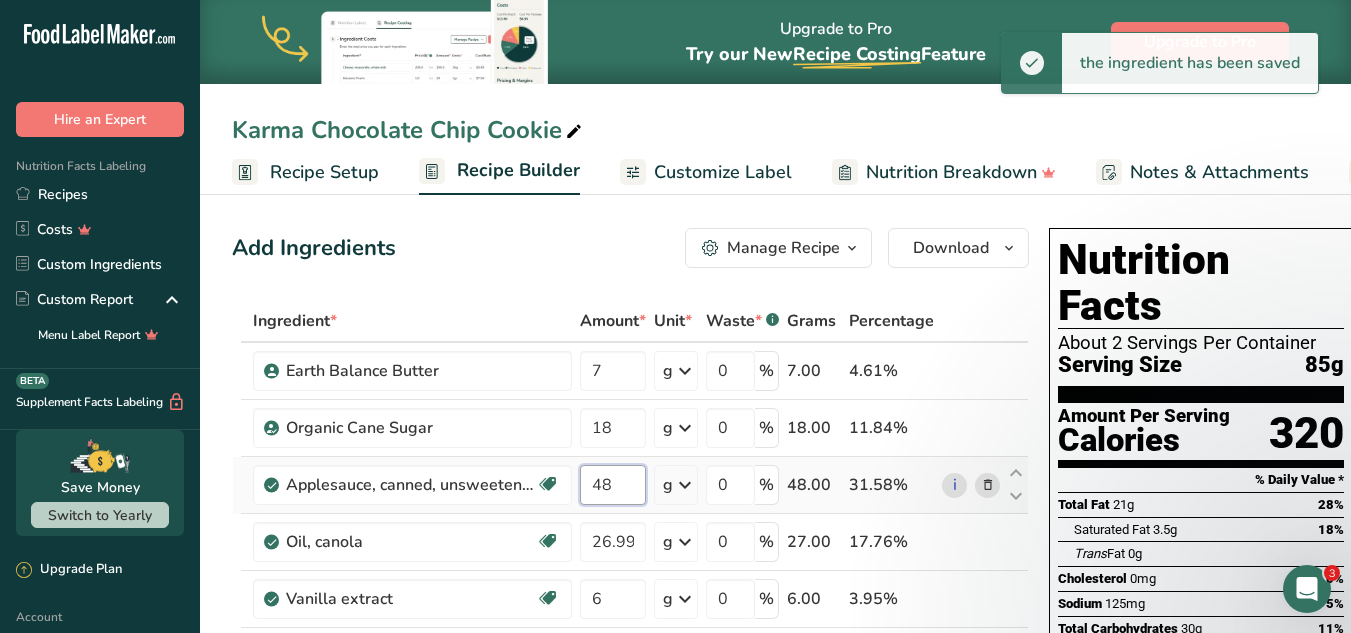 type on "4" 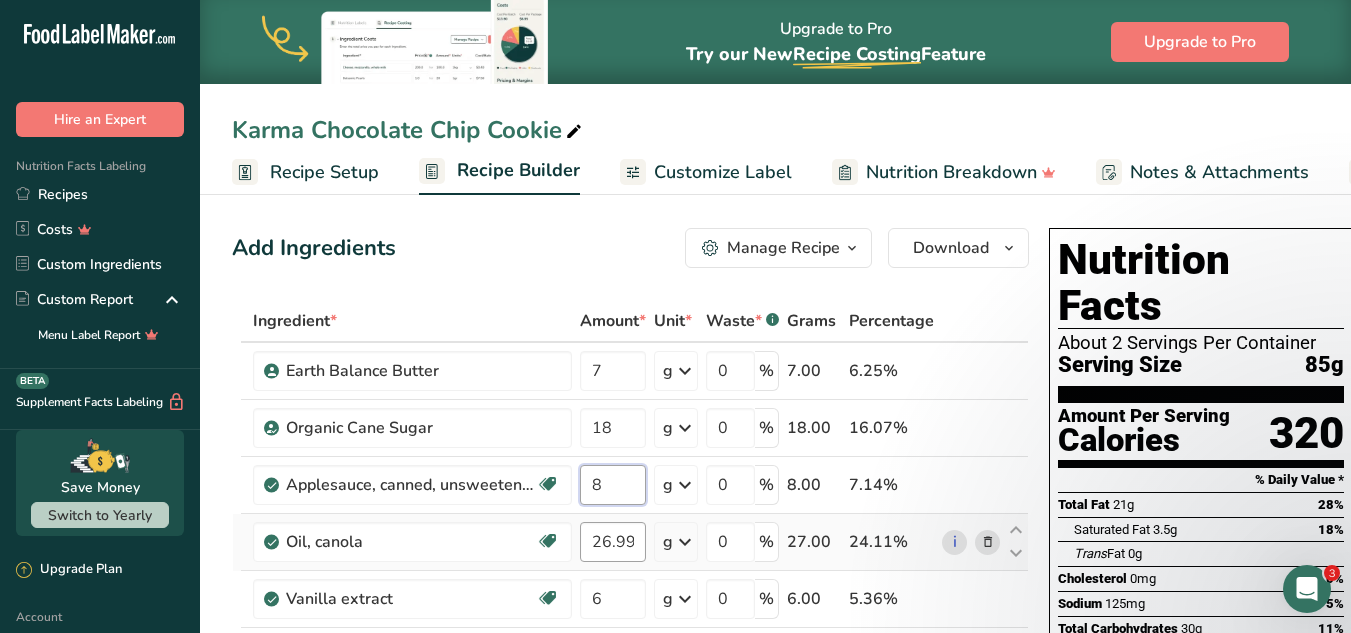 type on "8" 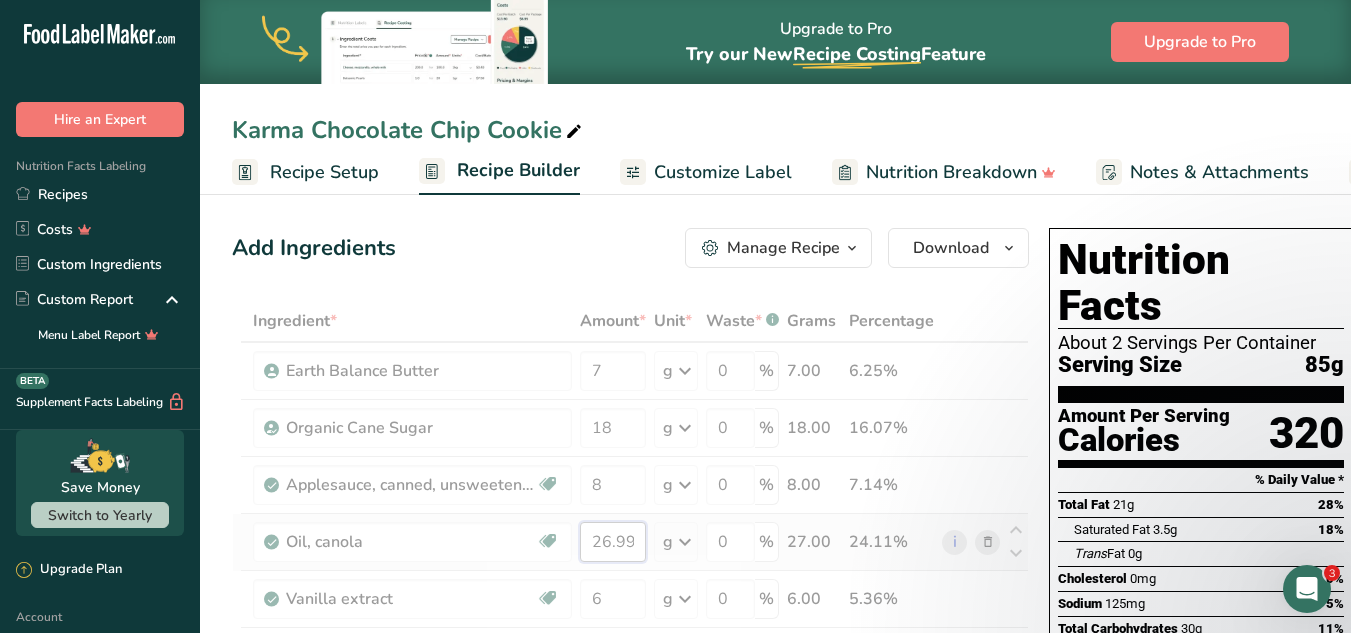 click on "Ingredient *
Amount *
Unit *
Waste *   .a-a{fill:#347362;}.b-a{fill:#fff;}          Grams
Percentage
[BRAND] [BRAND]
7
g
Weight Units
g
kg
mg
See more
Volume Units
l
mL
fl oz
See more
0
%
7.00
6.25%
Organic Cane Sugar
18
g
Weight Units
g
kg
mg
See more
Volume Units
l
Volume units require a density conversion. If you know your ingredient's density enter it below. Otherwise, click on "RIA" our AI Regulatory bot - she will be able to help you" at bounding box center (630, 669) 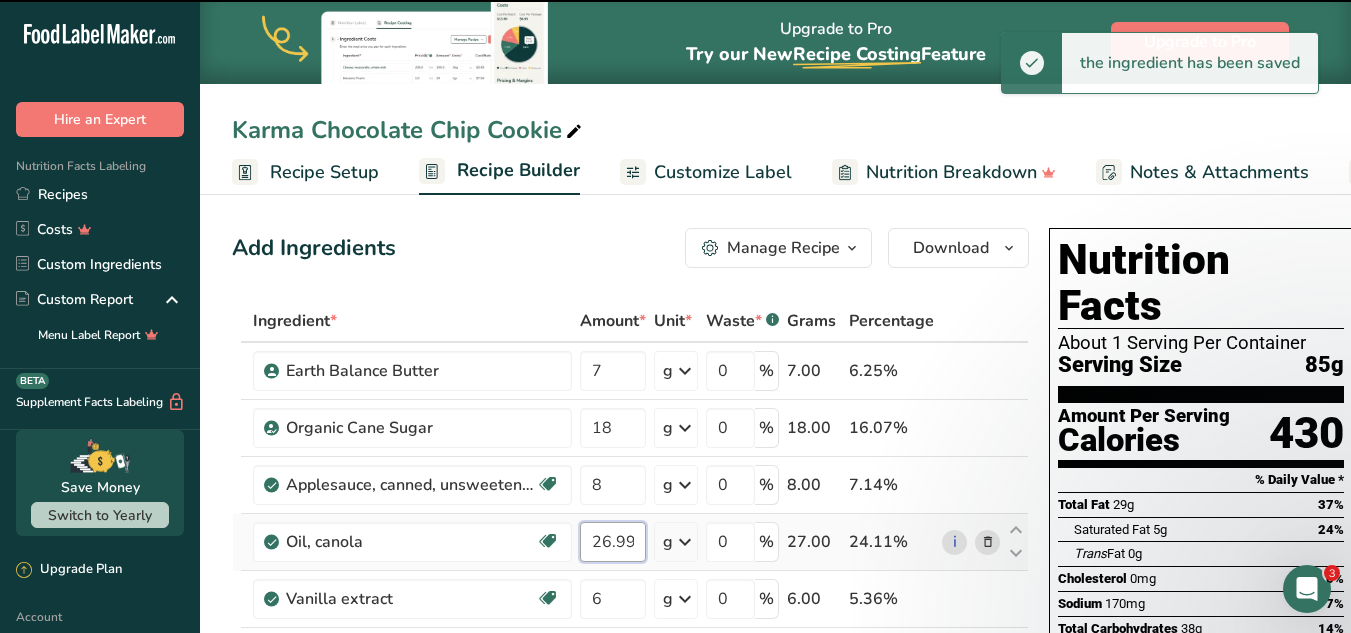 click on "26.999999" at bounding box center (613, 542) 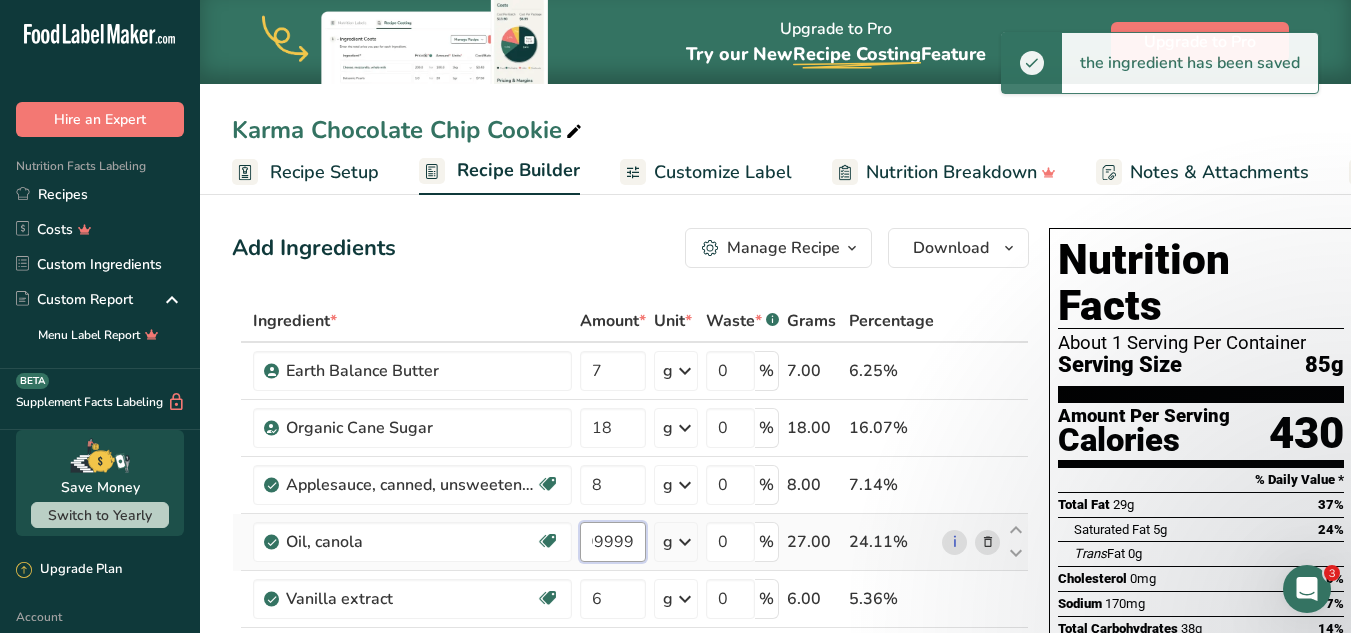 scroll, scrollTop: 0, scrollLeft: 27, axis: horizontal 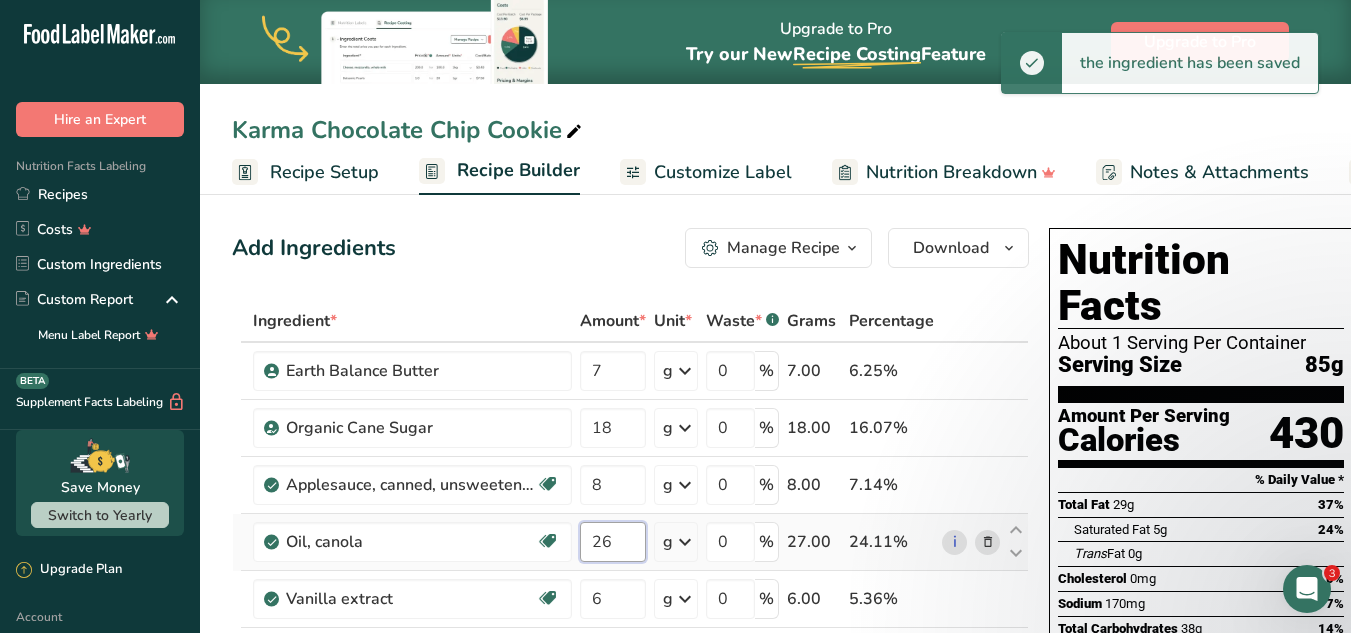 type on "2" 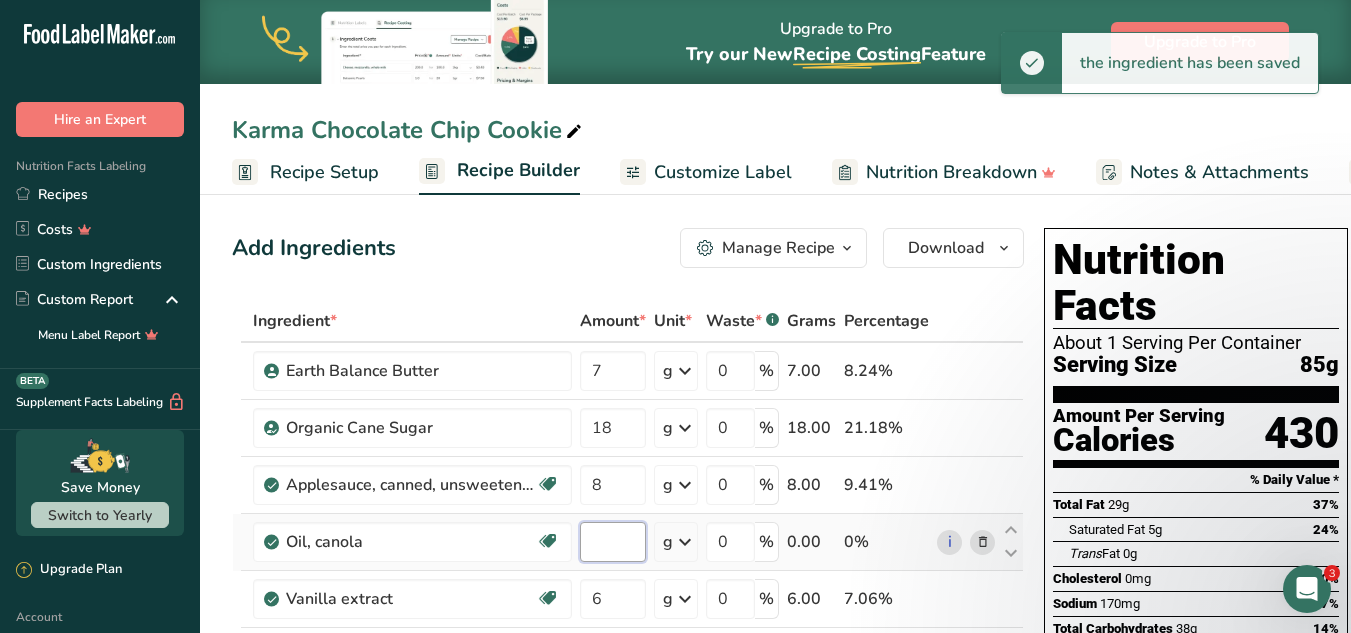 scroll, scrollTop: 0, scrollLeft: 0, axis: both 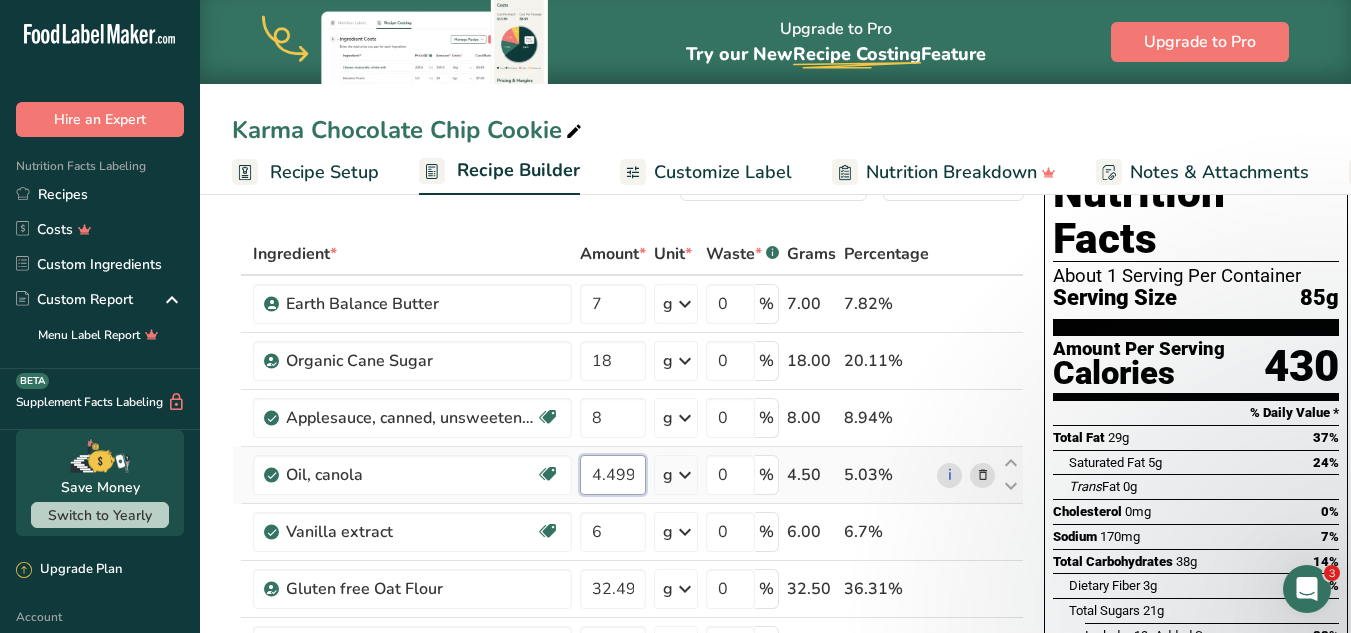 type on "4.499999" 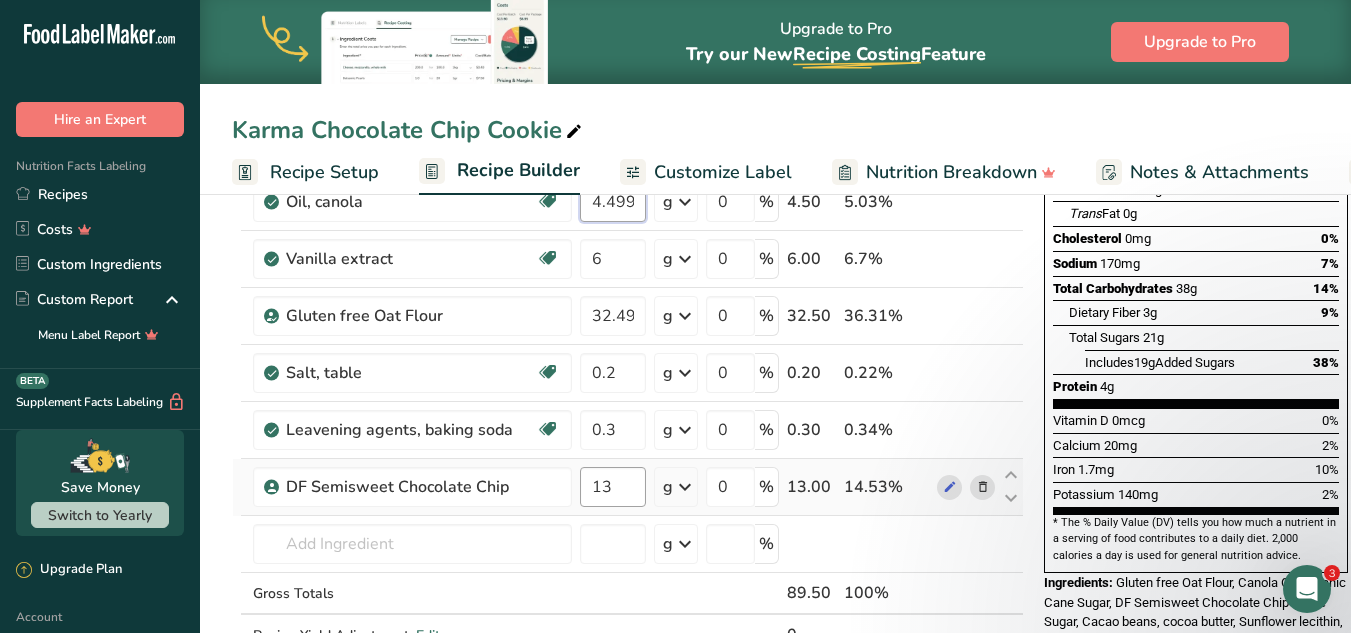 scroll, scrollTop: 326, scrollLeft: 0, axis: vertical 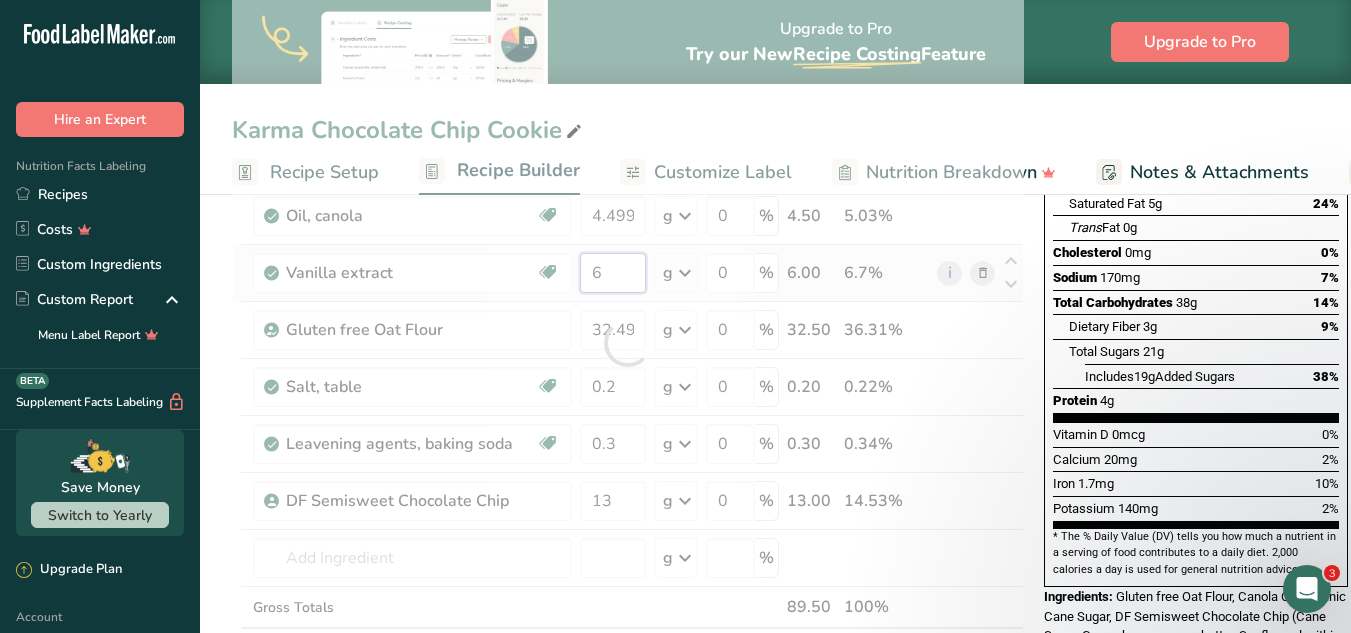 click on "Ingredient *
Amount *
Unit *
Waste *   .a-a{fill:#347362;}.b-a{fill:#fff;}          Grams
Percentage
Earth Balance Butter
7
g
Weight Units
g
kg
mg
See more
Volume Units
l
mL
fl oz
See more
0
%
7.00
7.82%
Organic Cane Sugar
18
g
Weight Units
g
kg
mg
See more
Volume Units
l
Volume units require a density conversion. If you know your ingredient's density enter it below. Otherwise, click on "RIA" our AI Regulatory bot - she will be able to help you" at bounding box center (628, 343) 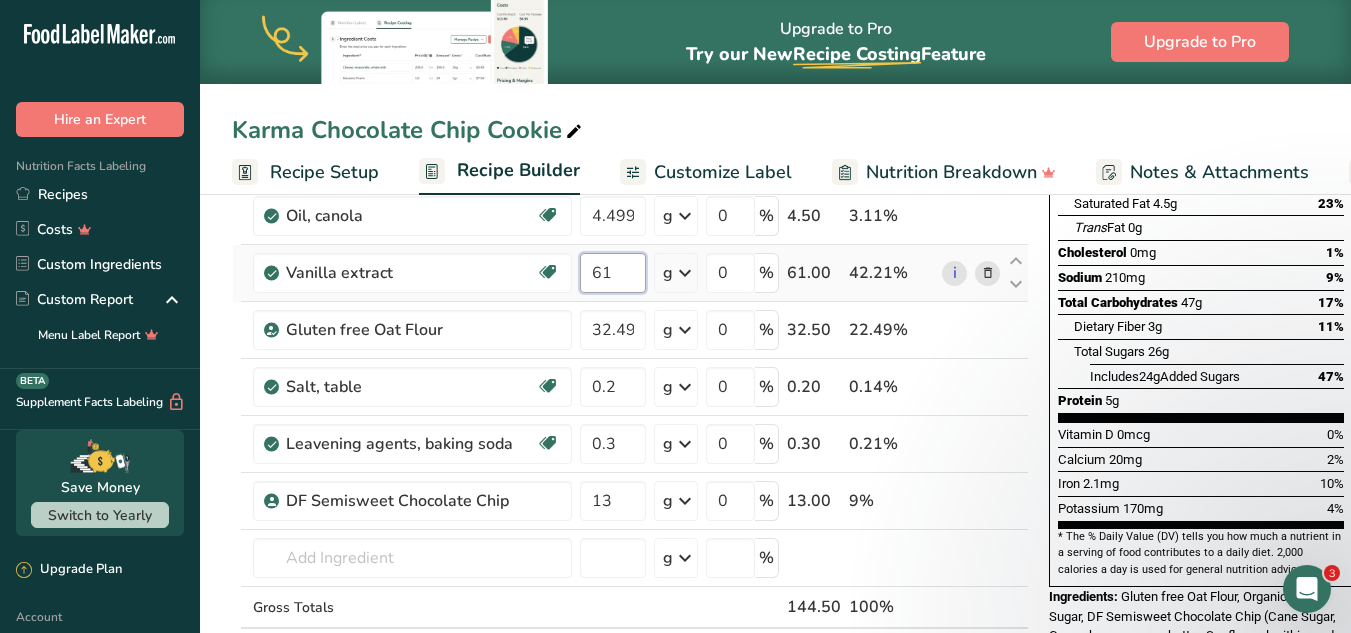 click on "61" at bounding box center (613, 273) 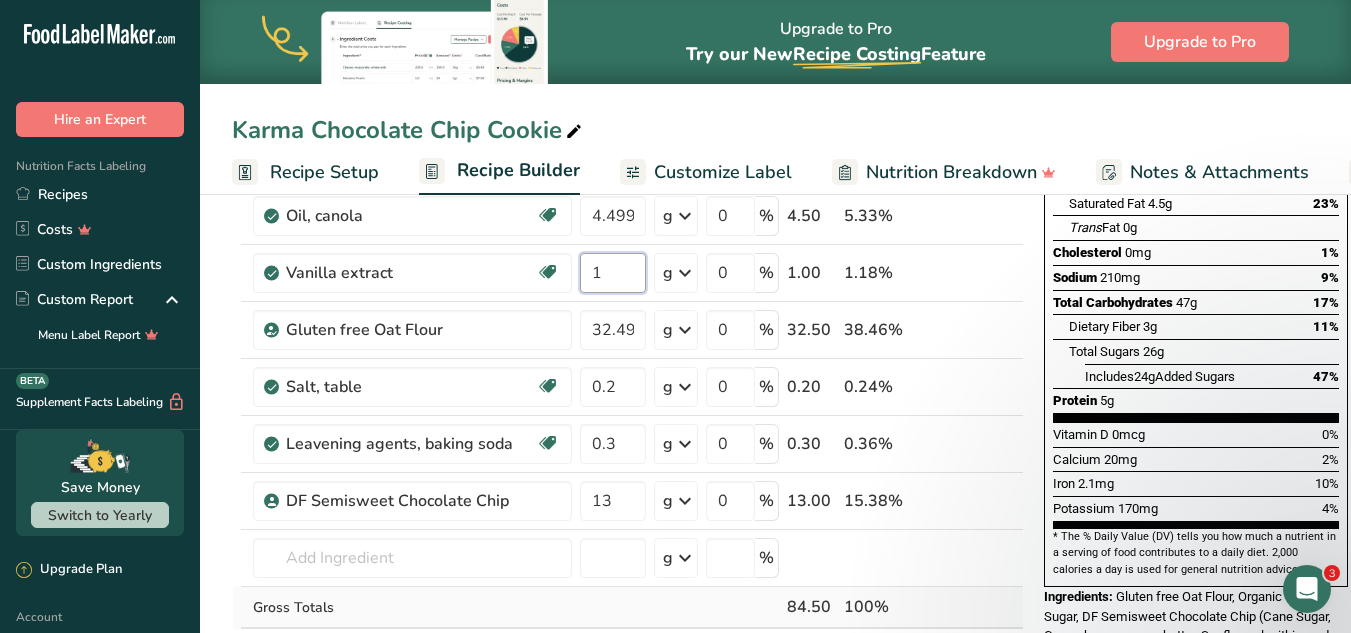 scroll, scrollTop: 485, scrollLeft: 0, axis: vertical 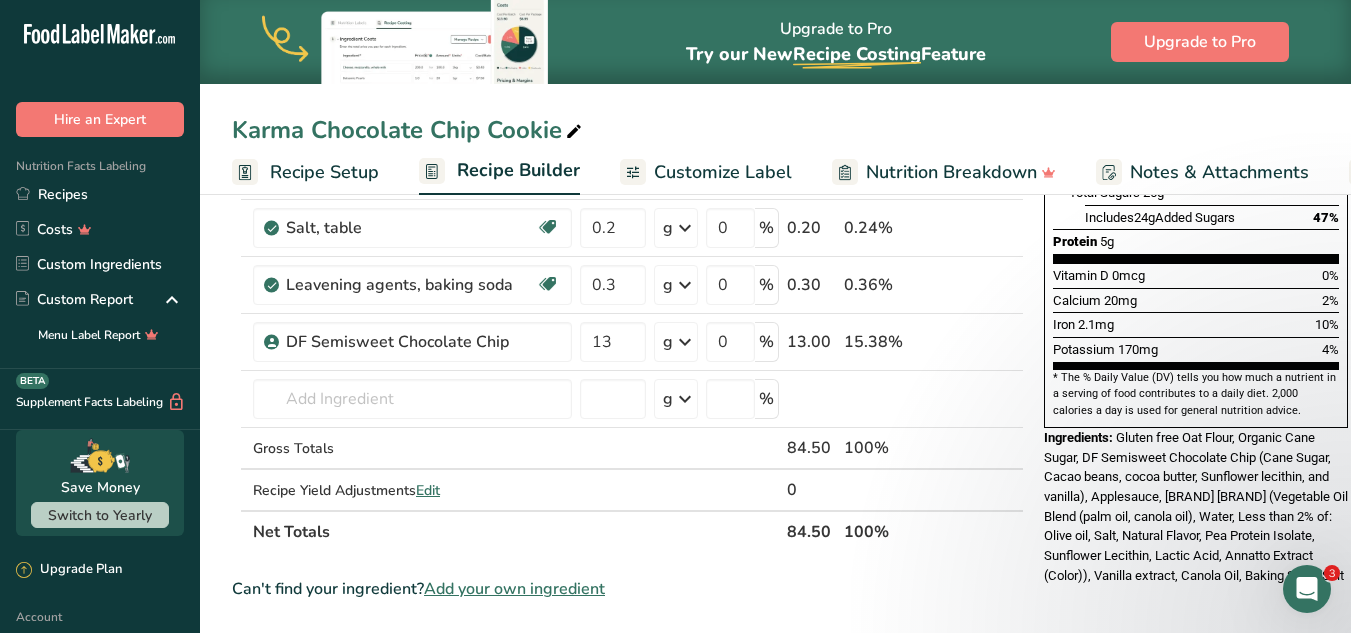 type on "1" 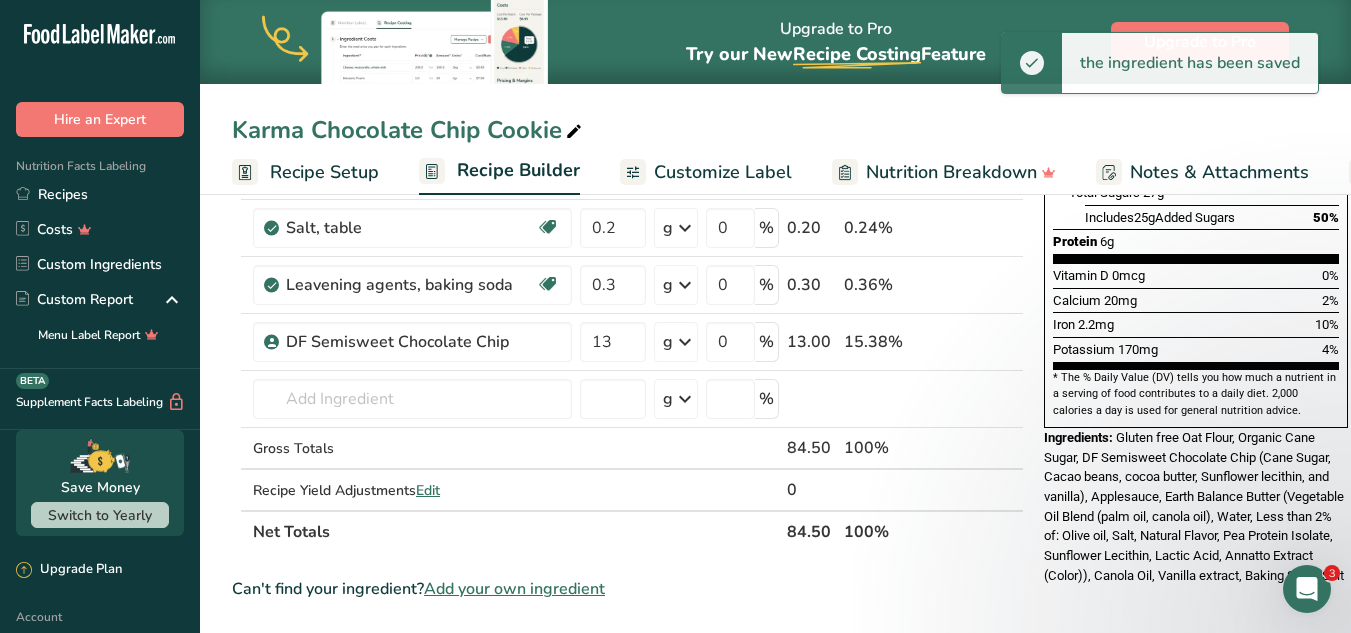 scroll, scrollTop: 0, scrollLeft: 0, axis: both 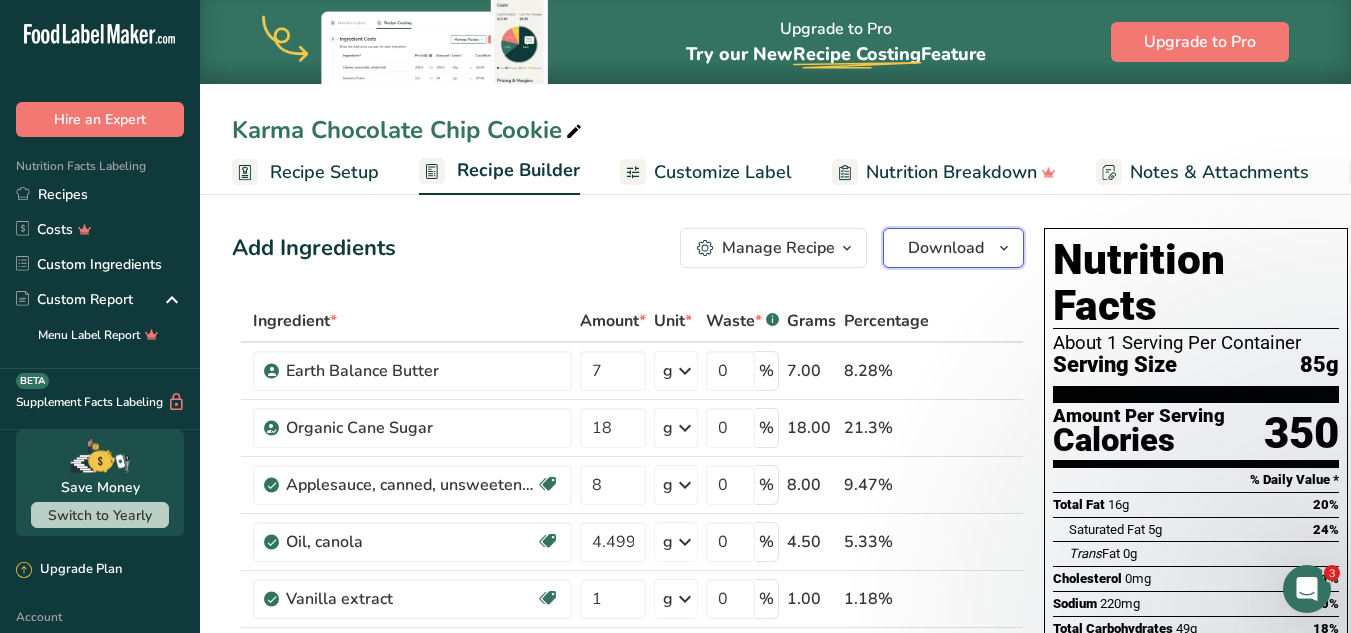 click on "Download" at bounding box center (946, 248) 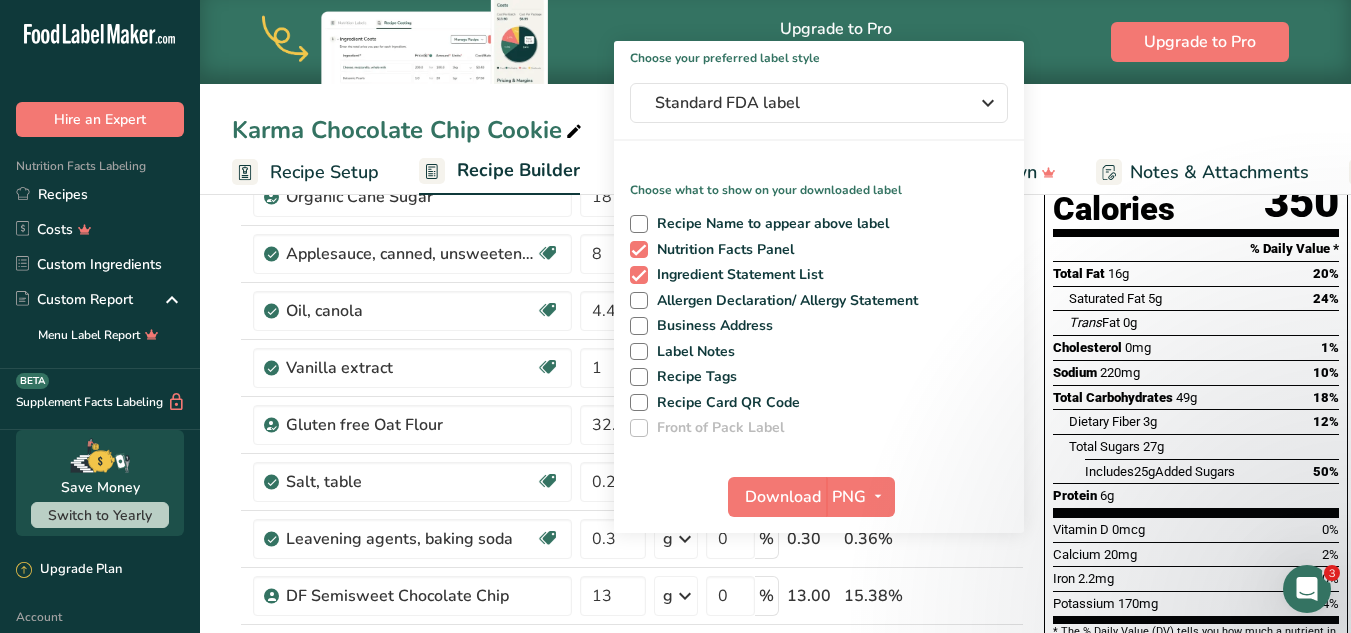 scroll, scrollTop: 232, scrollLeft: 0, axis: vertical 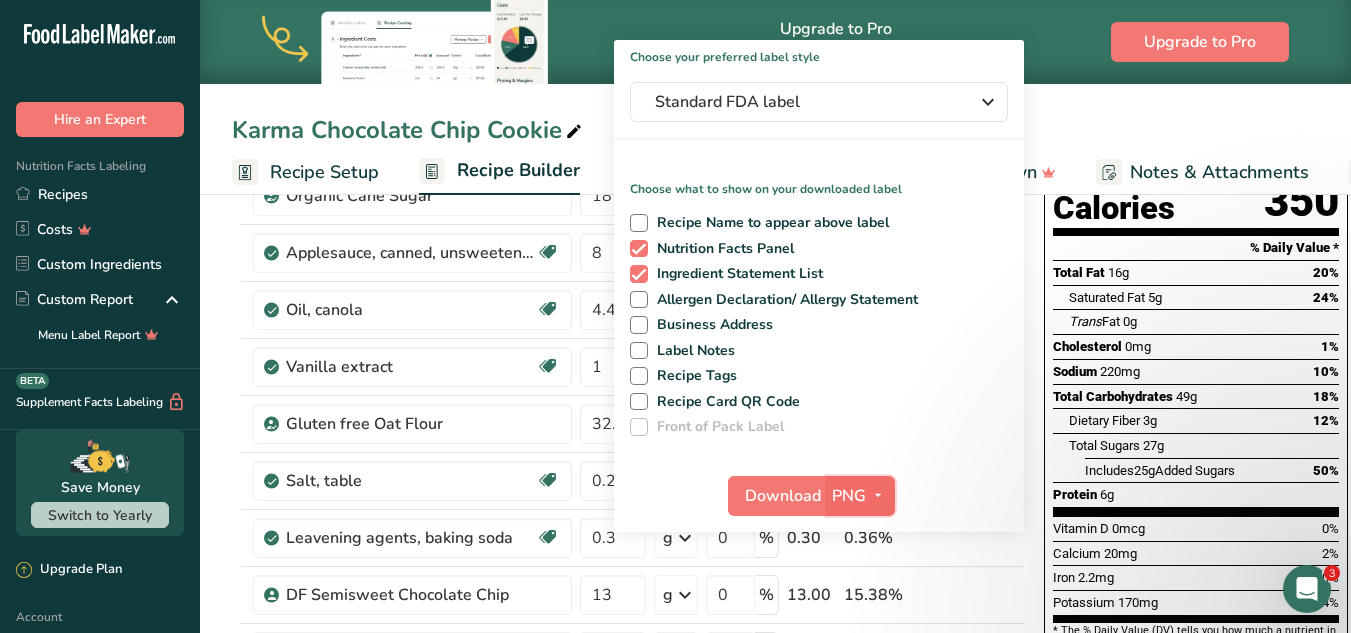click on "PNG" at bounding box center (849, 496) 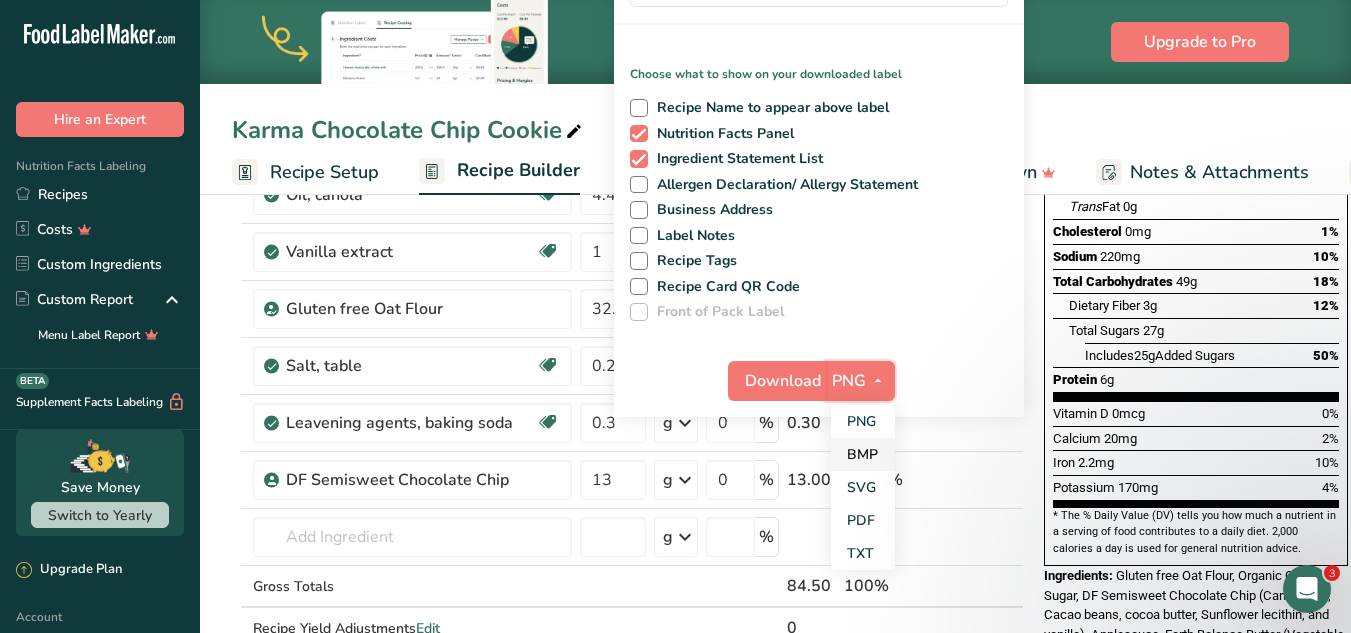 scroll, scrollTop: 348, scrollLeft: 0, axis: vertical 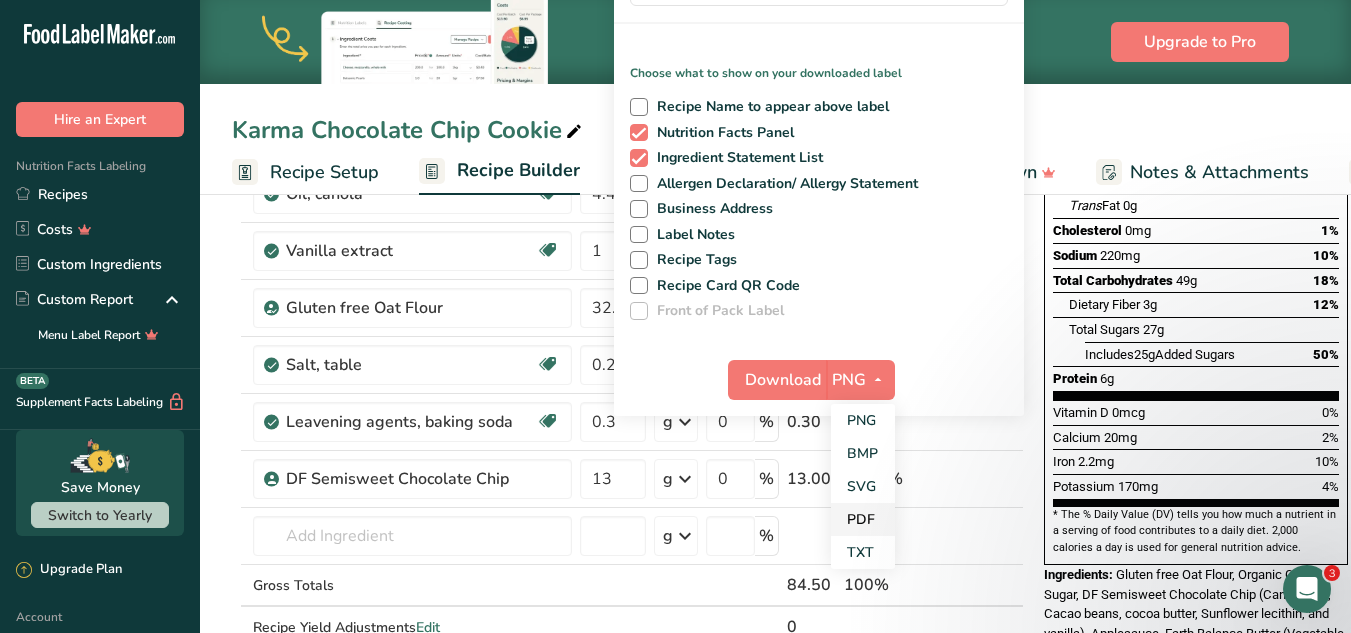 click on "PDF" at bounding box center [863, 519] 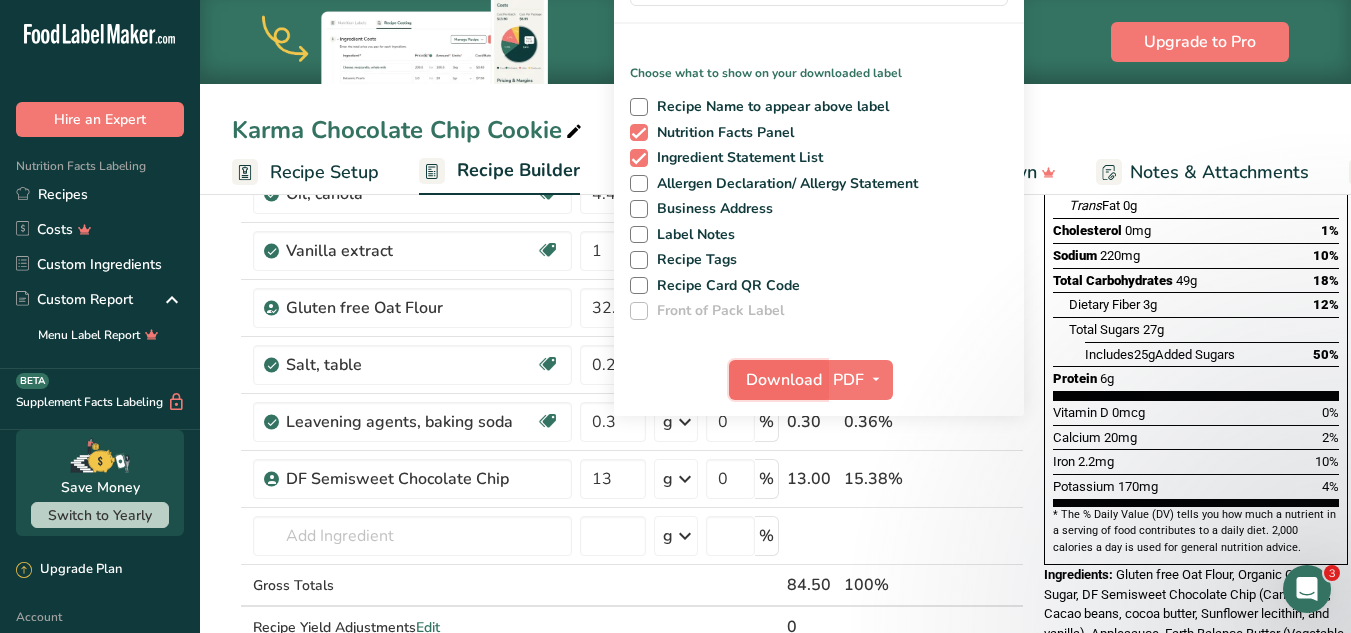 click on "Download" at bounding box center (784, 380) 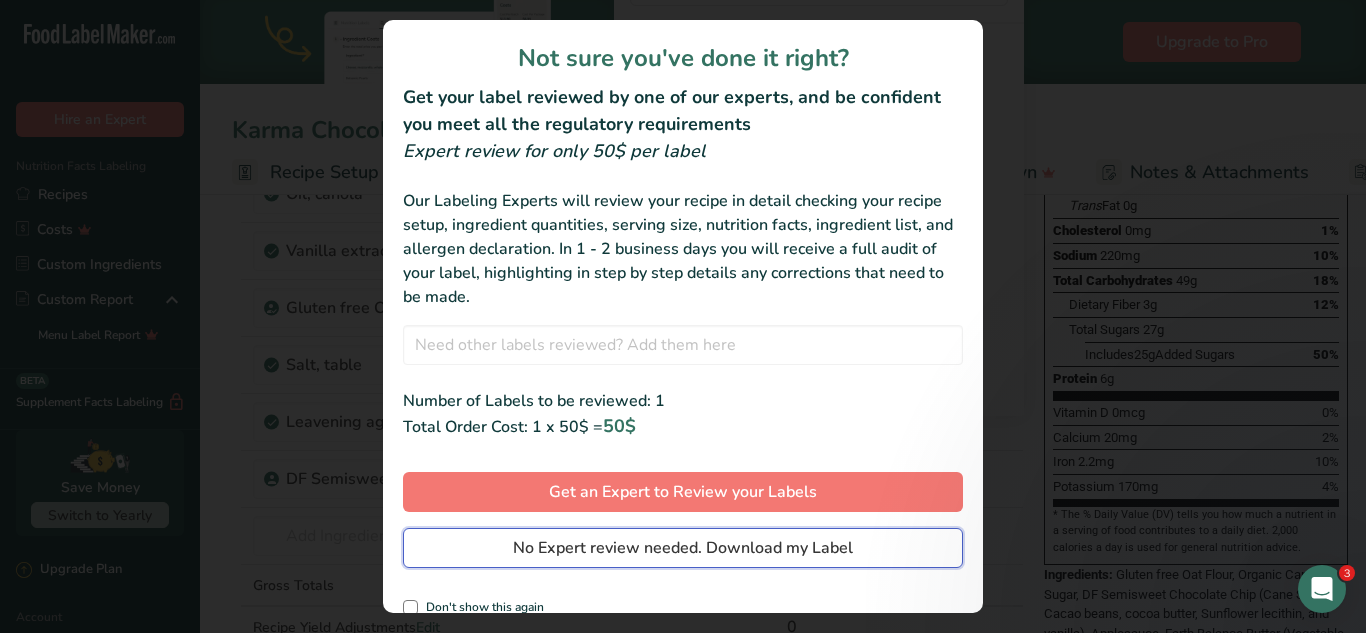 click on "No Expert review needed. Download my Label" at bounding box center (683, 548) 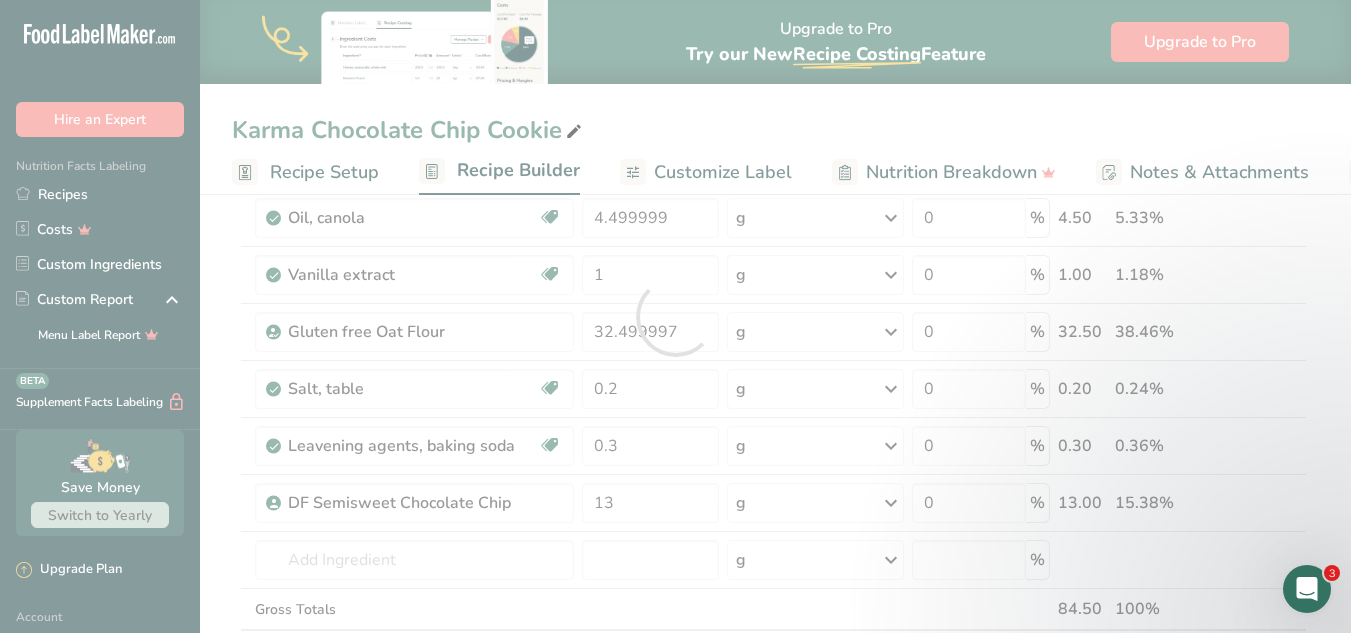 scroll, scrollTop: 0, scrollLeft: 0, axis: both 